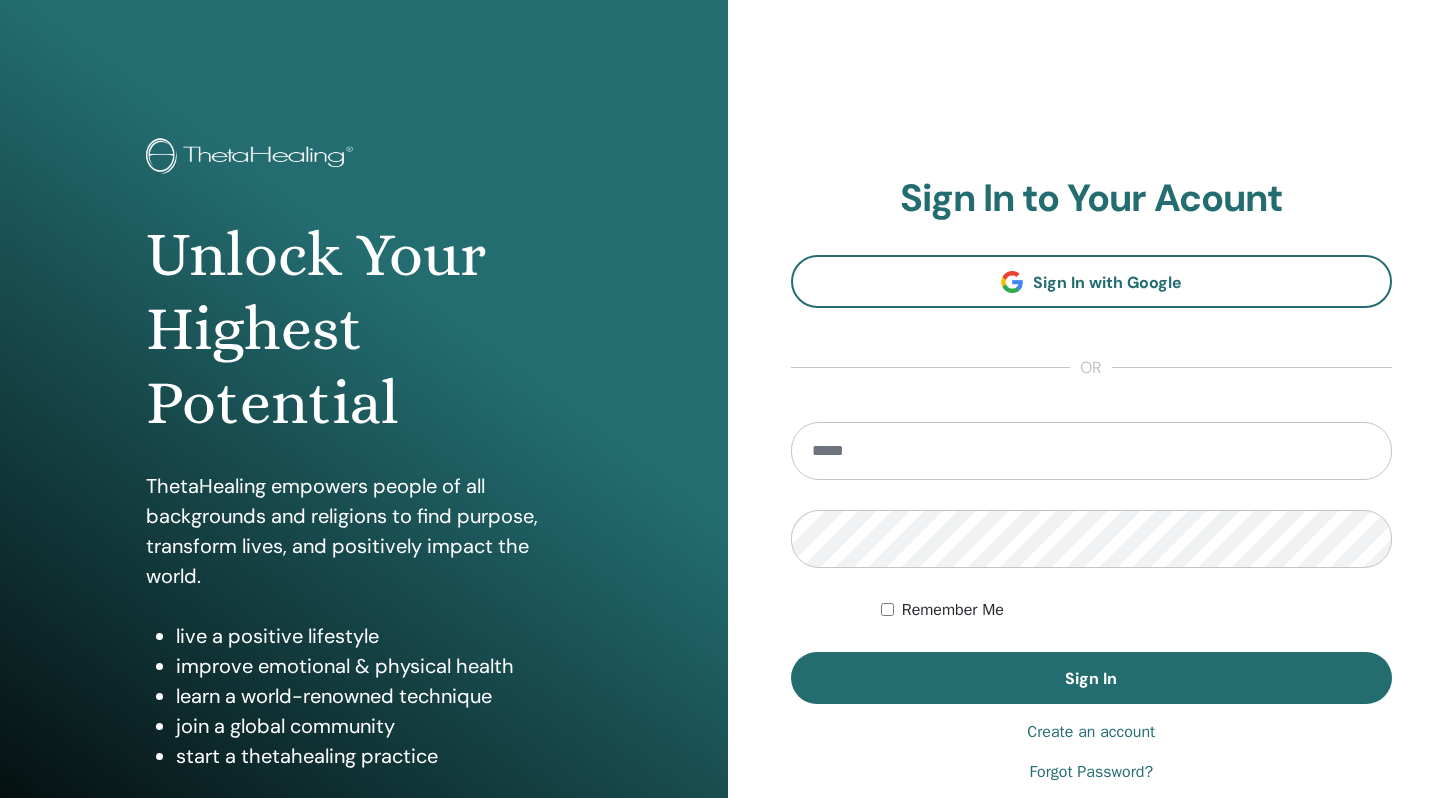 scroll, scrollTop: 0, scrollLeft: 0, axis: both 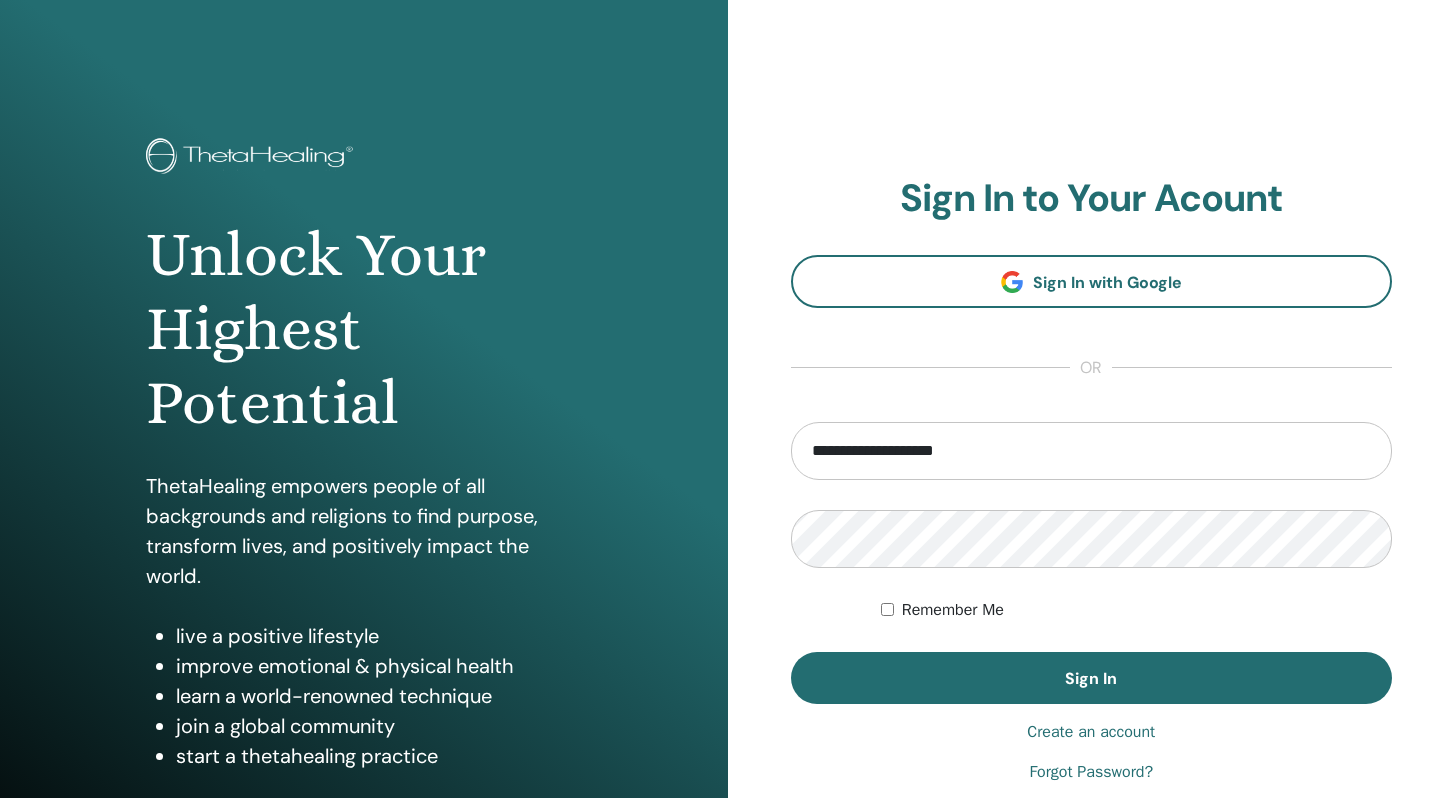drag, startPoint x: 997, startPoint y: 451, endPoint x: 758, endPoint y: 447, distance: 239.03348 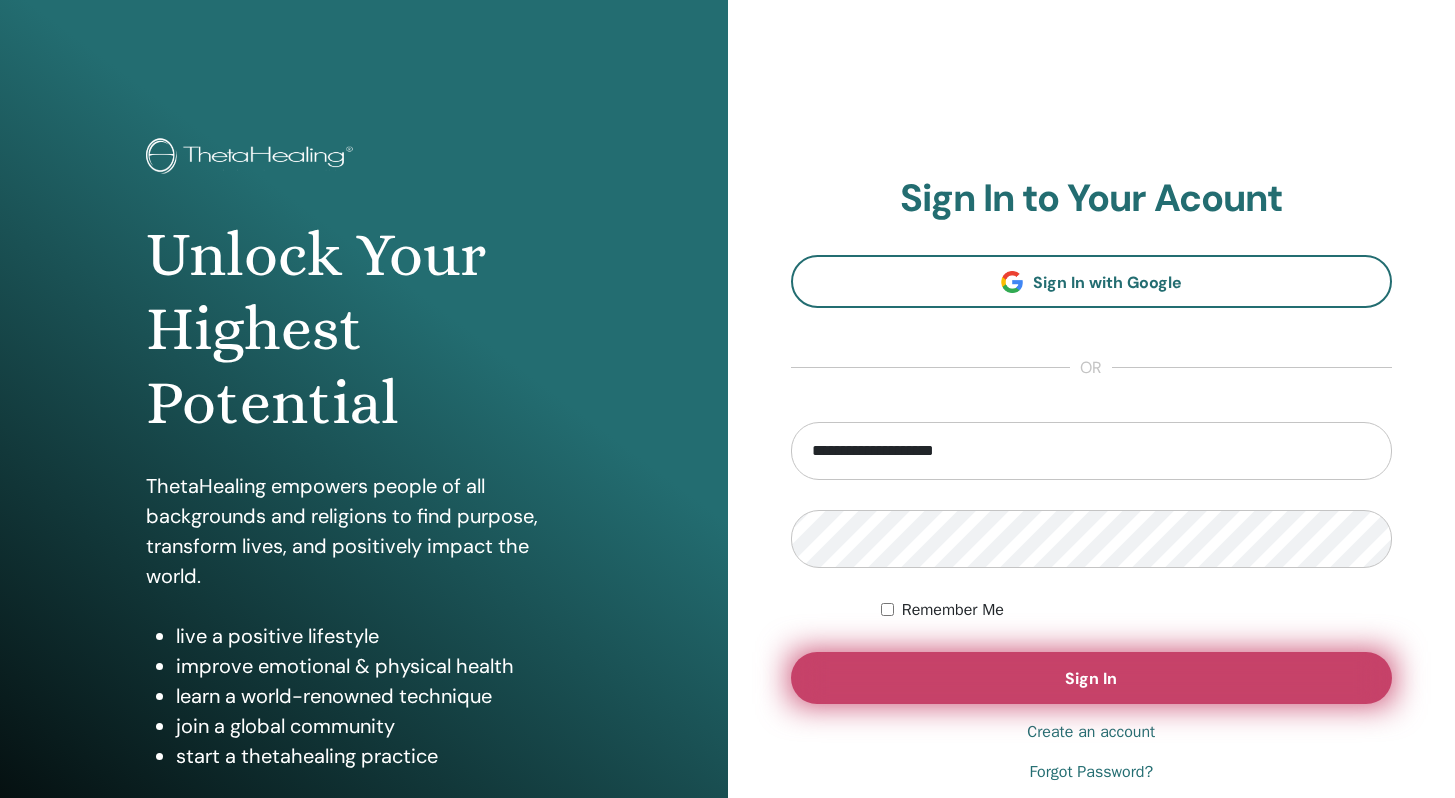 click on "Sign In" at bounding box center [1092, 678] 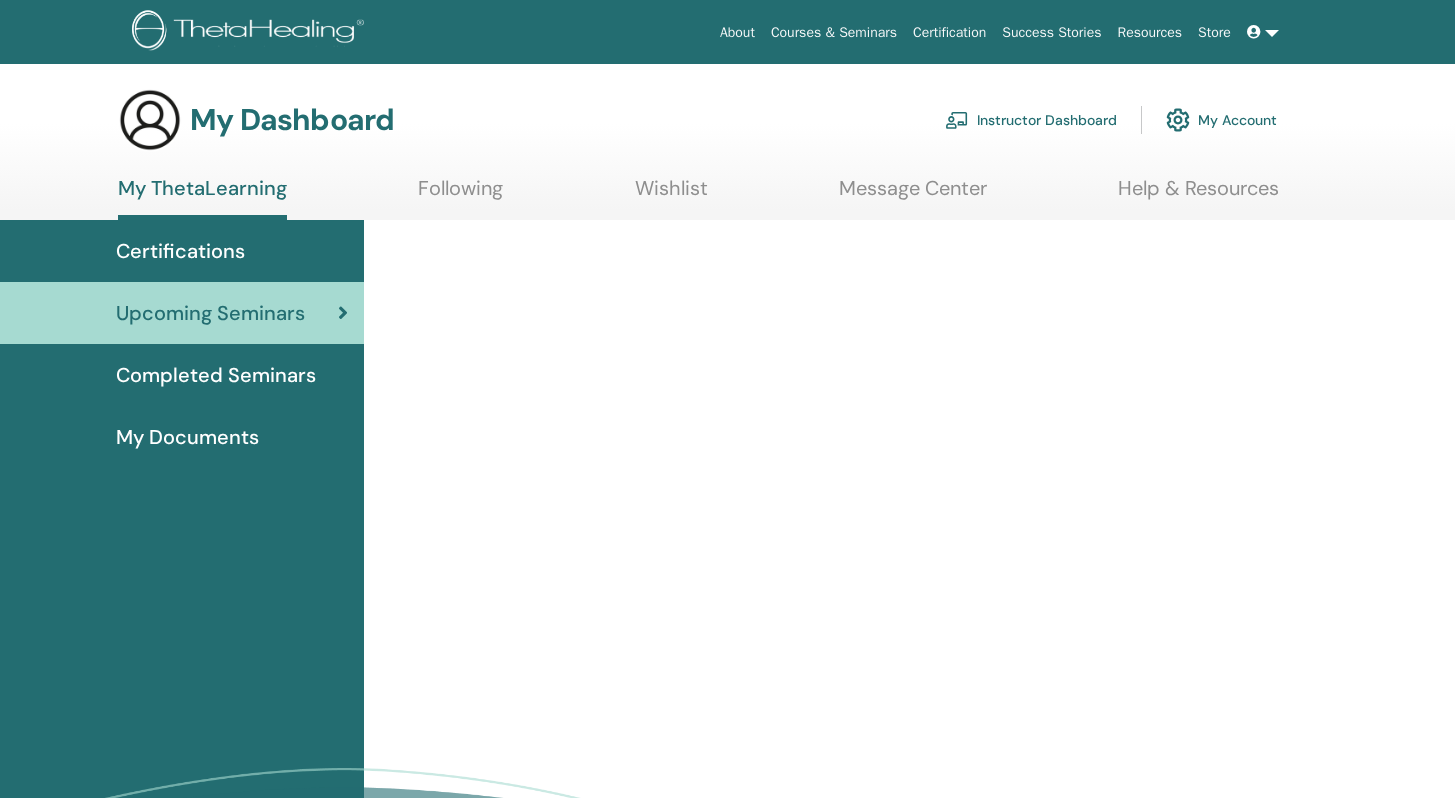 scroll, scrollTop: 0, scrollLeft: 0, axis: both 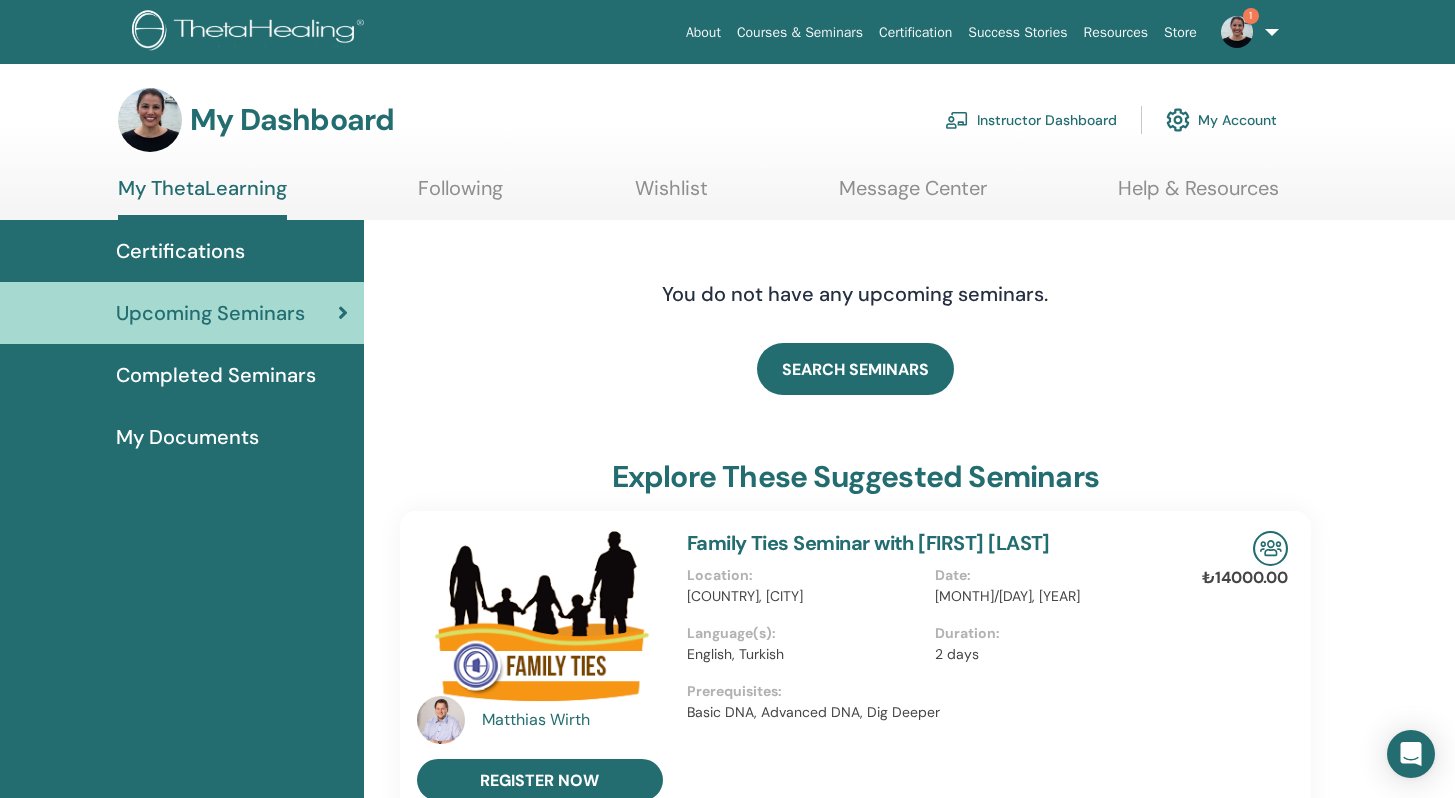 click on "1" at bounding box center (1246, 32) 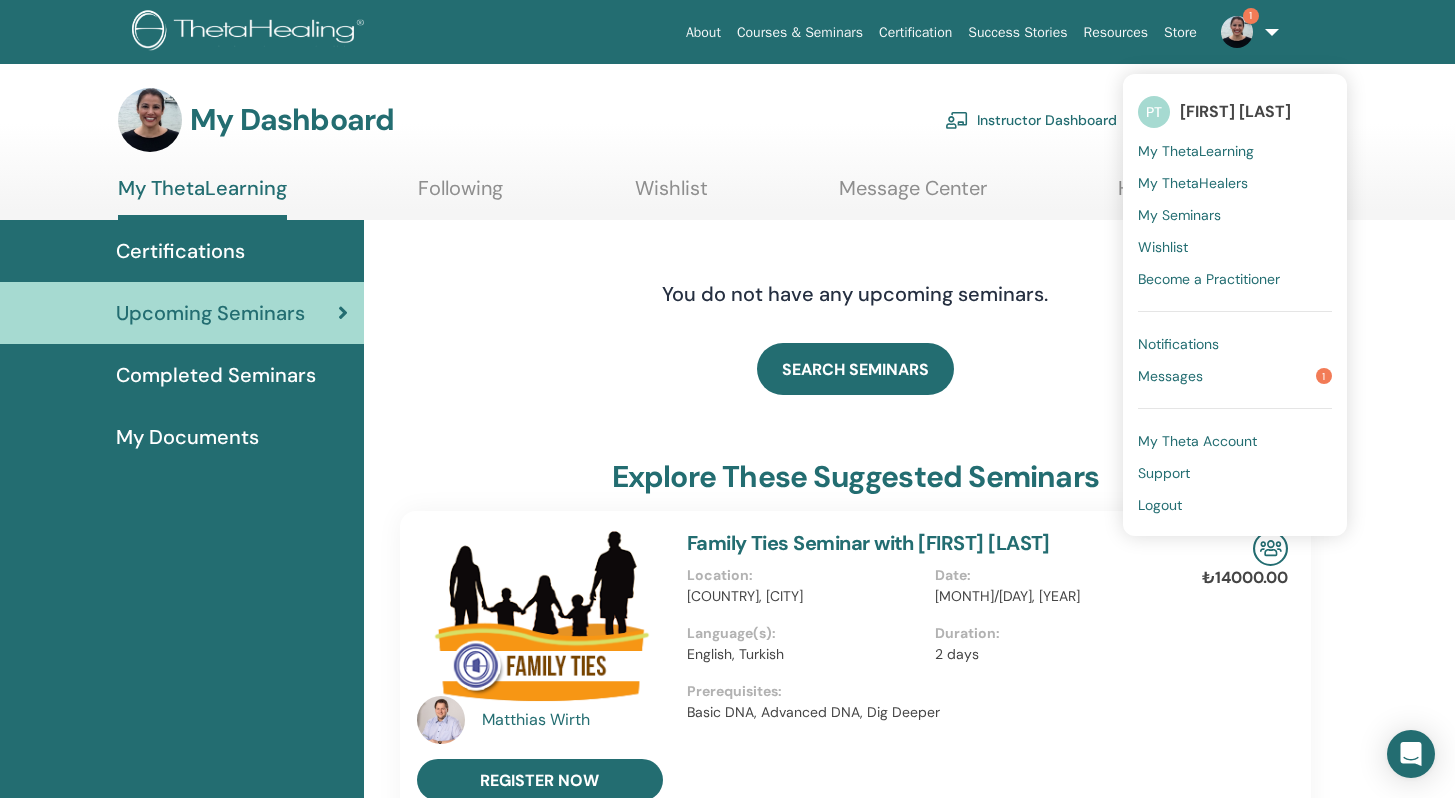 click at bounding box center (1237, 32) 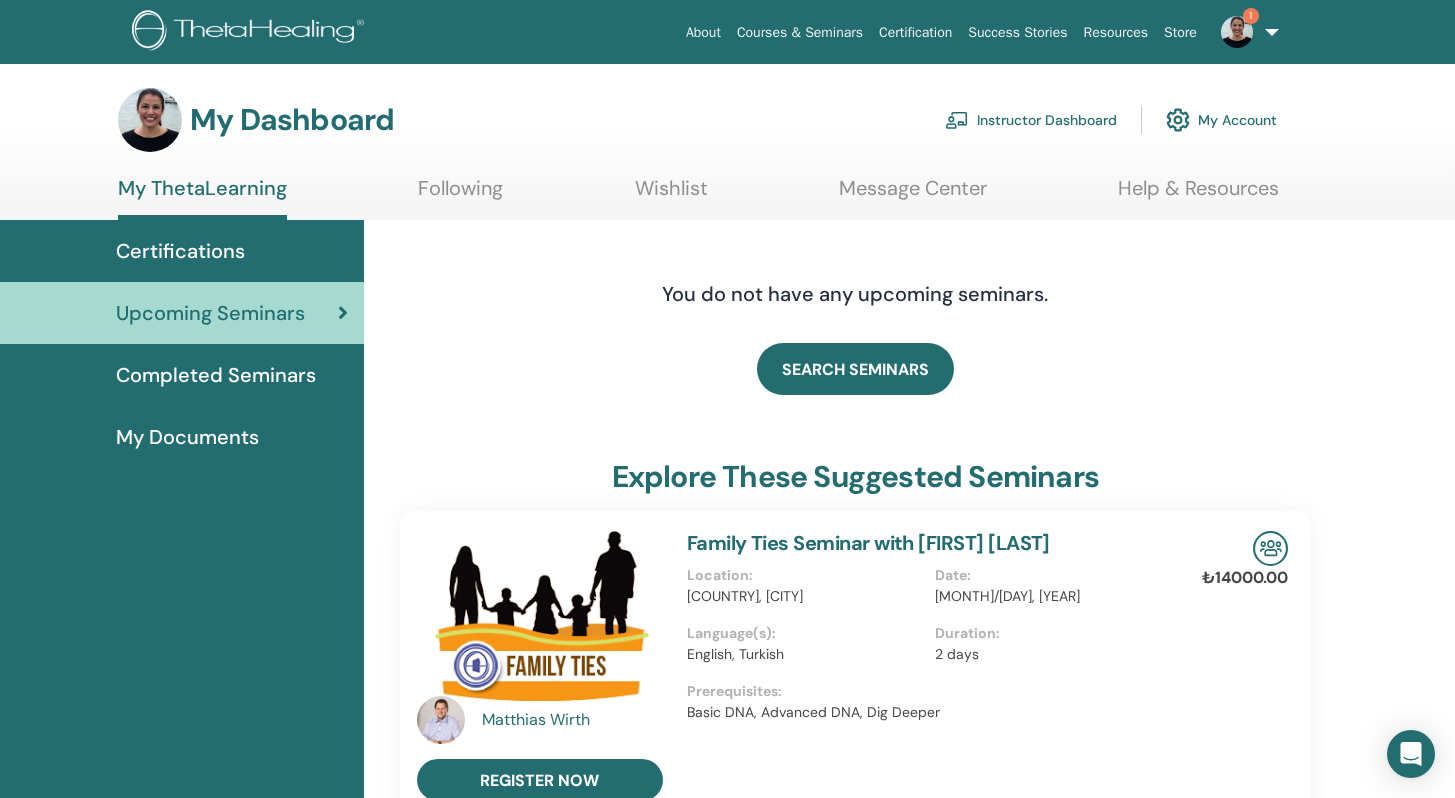 click at bounding box center [1237, 32] 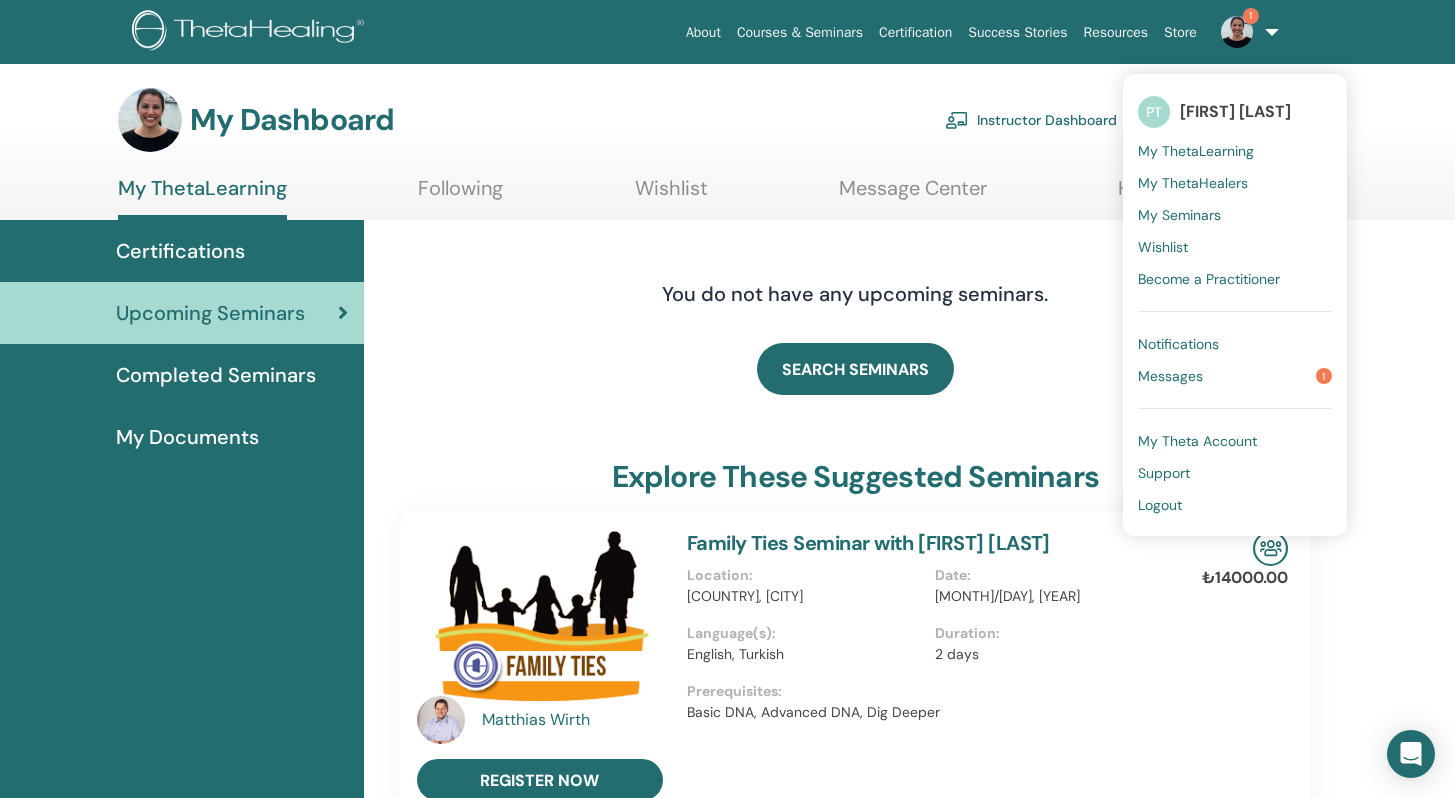 click on "My Theta Account" at bounding box center [1197, 441] 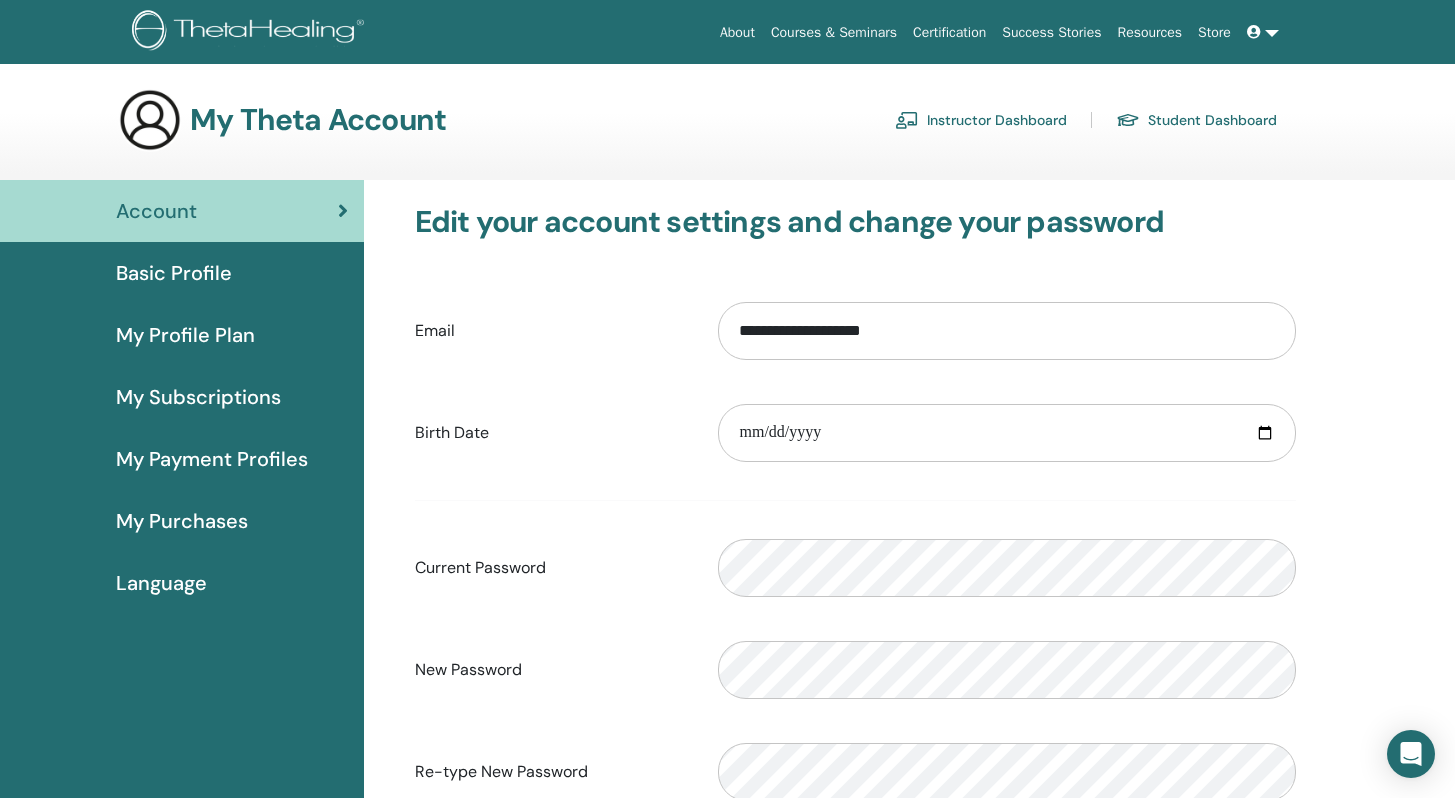 scroll, scrollTop: 0, scrollLeft: 0, axis: both 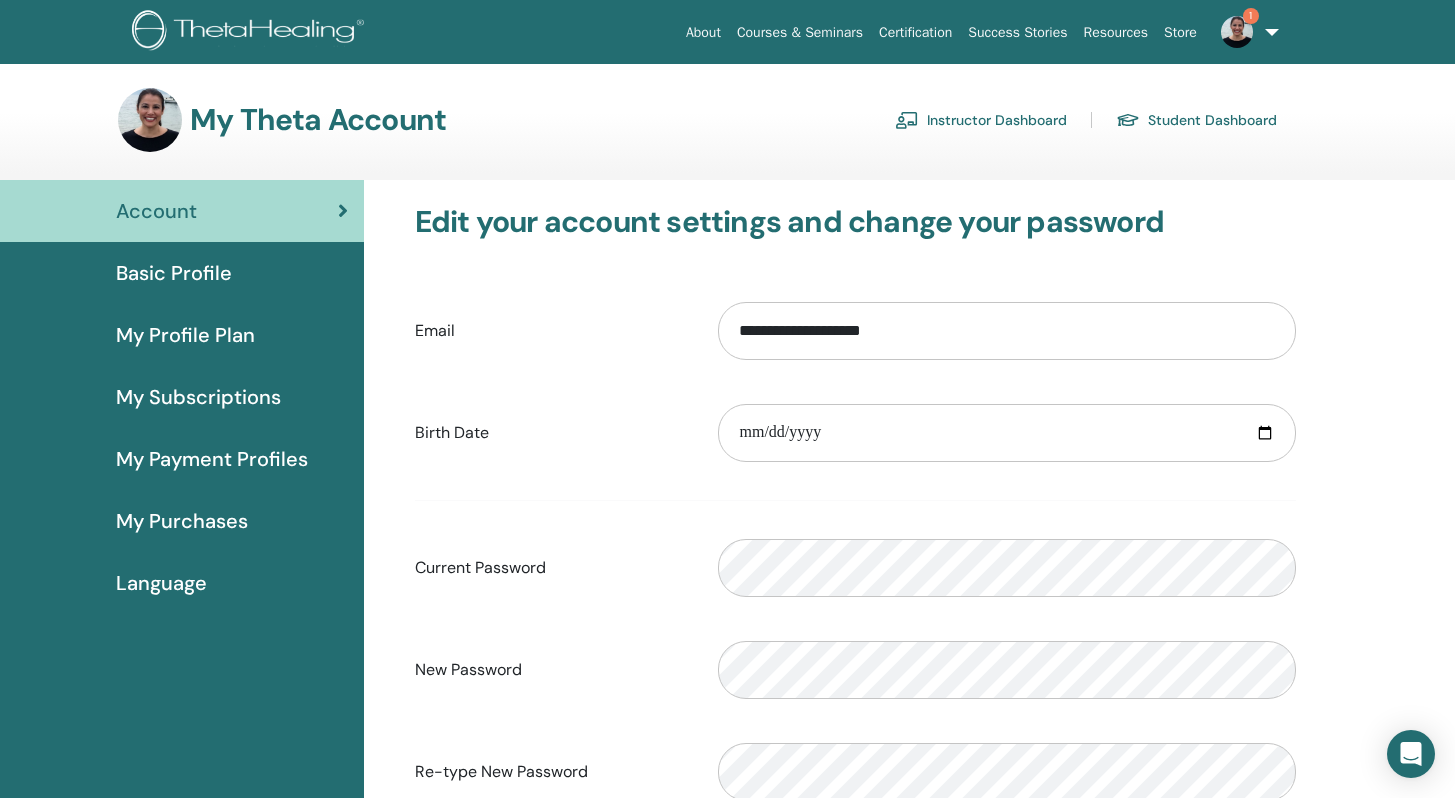 click on "Instructor Dashboard" at bounding box center [981, 120] 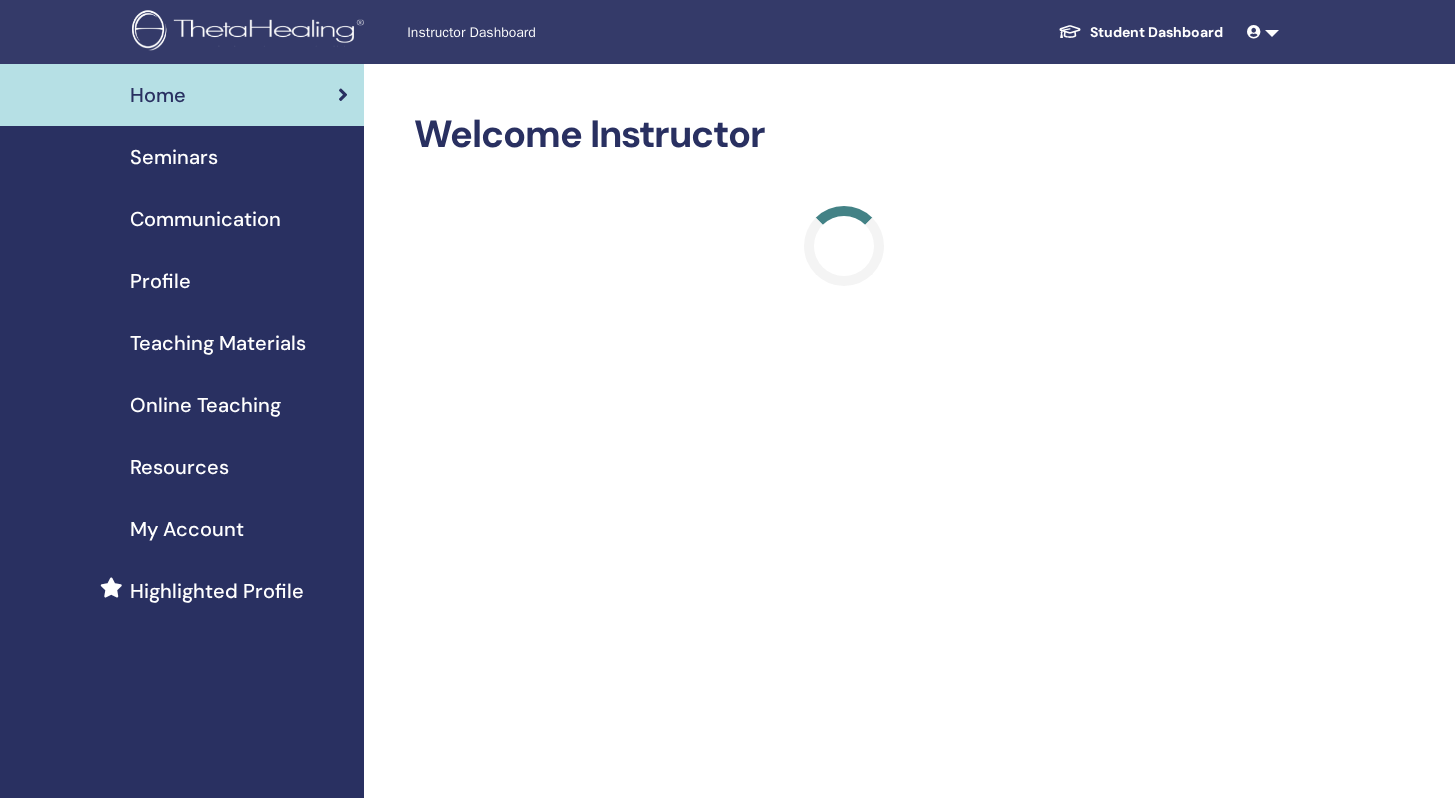 scroll, scrollTop: 0, scrollLeft: 0, axis: both 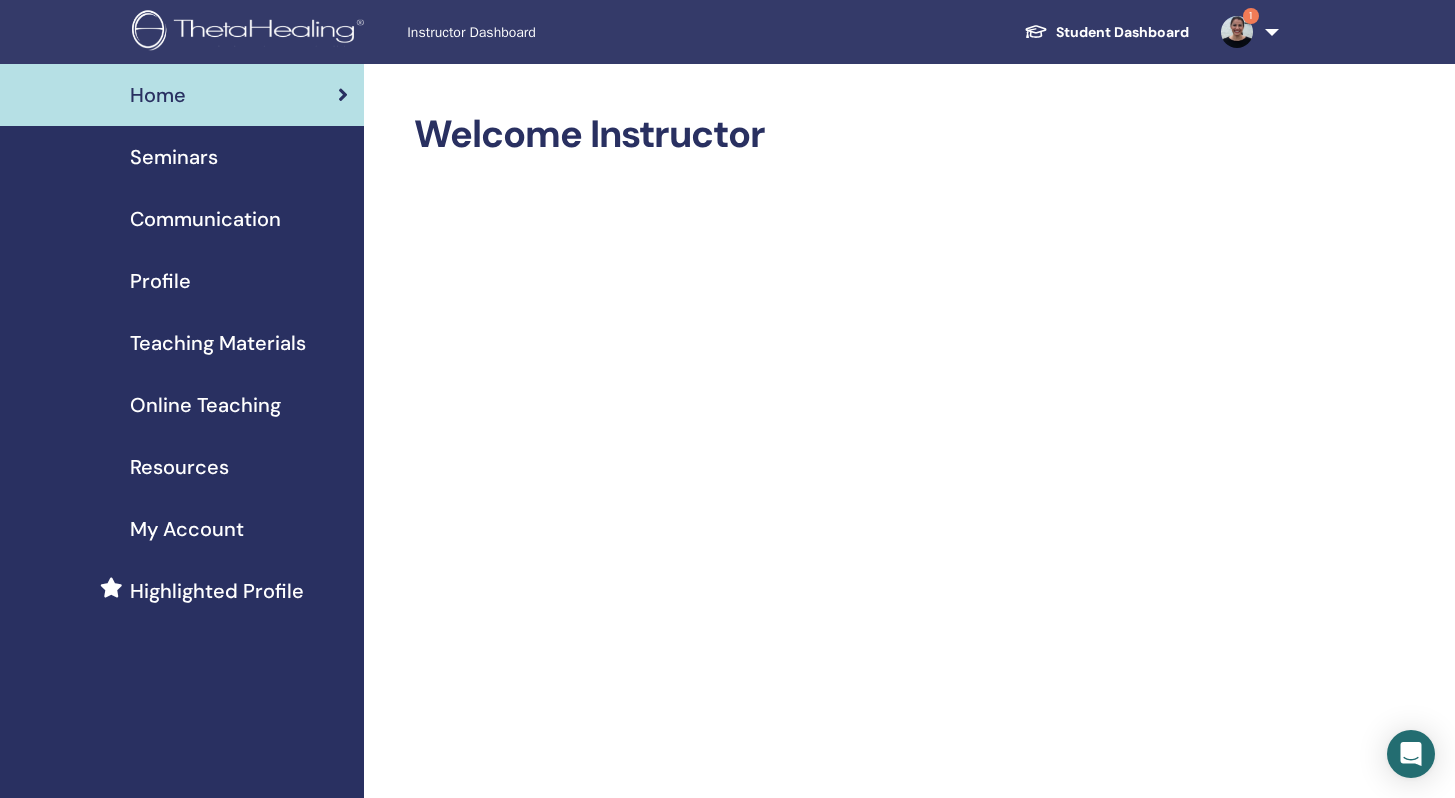 click on "Seminars" at bounding box center [174, 157] 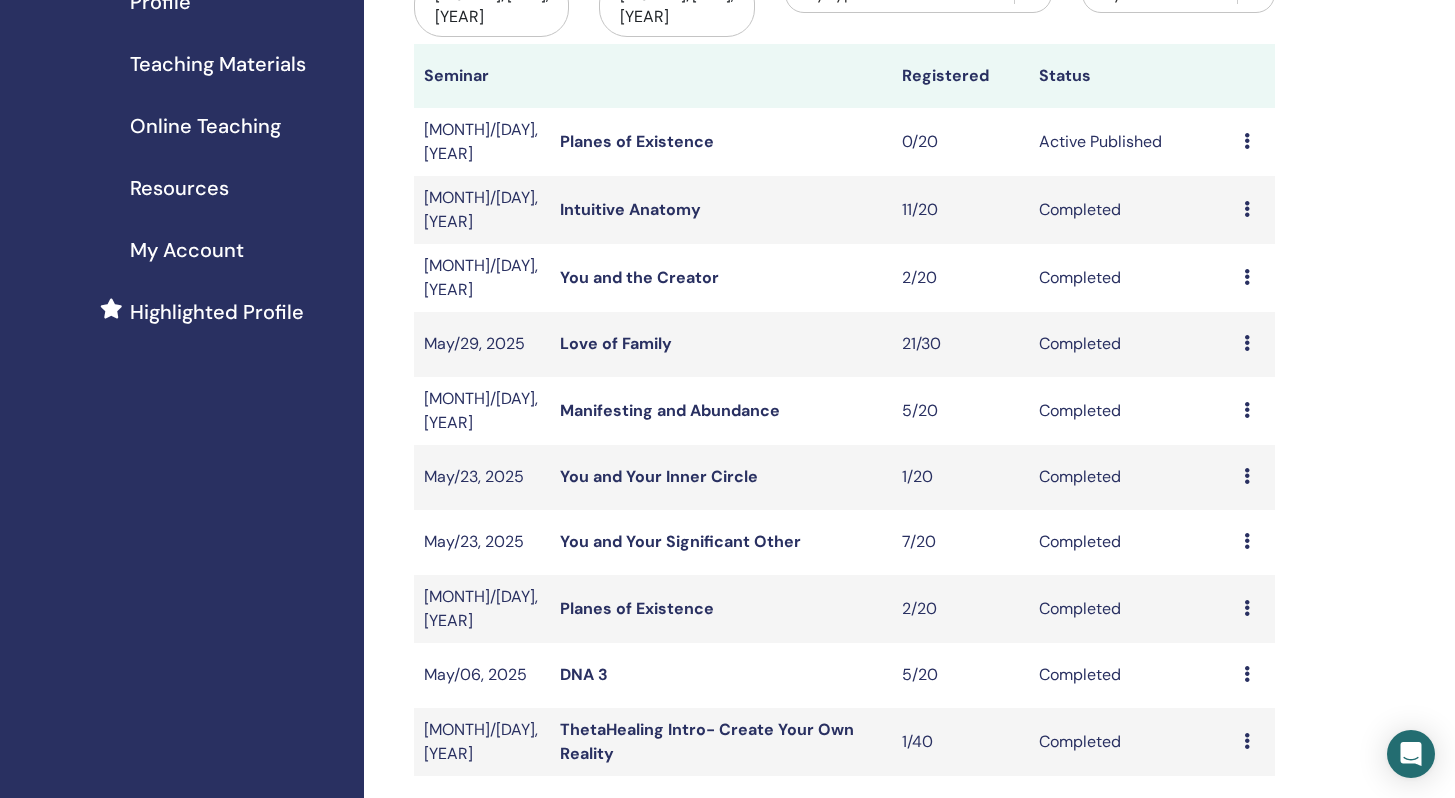 scroll, scrollTop: 0, scrollLeft: 0, axis: both 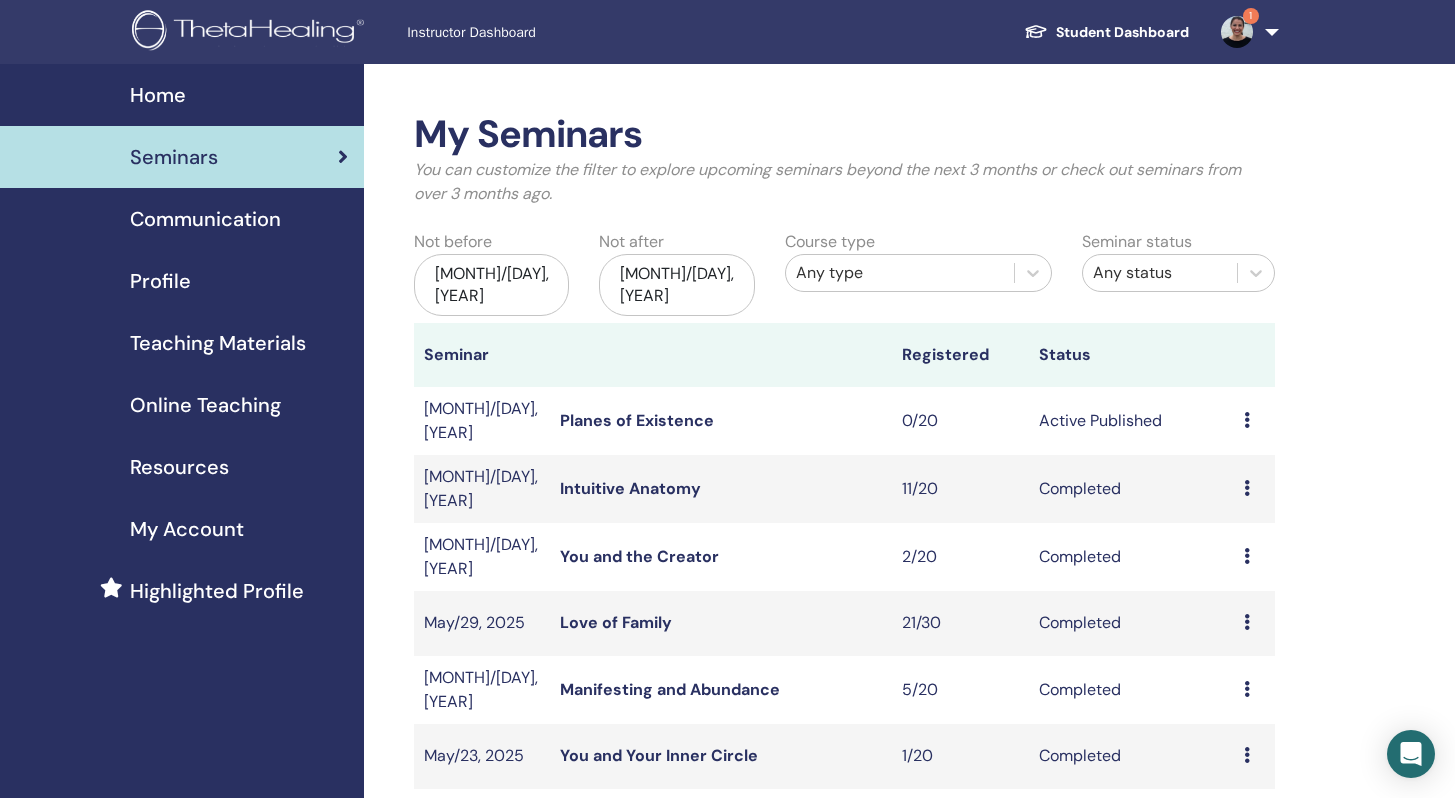 click on "May/03, 2025" at bounding box center (492, 285) 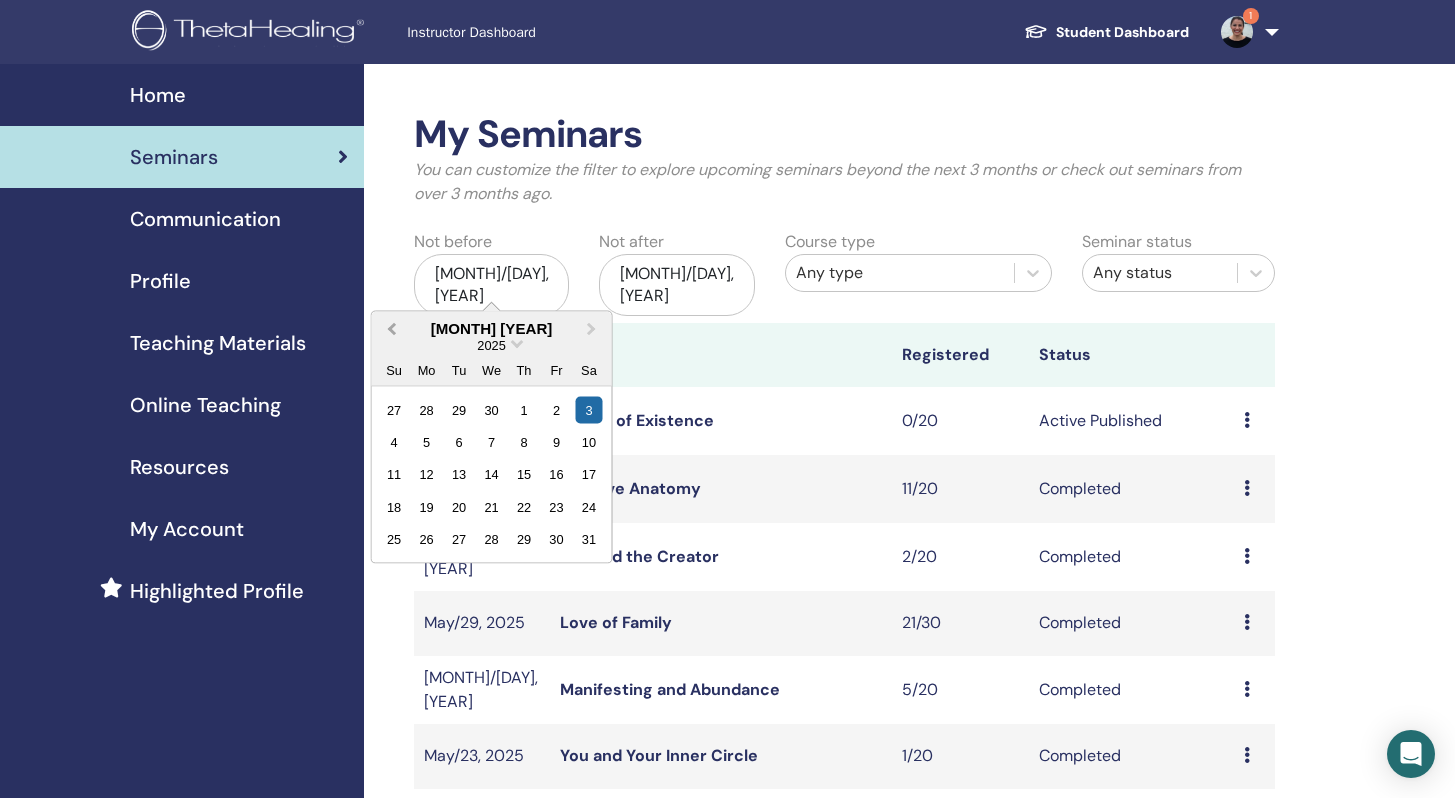 click on "Previous Month" at bounding box center (391, 328) 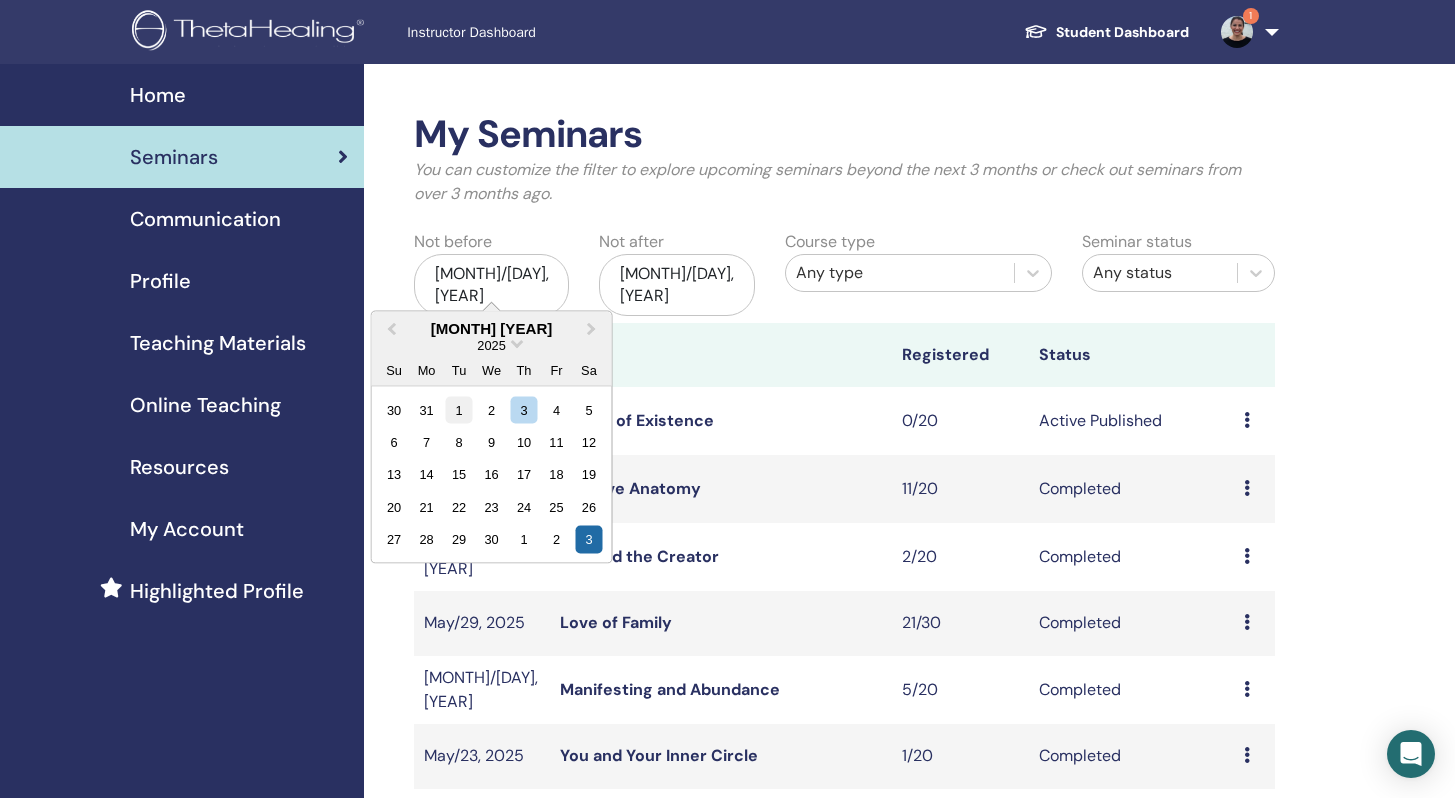 click on "1" at bounding box center [458, 409] 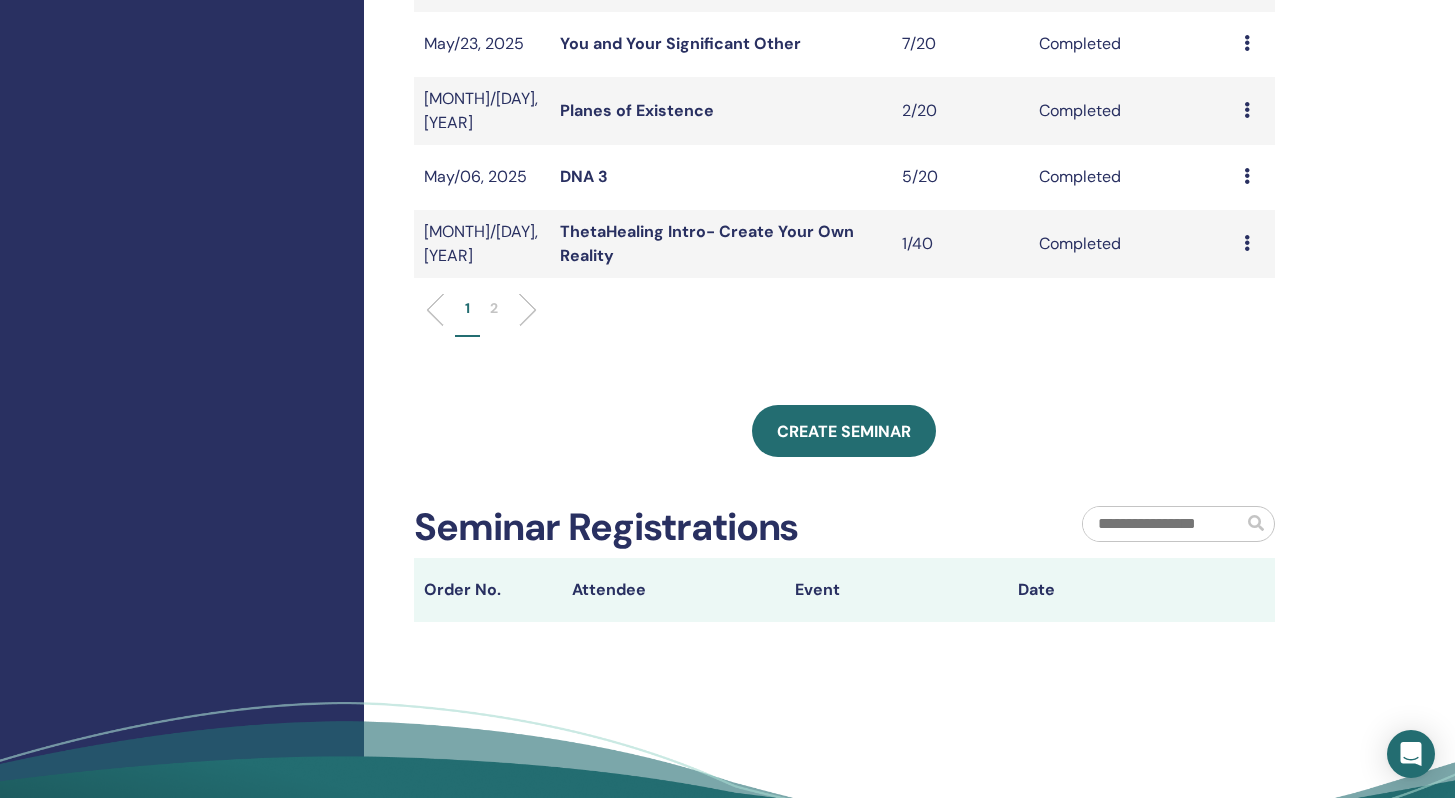 scroll, scrollTop: 776, scrollLeft: 0, axis: vertical 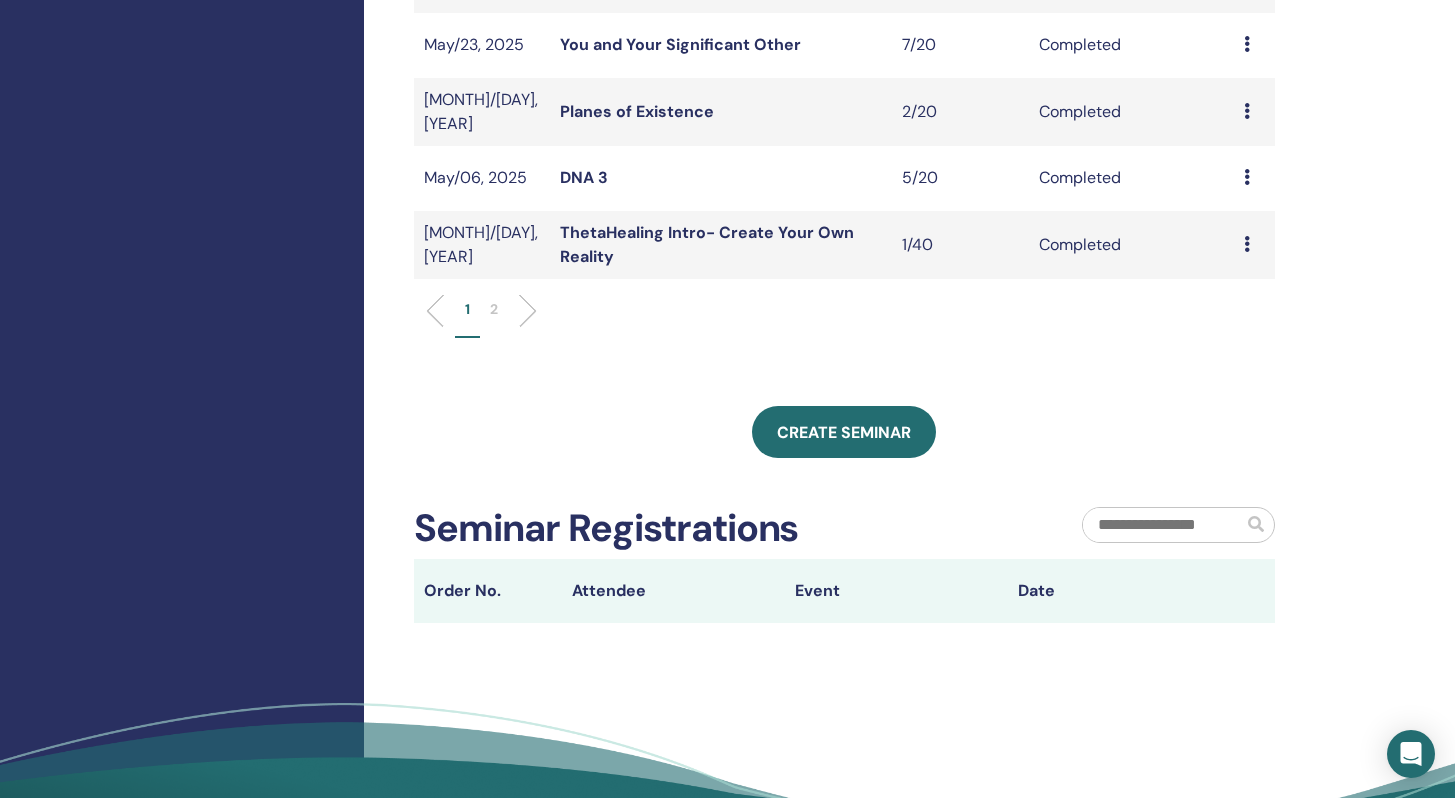 click on "2" at bounding box center [494, 309] 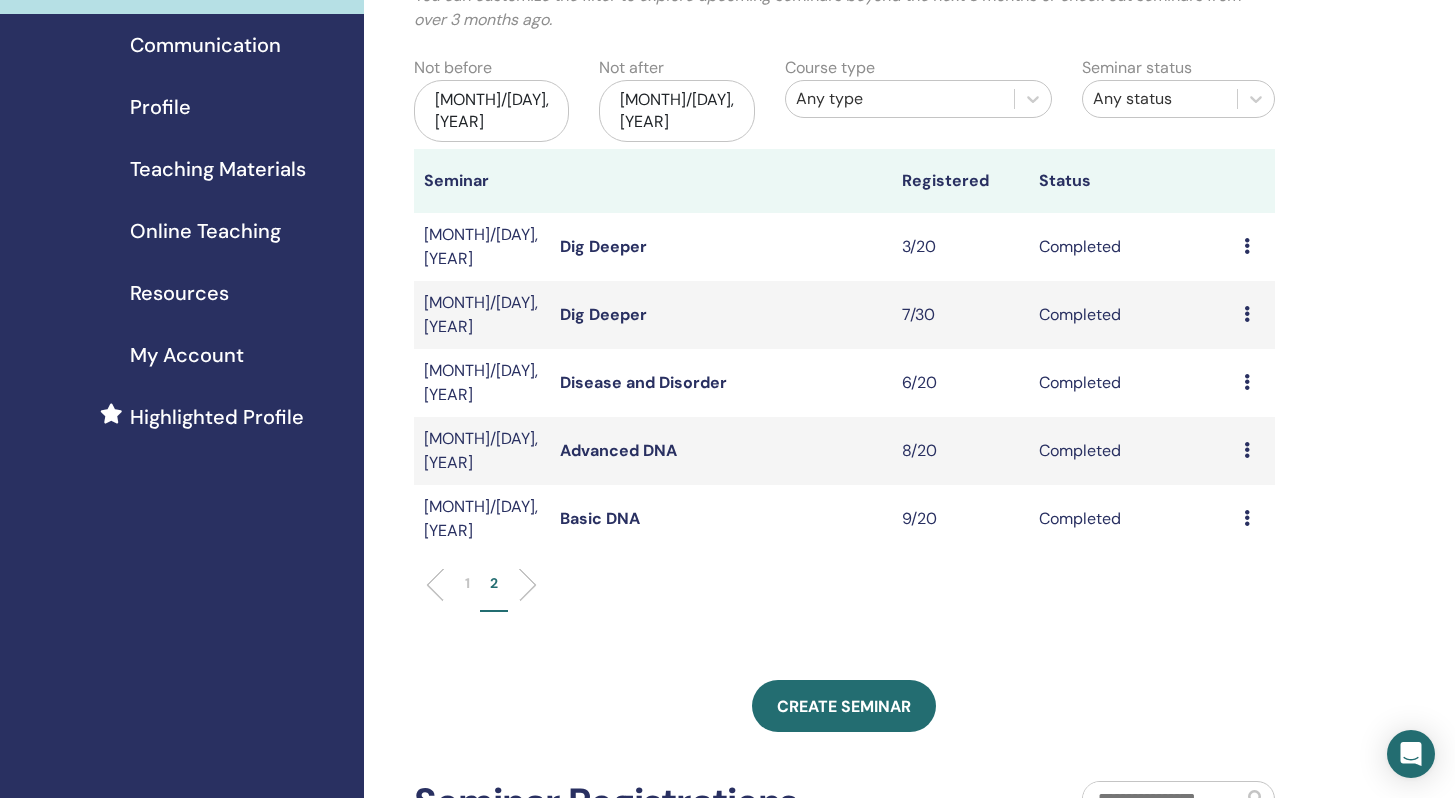 scroll, scrollTop: 142, scrollLeft: 0, axis: vertical 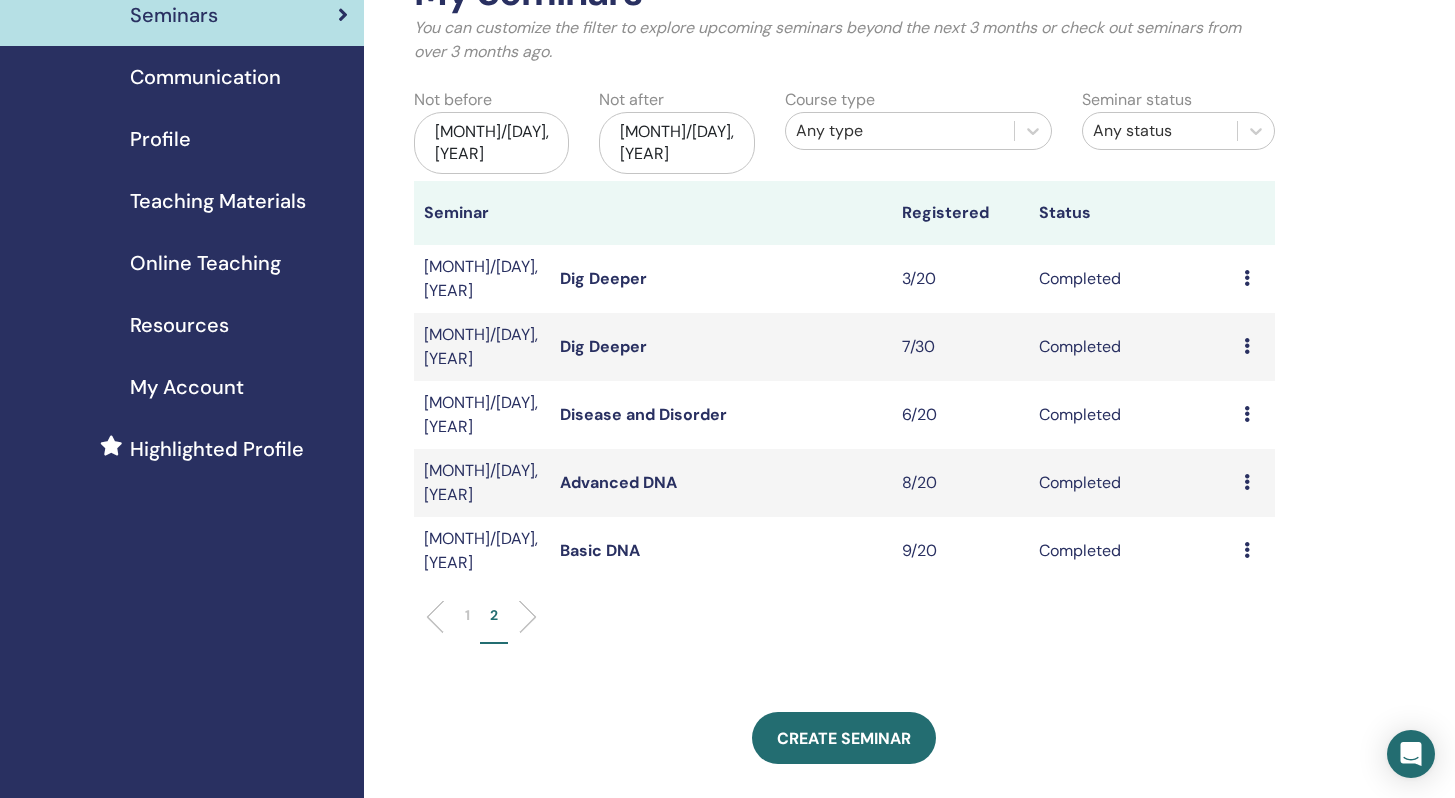 click at bounding box center [1247, 346] 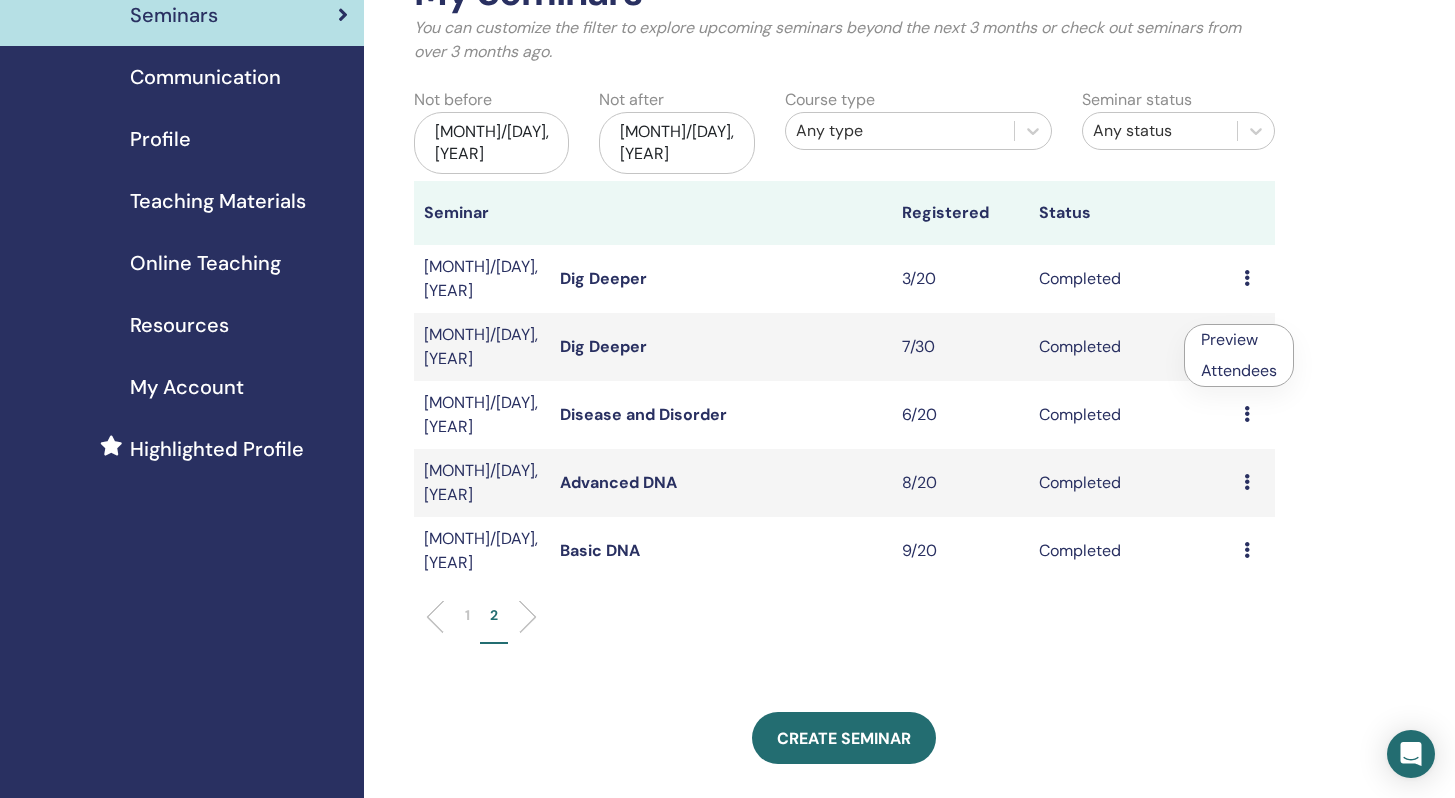 click on "Attendees" at bounding box center [1239, 370] 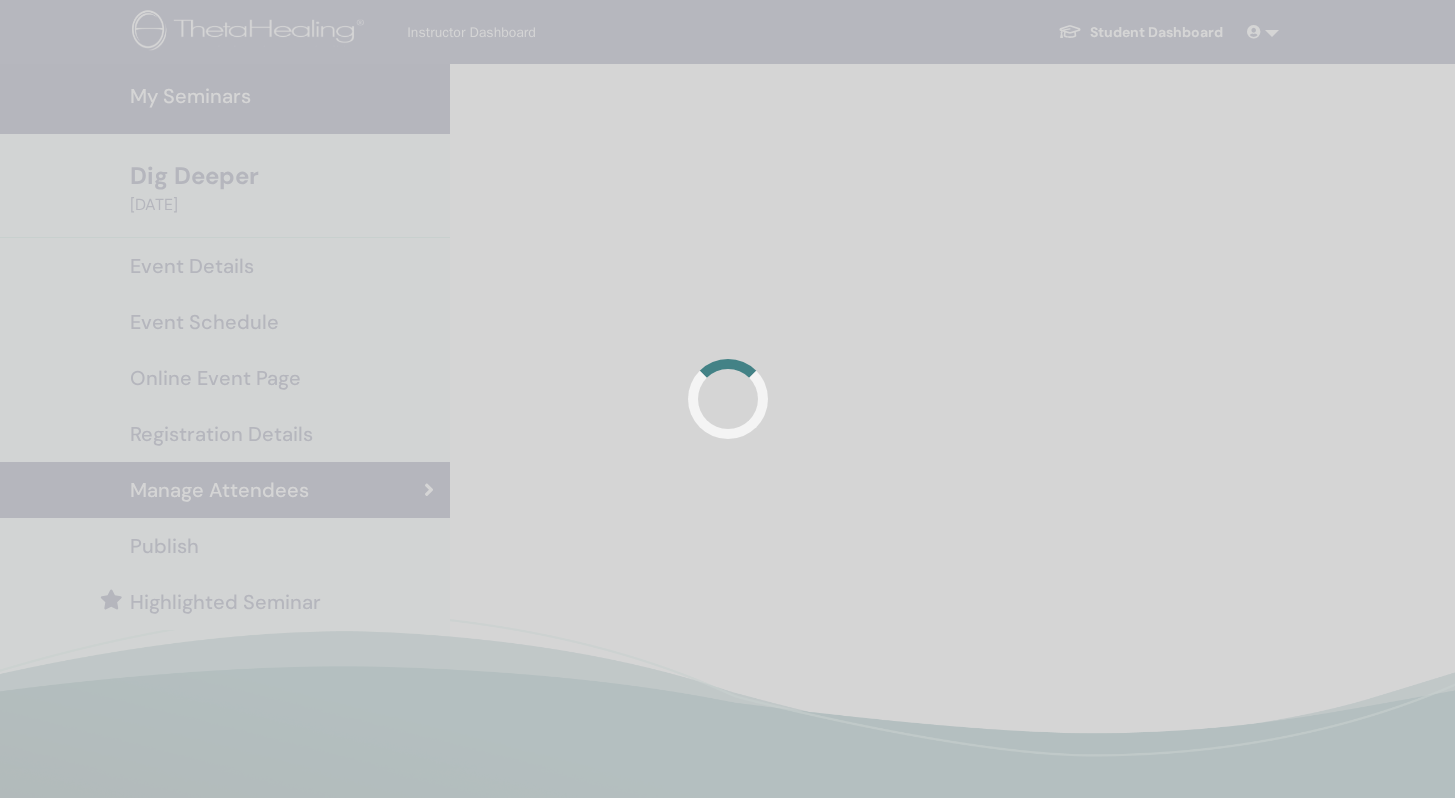 scroll, scrollTop: 0, scrollLeft: 0, axis: both 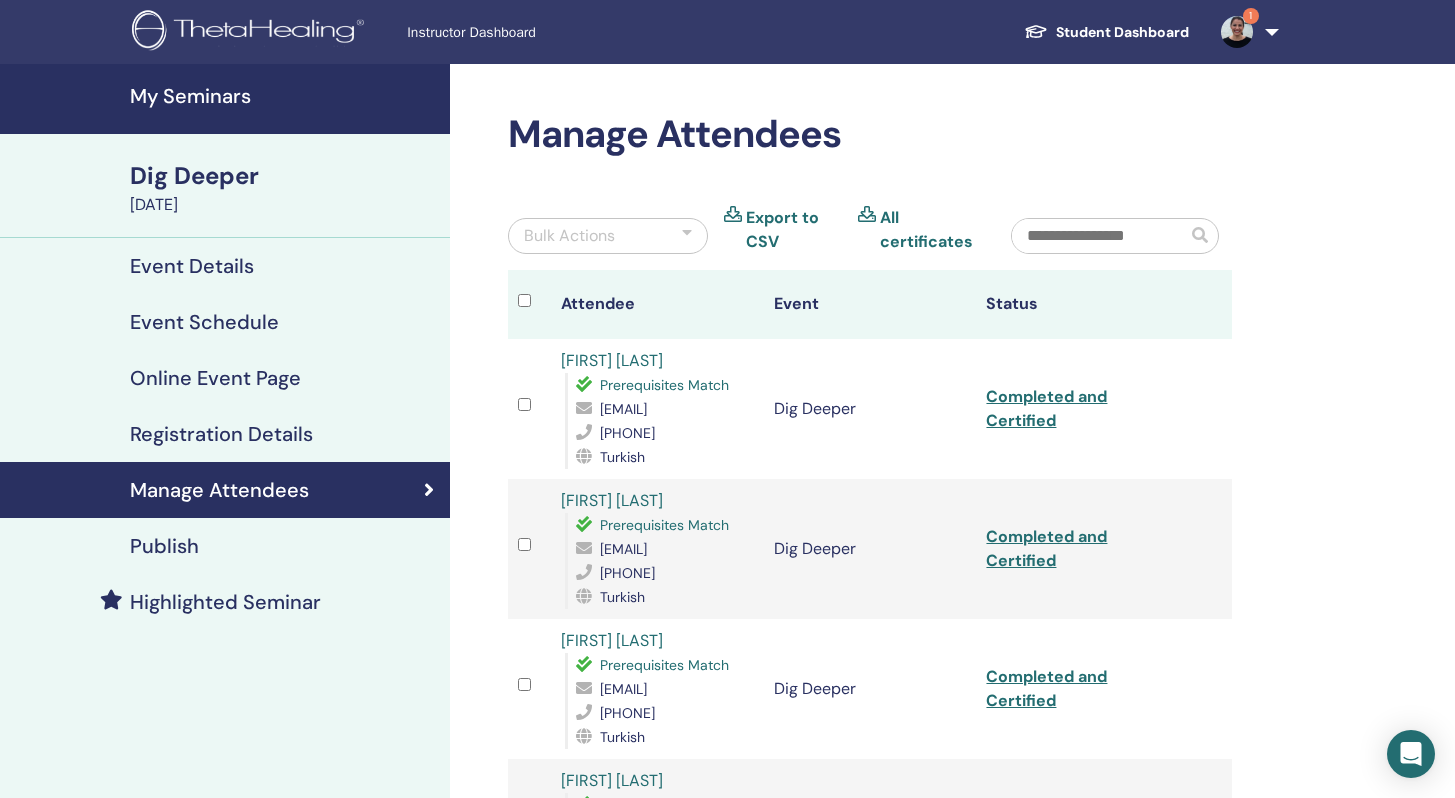 click on "Export to CSV" at bounding box center [794, 230] 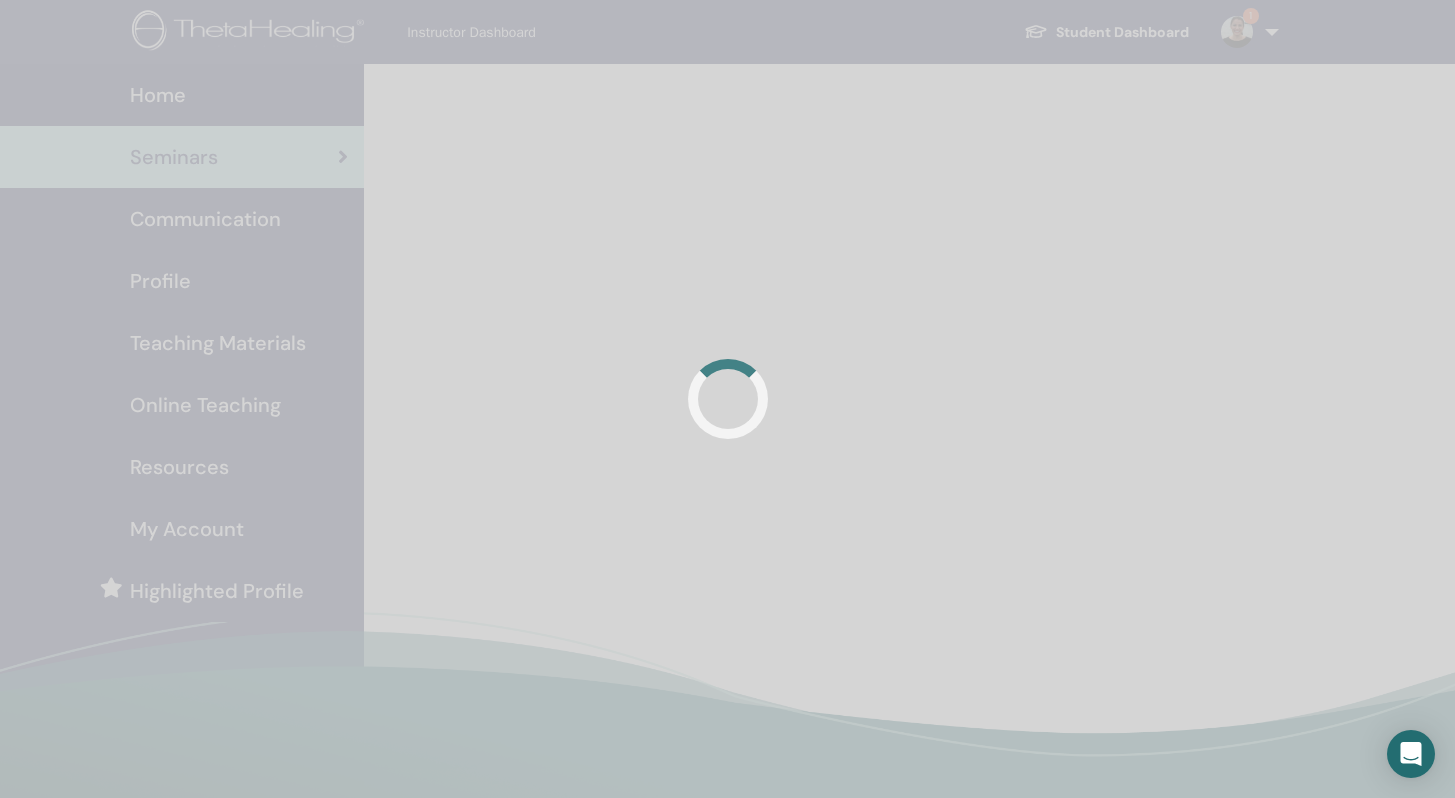 scroll, scrollTop: 142, scrollLeft: 0, axis: vertical 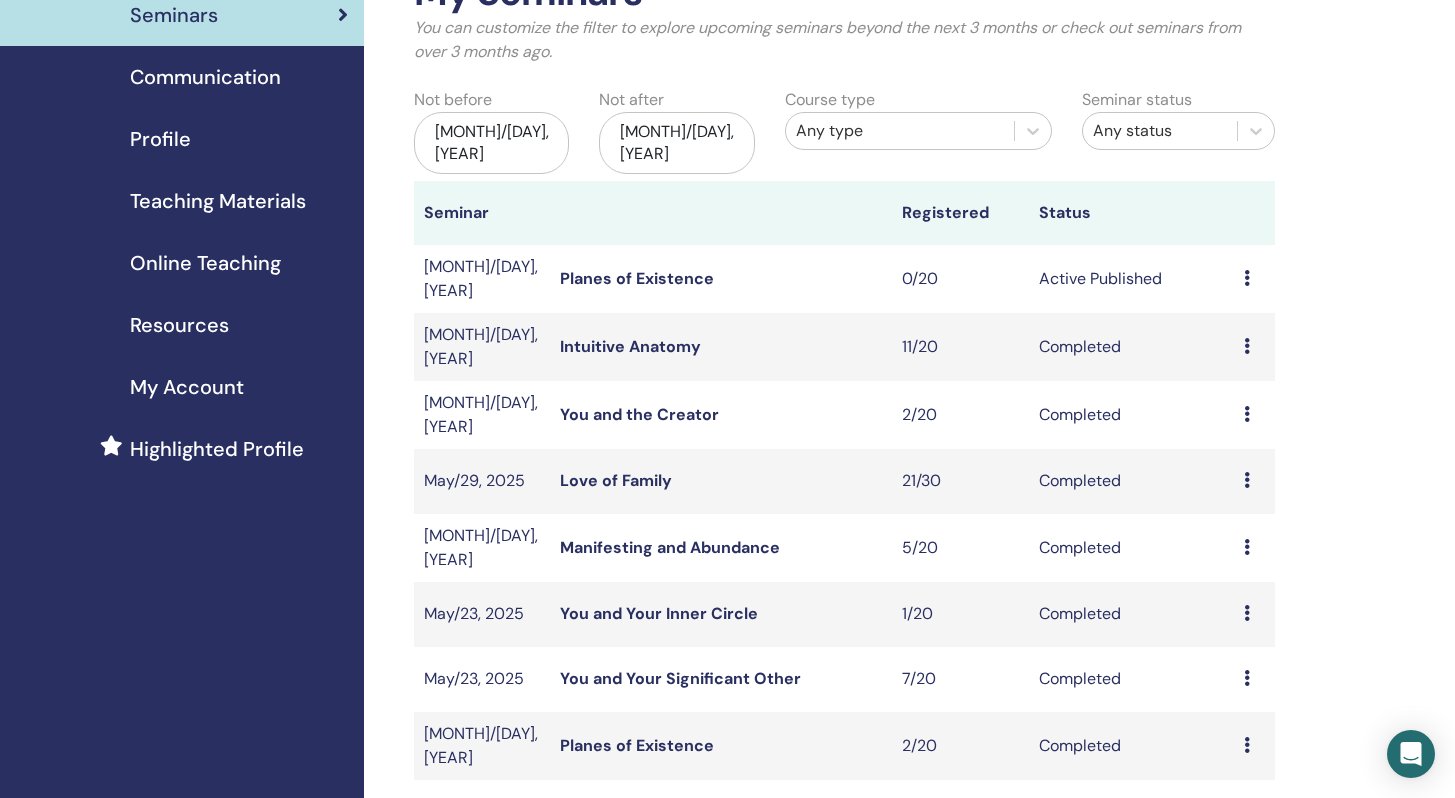 click on "[MONTH]/[DAY], [YEAR]" at bounding box center (492, 143) 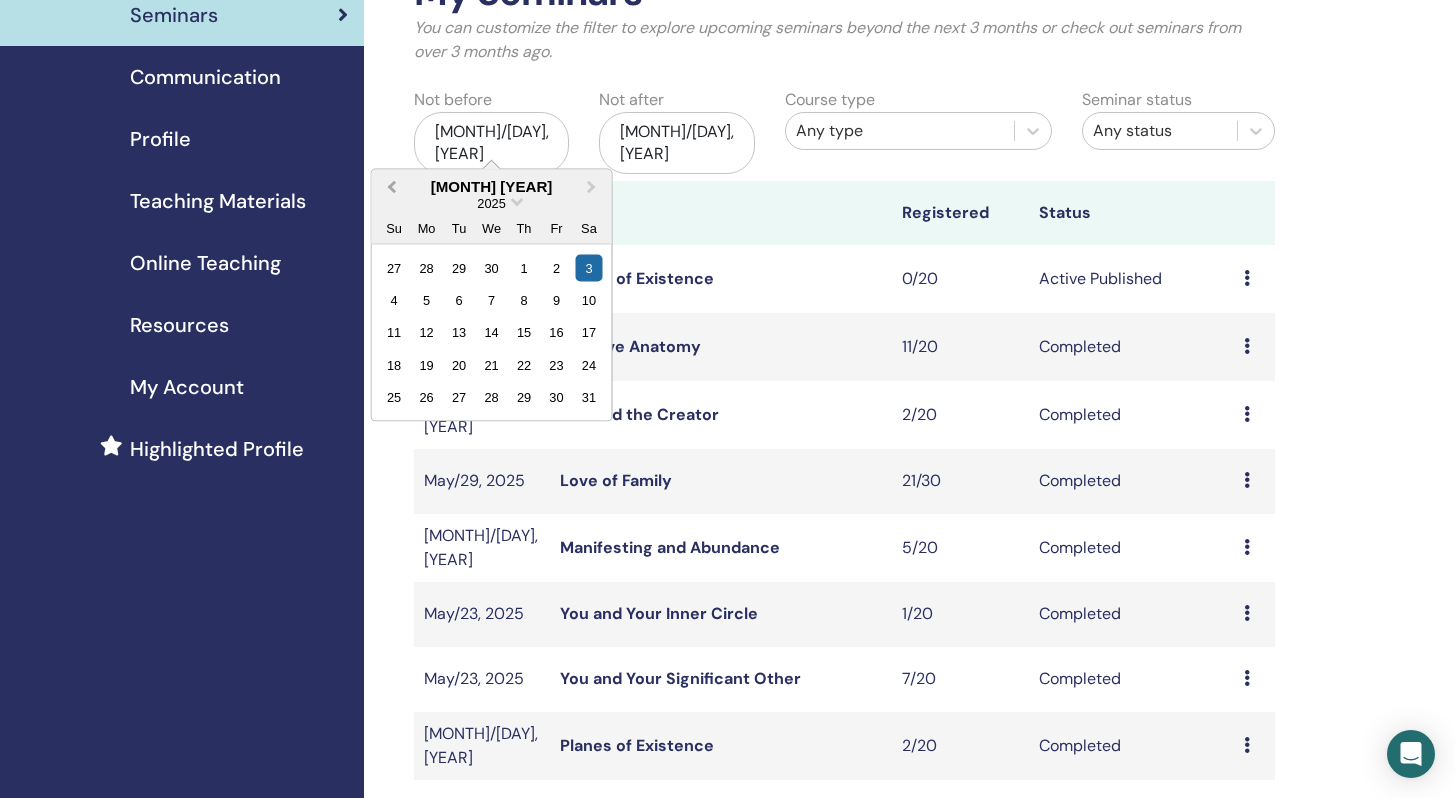 click on "Previous Month" at bounding box center [391, 186] 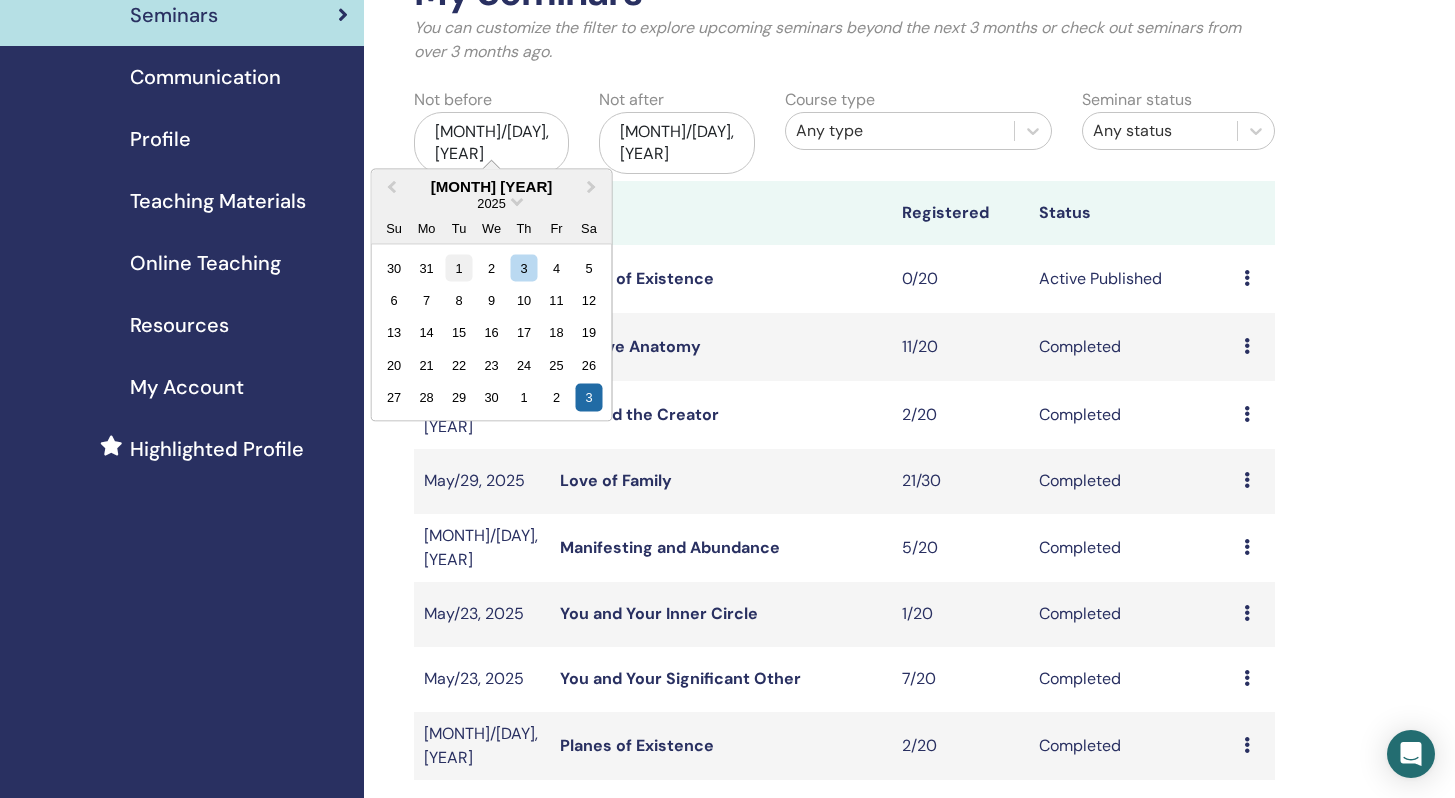 click on "1" at bounding box center [458, 267] 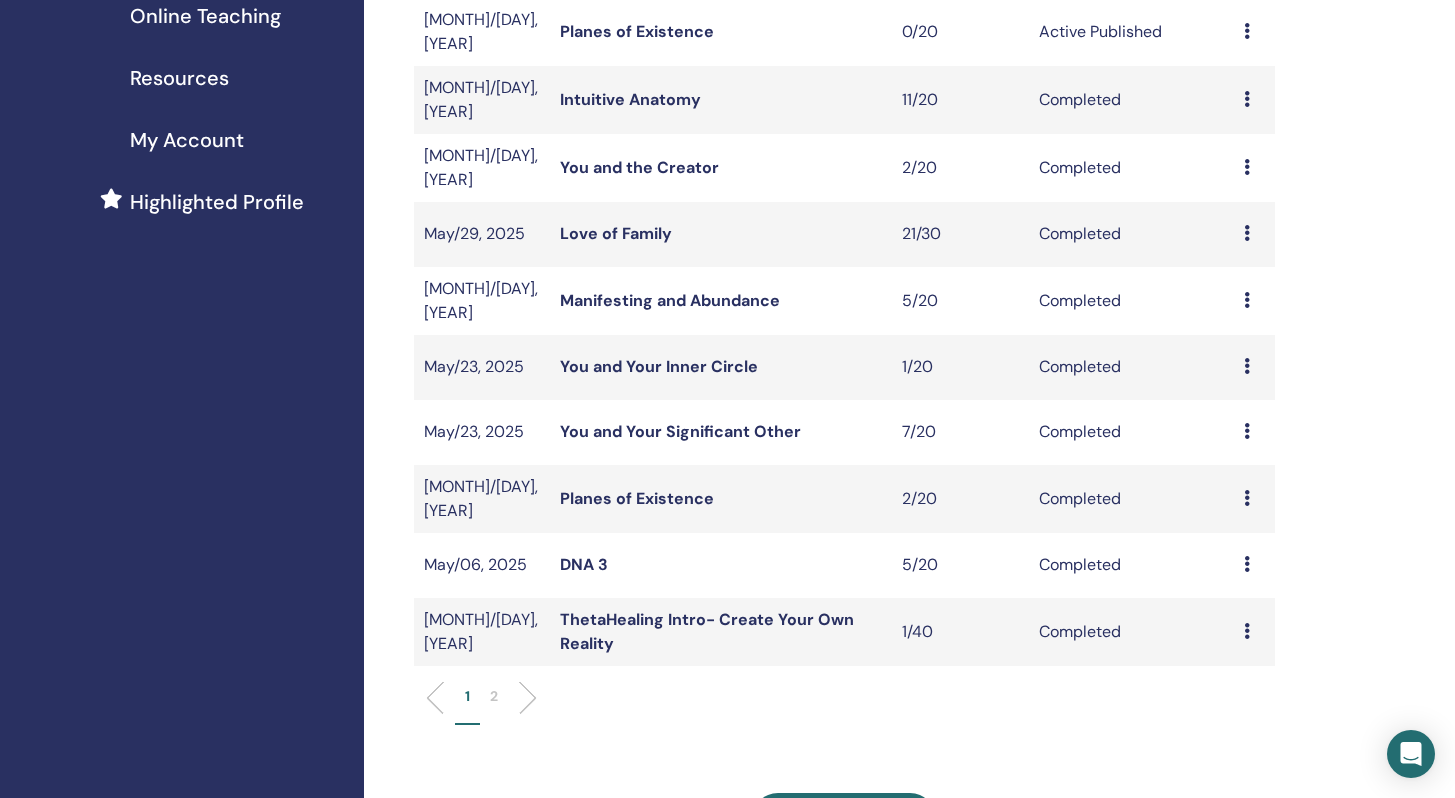 scroll, scrollTop: 413, scrollLeft: 0, axis: vertical 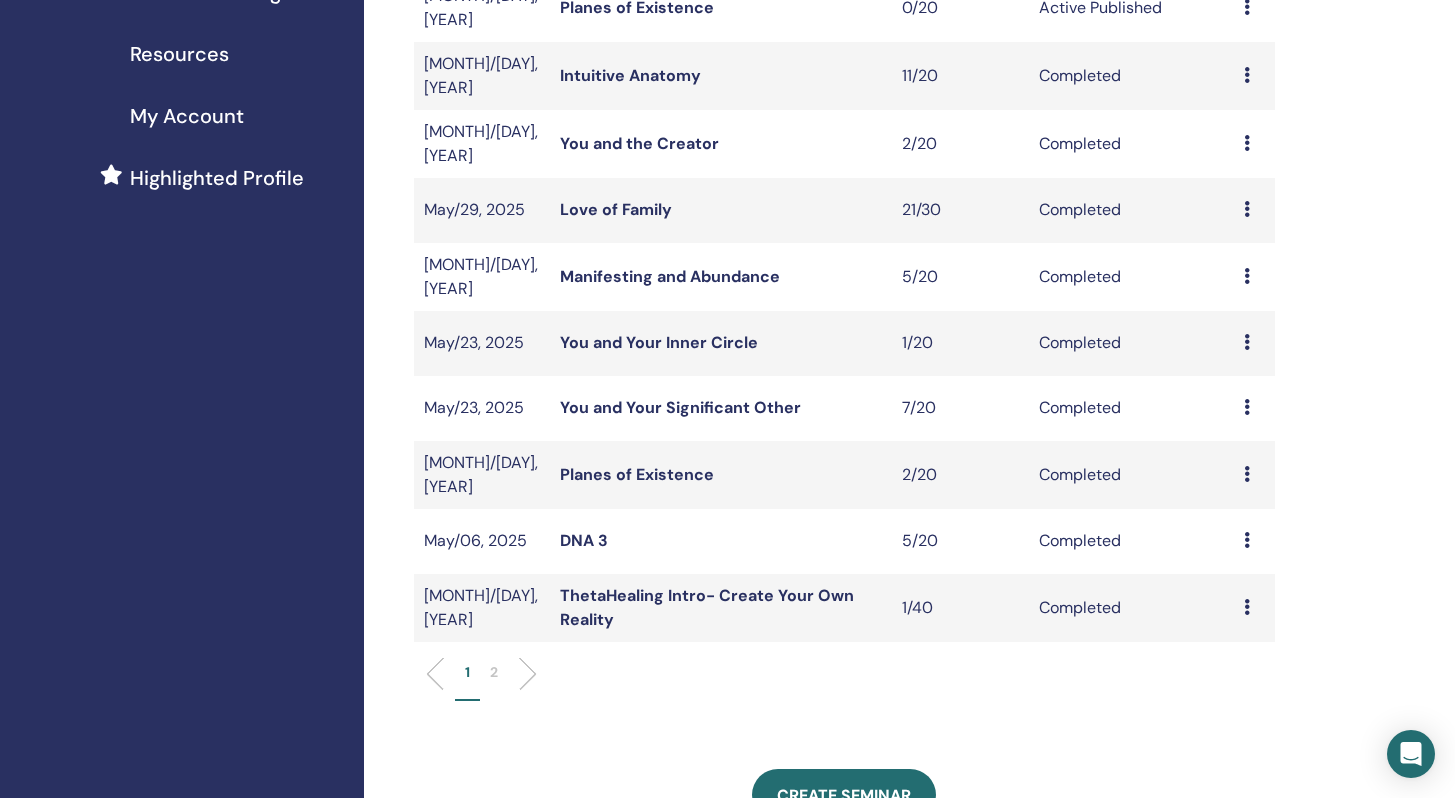 click on "2" at bounding box center [494, 672] 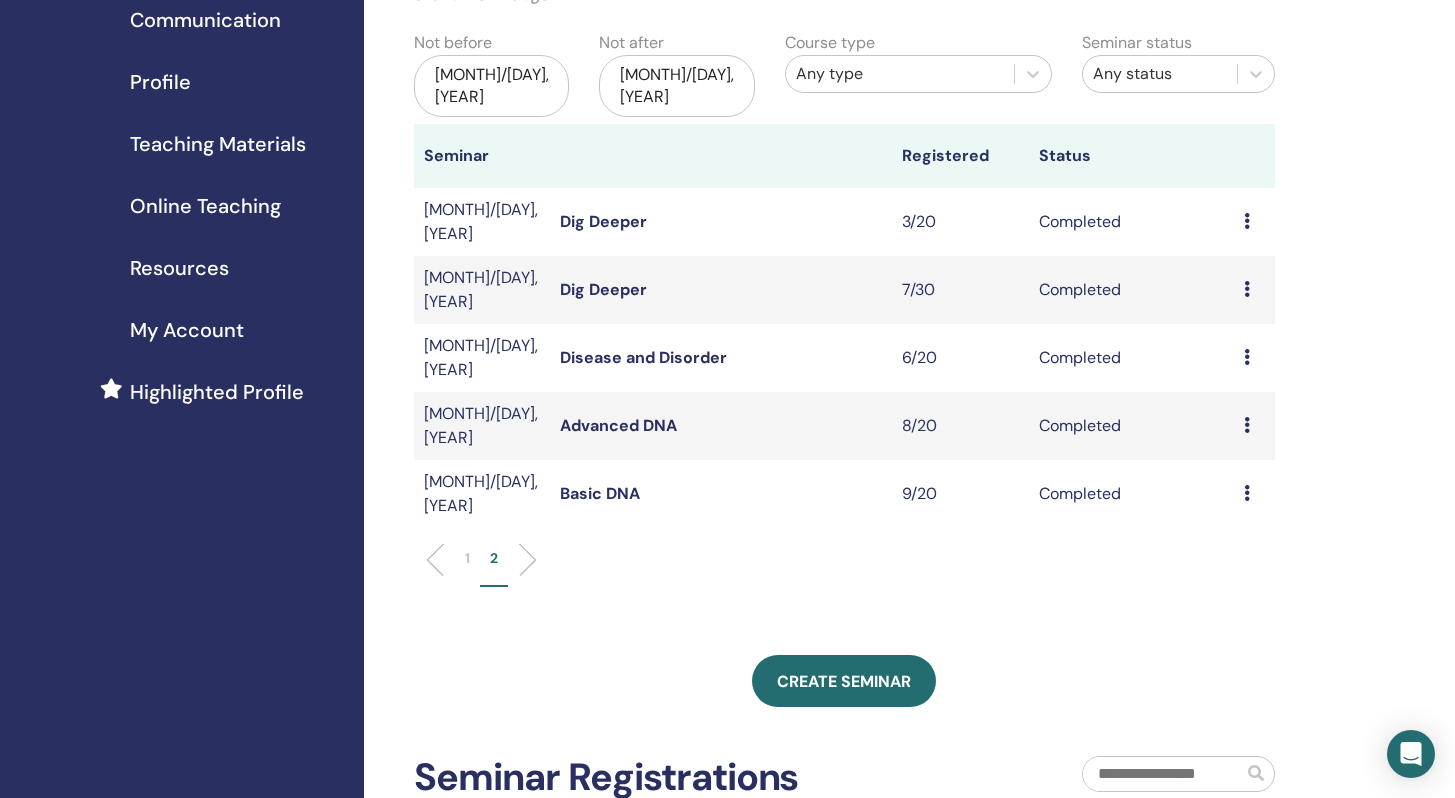 scroll, scrollTop: 191, scrollLeft: 0, axis: vertical 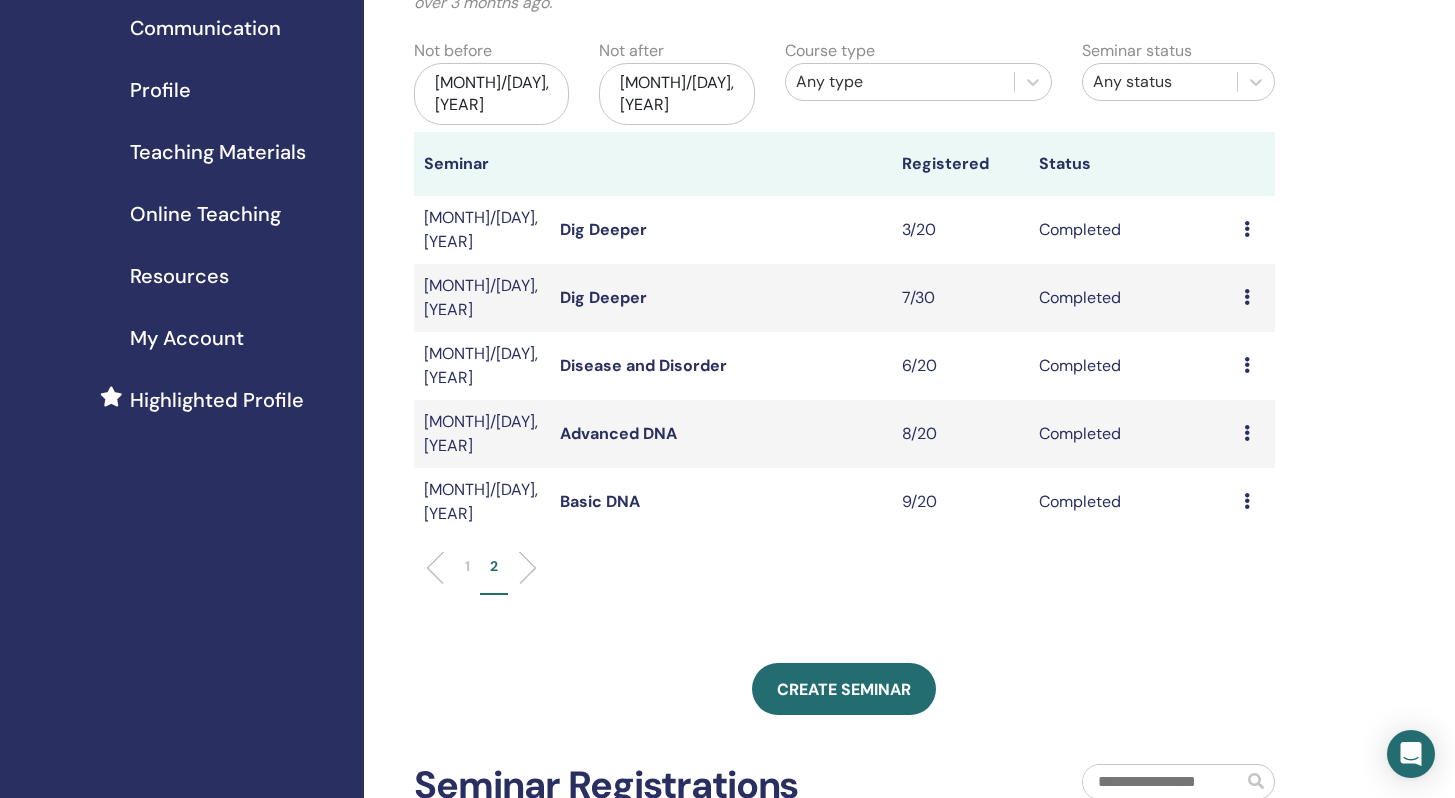 click at bounding box center (1247, 229) 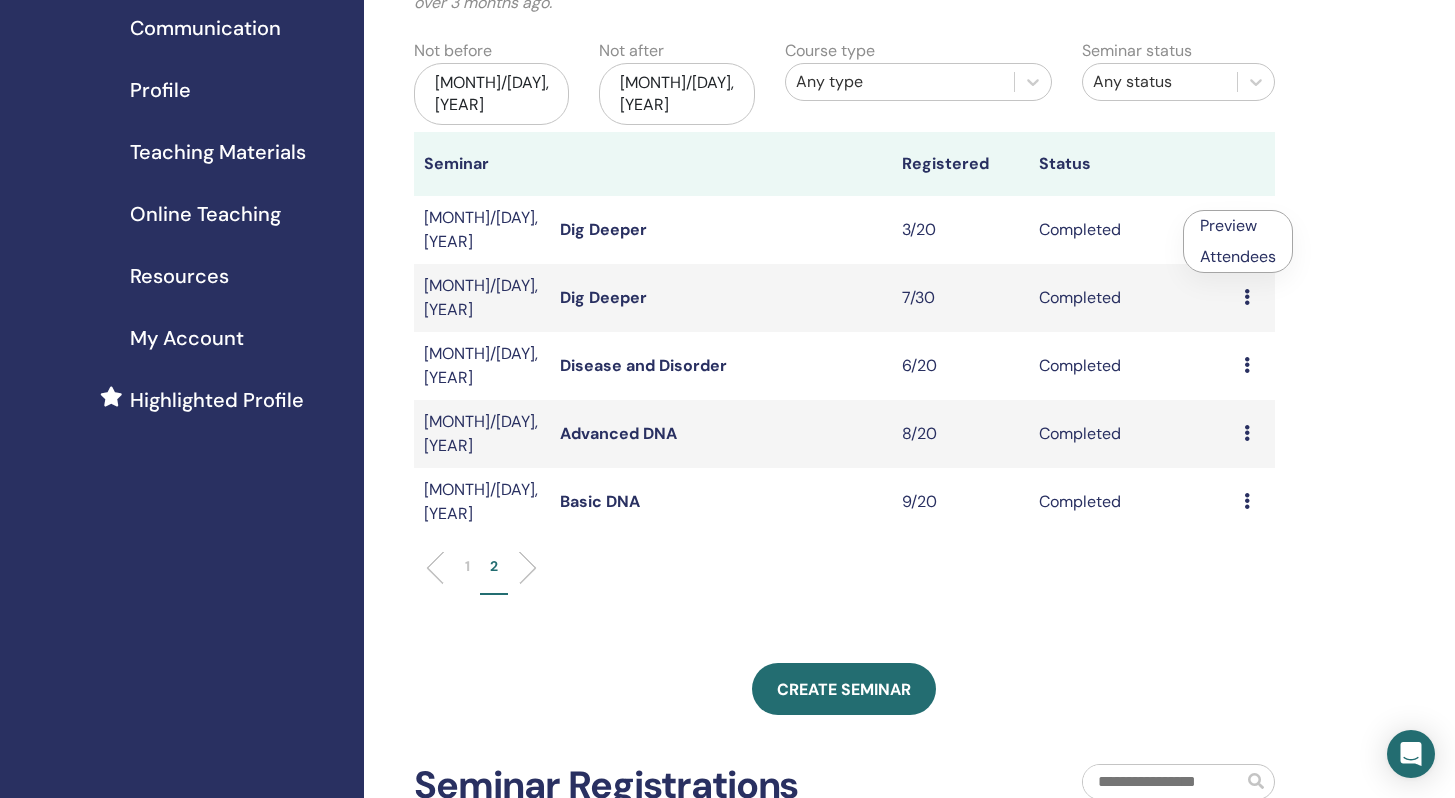 click on "Attendees" at bounding box center [1238, 256] 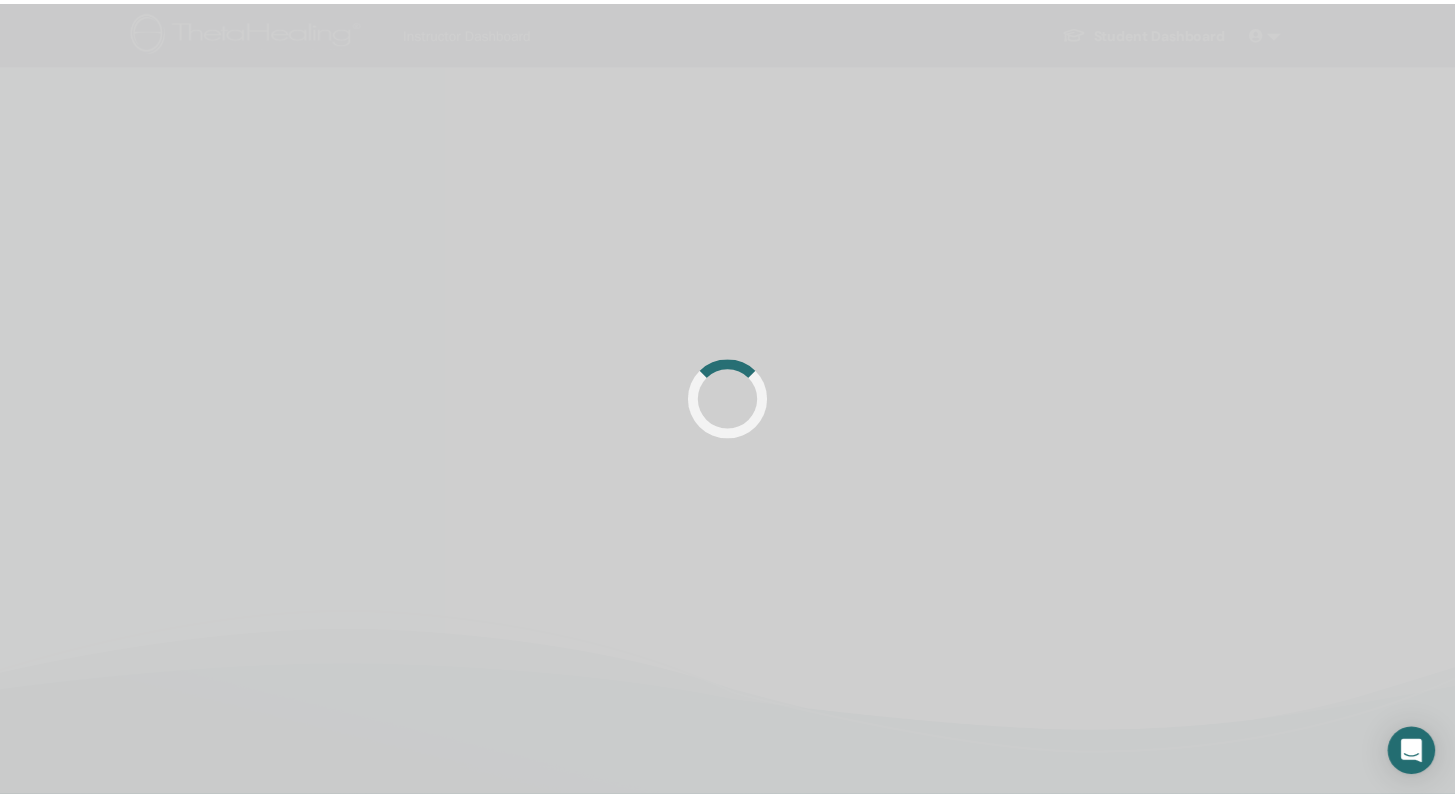 scroll, scrollTop: 0, scrollLeft: 0, axis: both 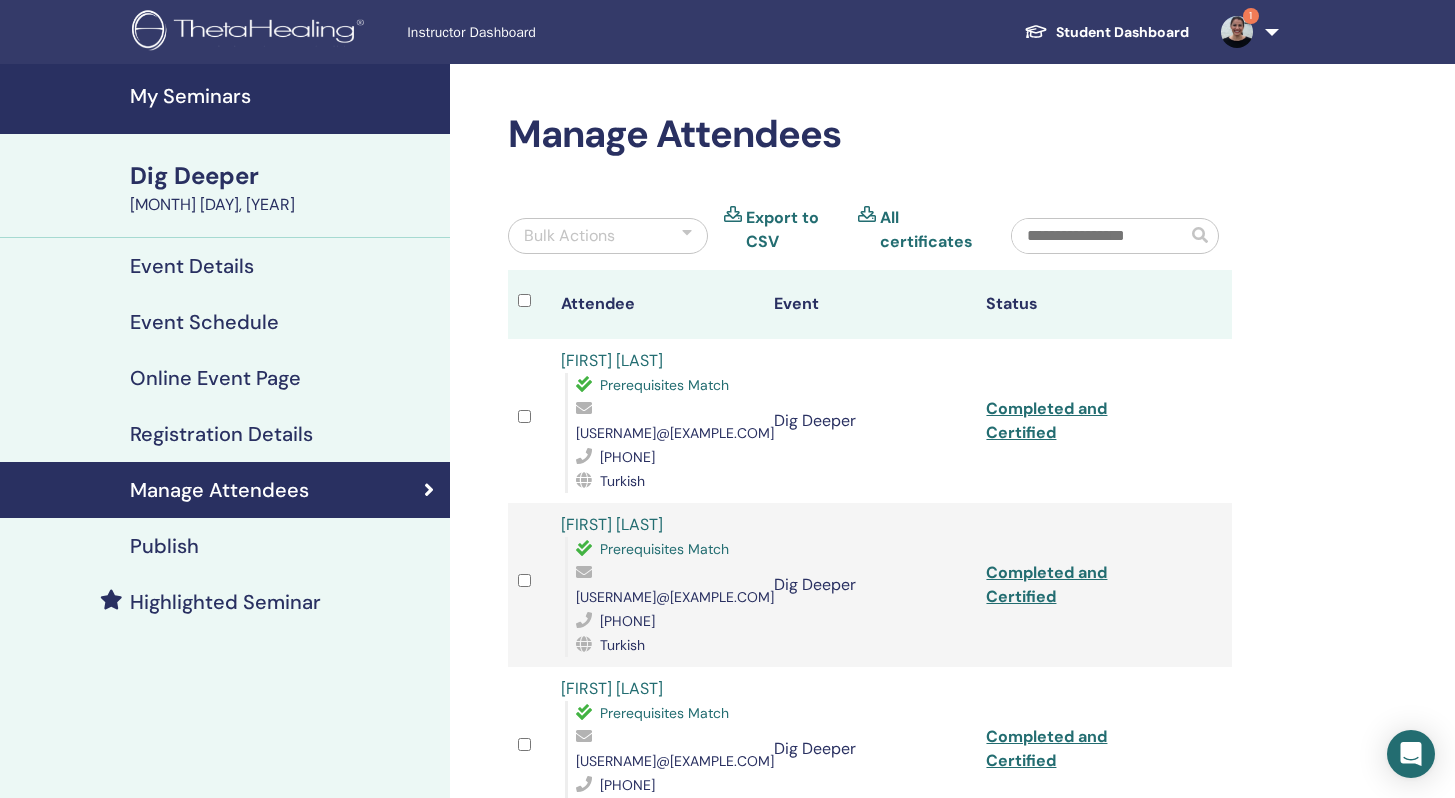 click on "Export to CSV" at bounding box center [794, 230] 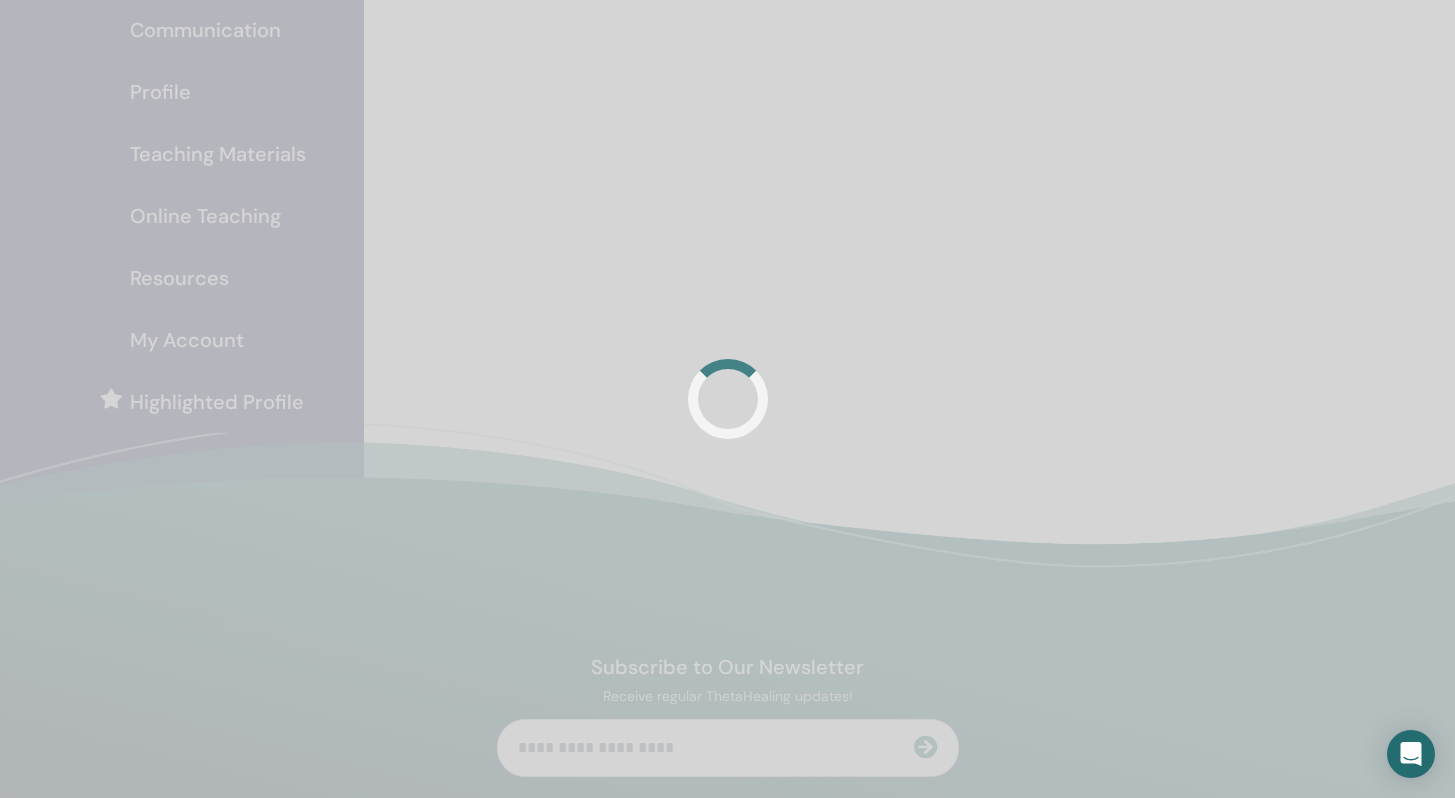 scroll, scrollTop: 191, scrollLeft: 0, axis: vertical 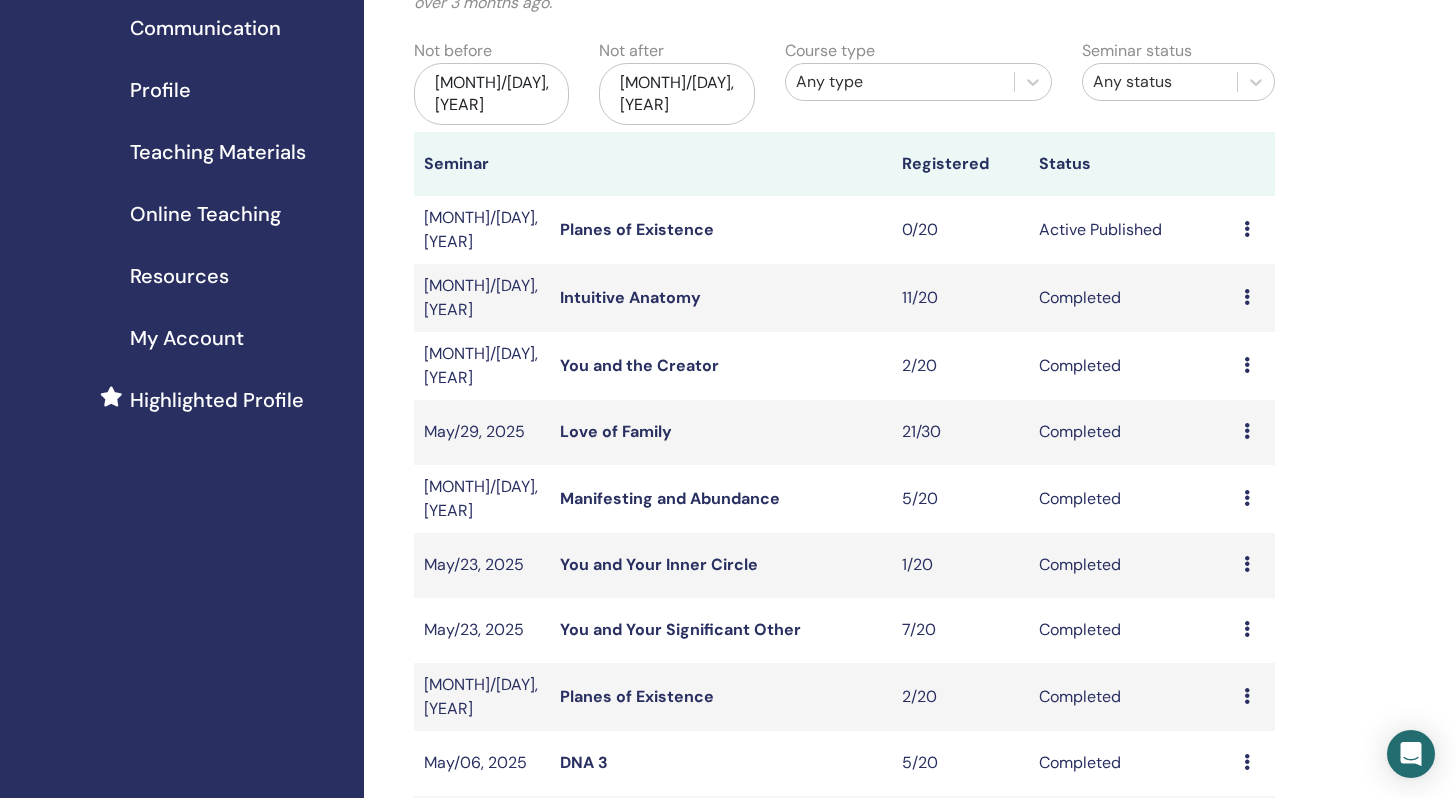click on "[MONTH]/[DAY], [YEAR]" at bounding box center [492, 94] 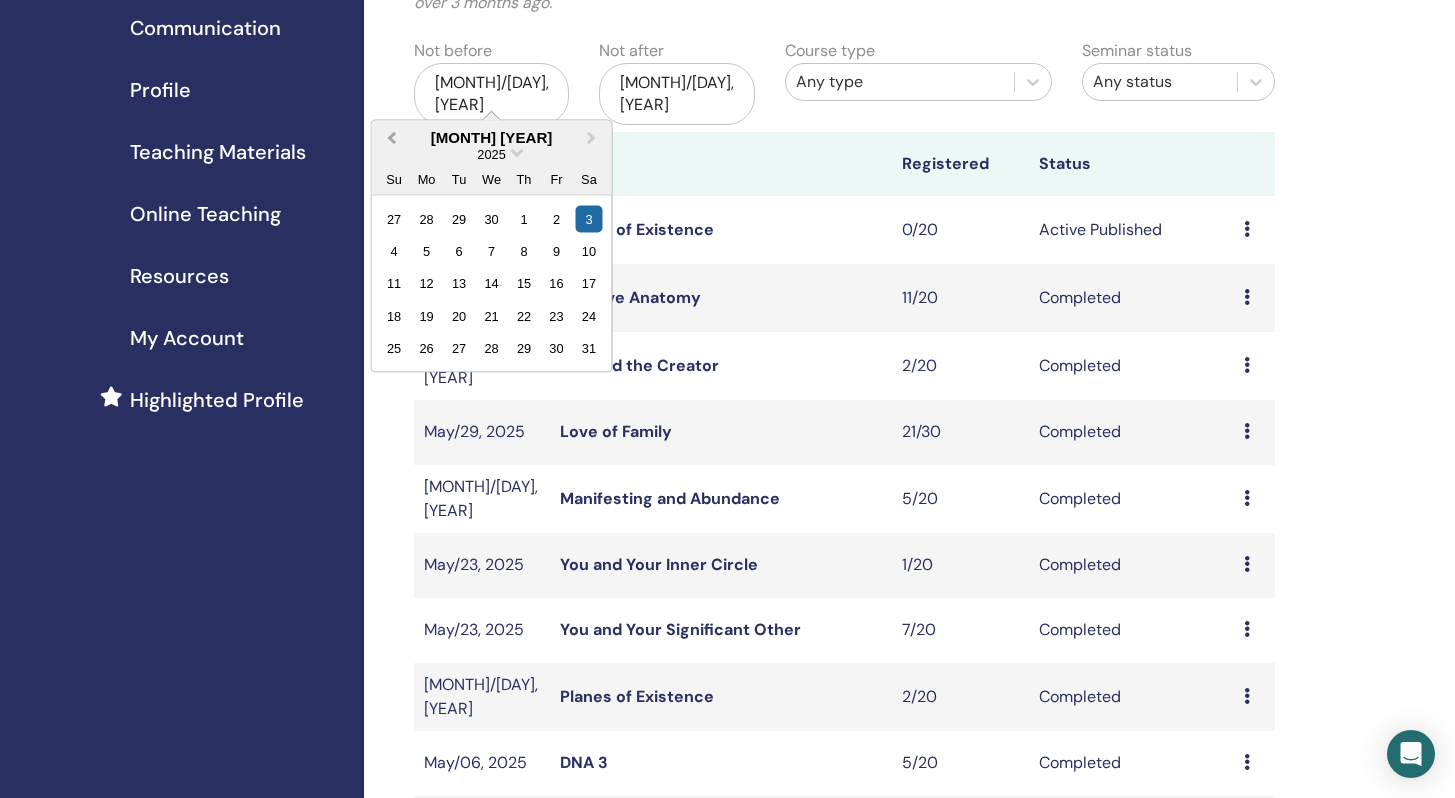 click on "Previous Month" at bounding box center (391, 137) 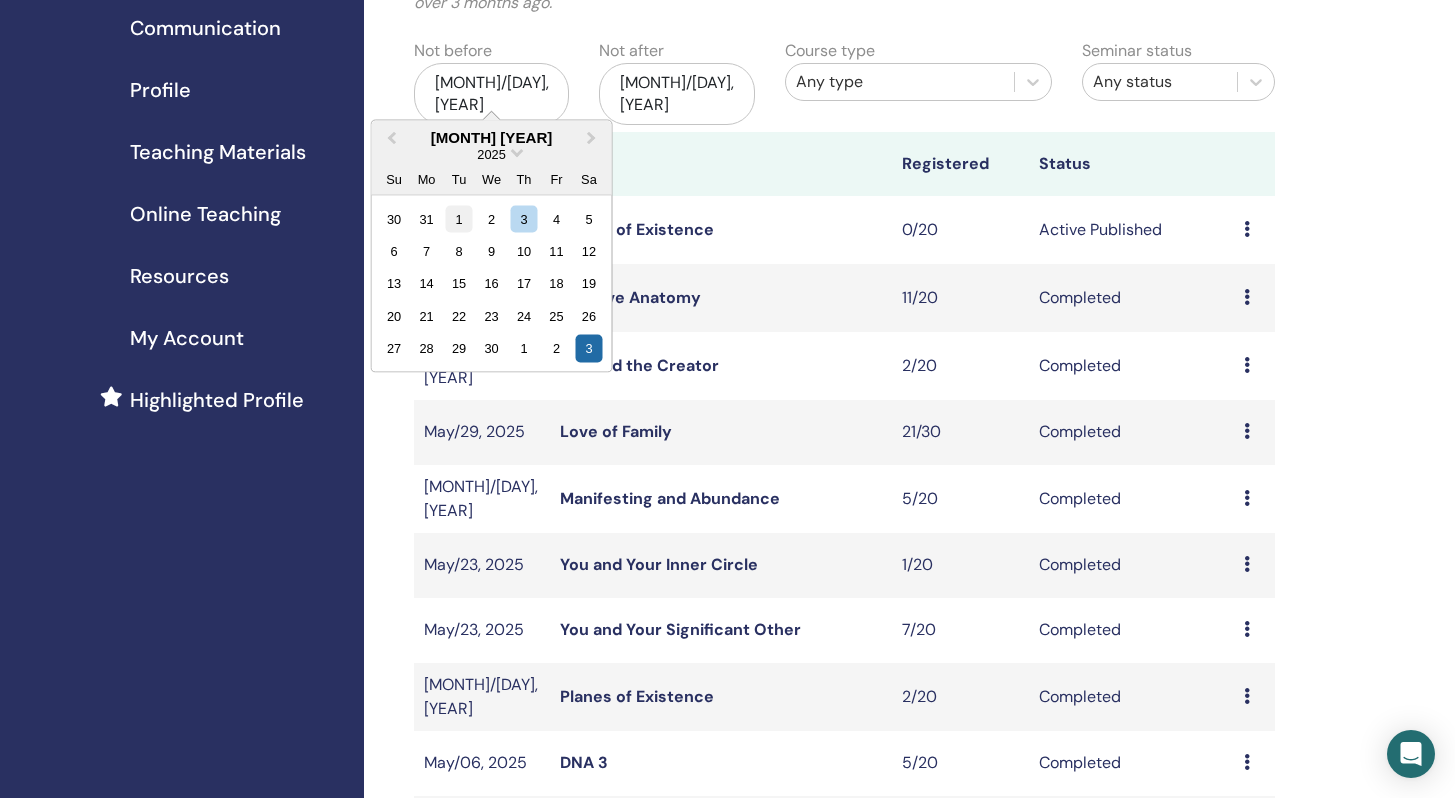 click on "1" at bounding box center (458, 218) 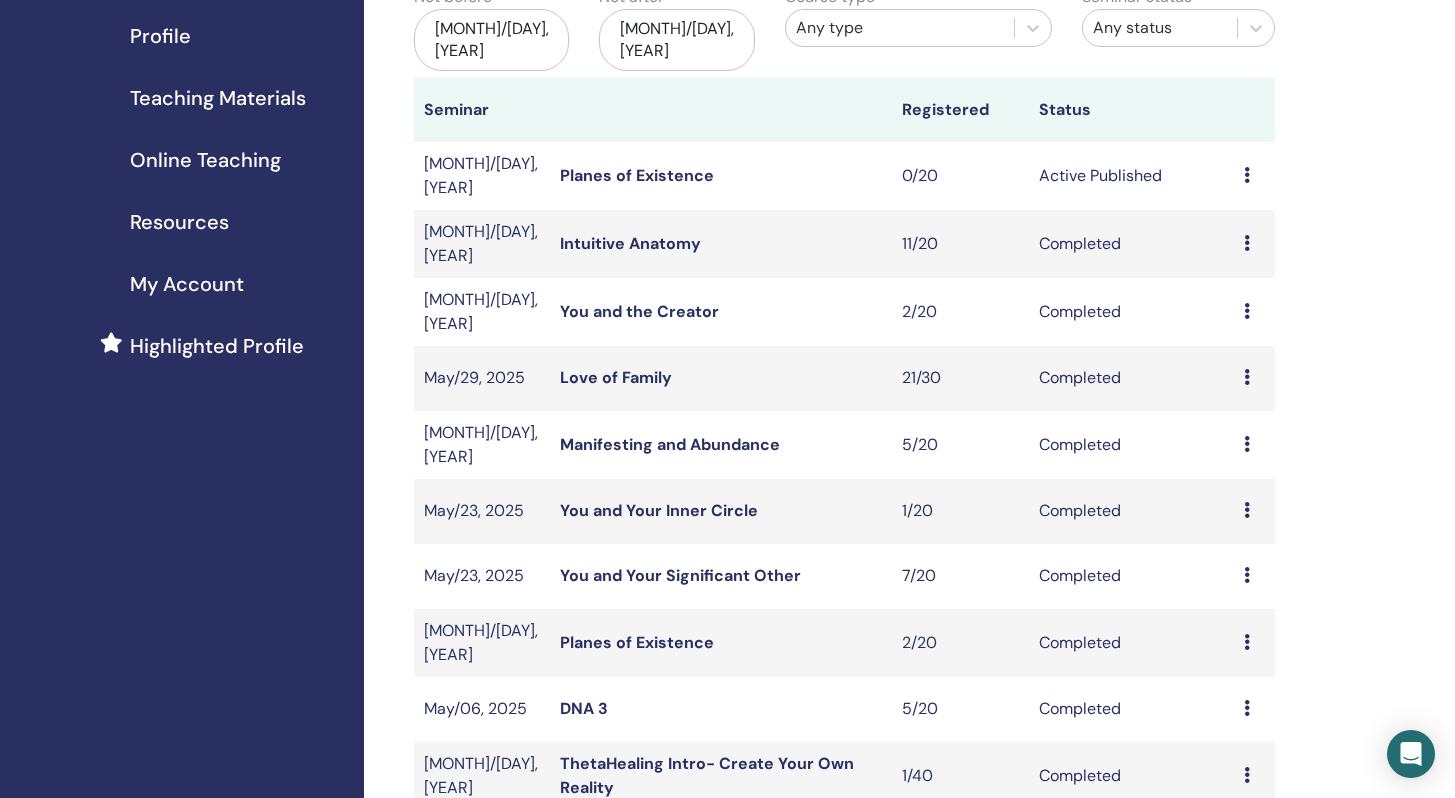 scroll, scrollTop: 501, scrollLeft: 0, axis: vertical 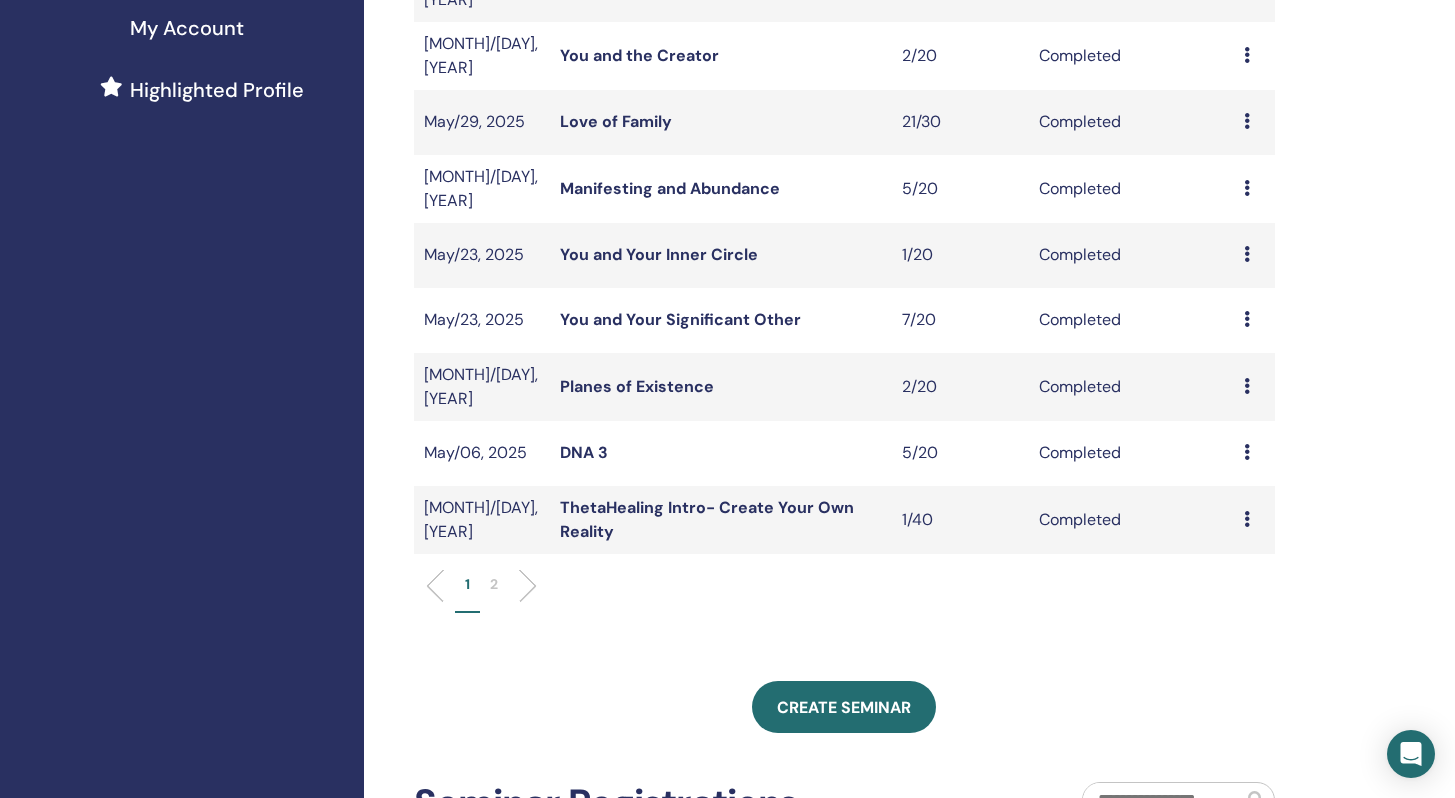 click on "2" at bounding box center (494, 584) 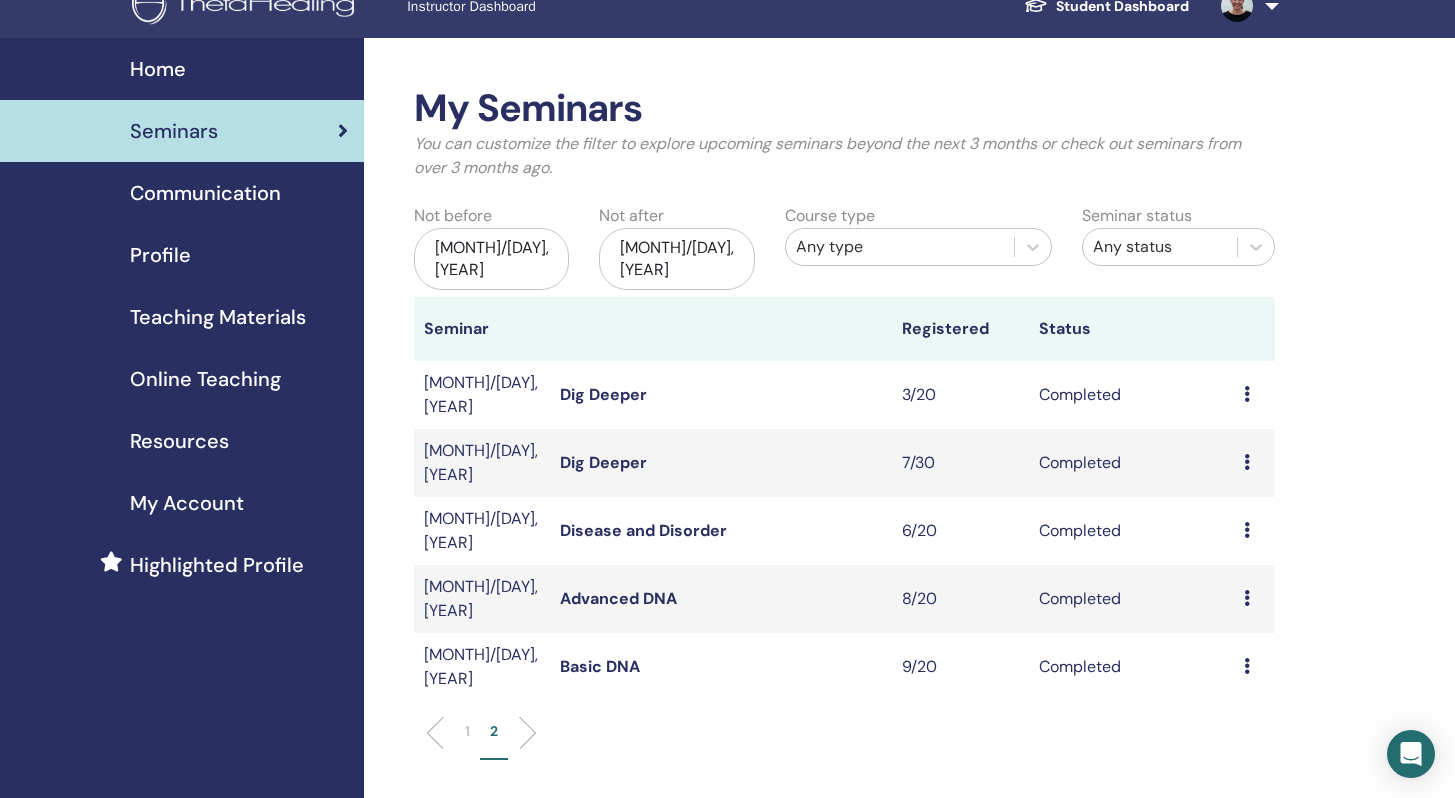 scroll, scrollTop: 43, scrollLeft: 0, axis: vertical 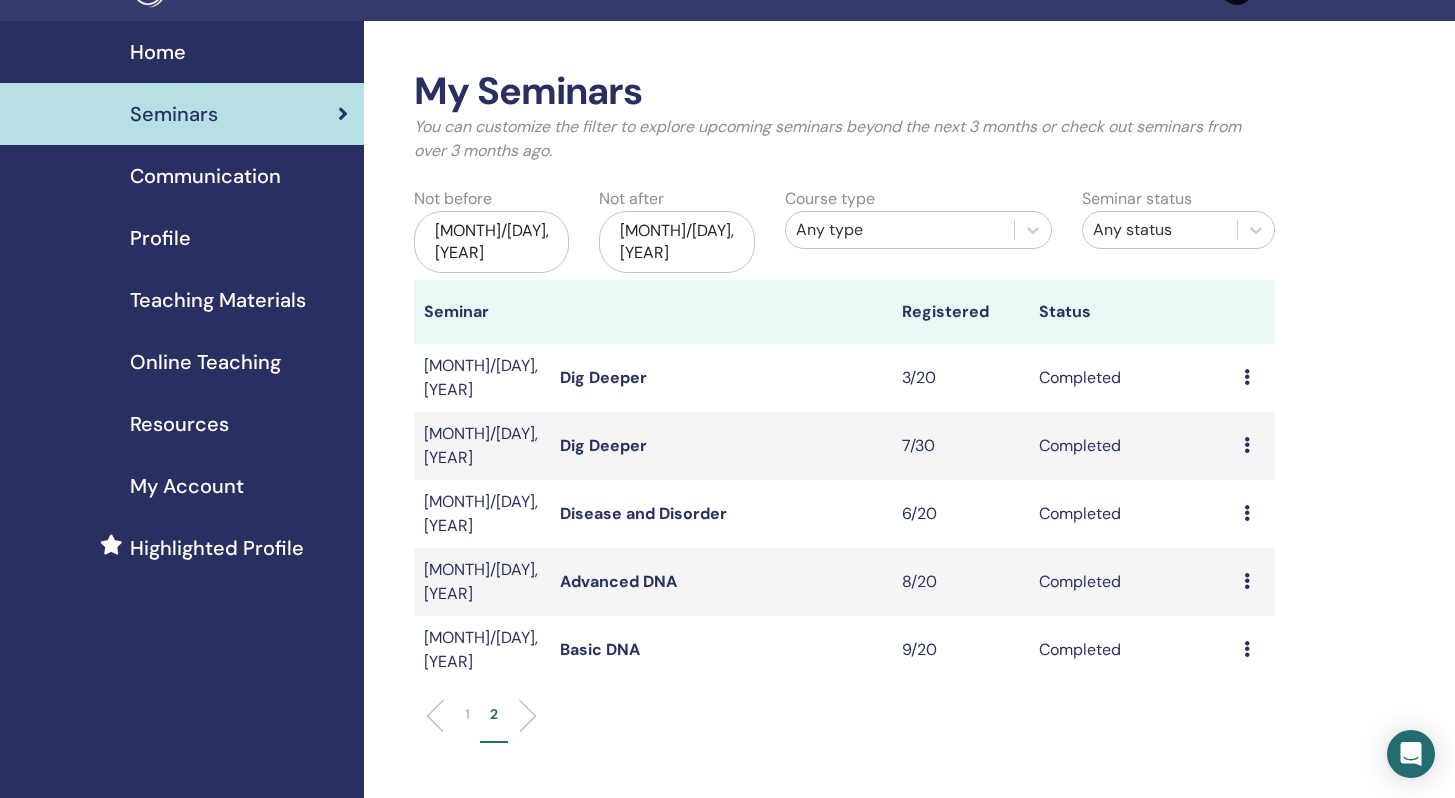 click on "1" at bounding box center [467, 714] 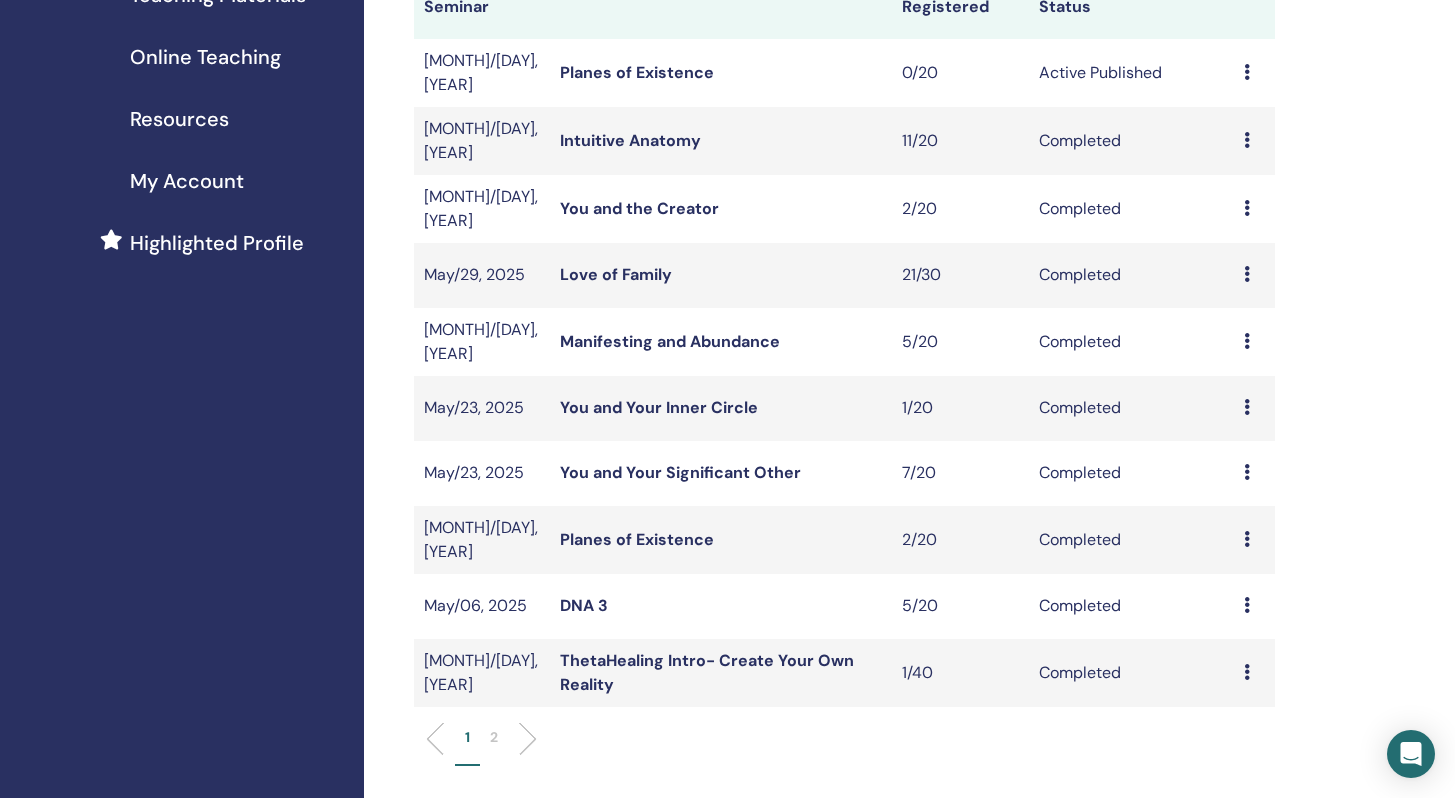 scroll, scrollTop: 376, scrollLeft: 0, axis: vertical 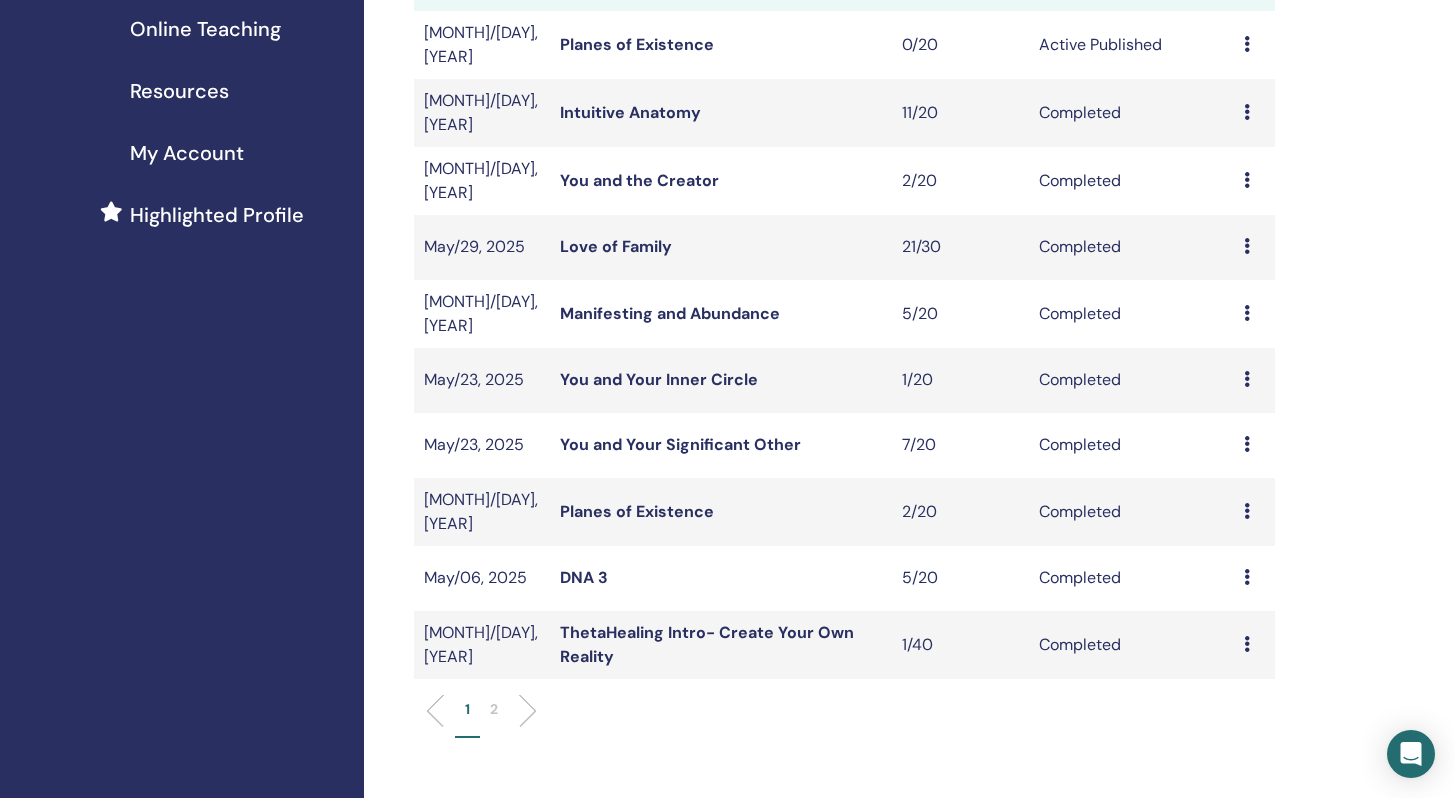 click at bounding box center (1247, 644) 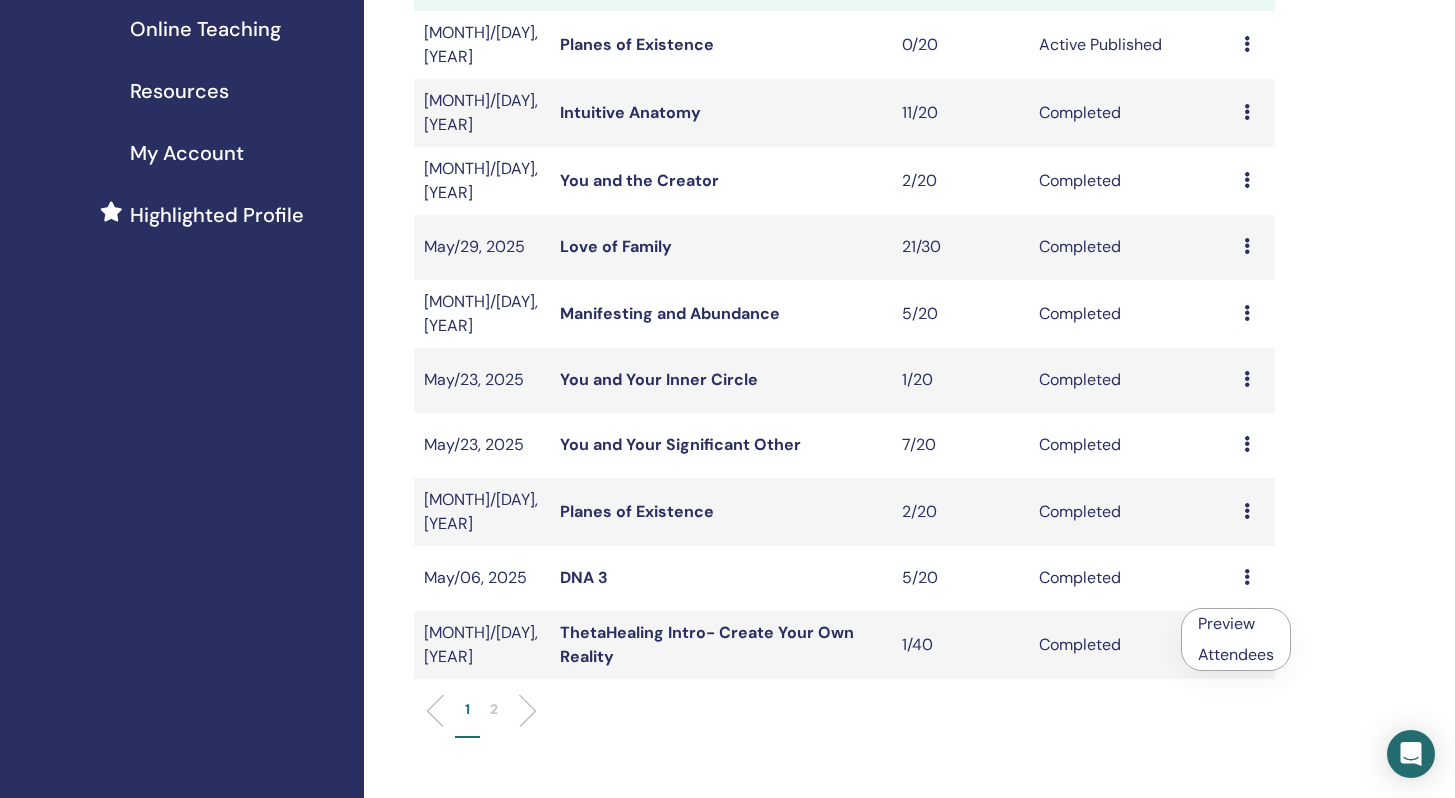 click on "Attendees" at bounding box center (1236, 654) 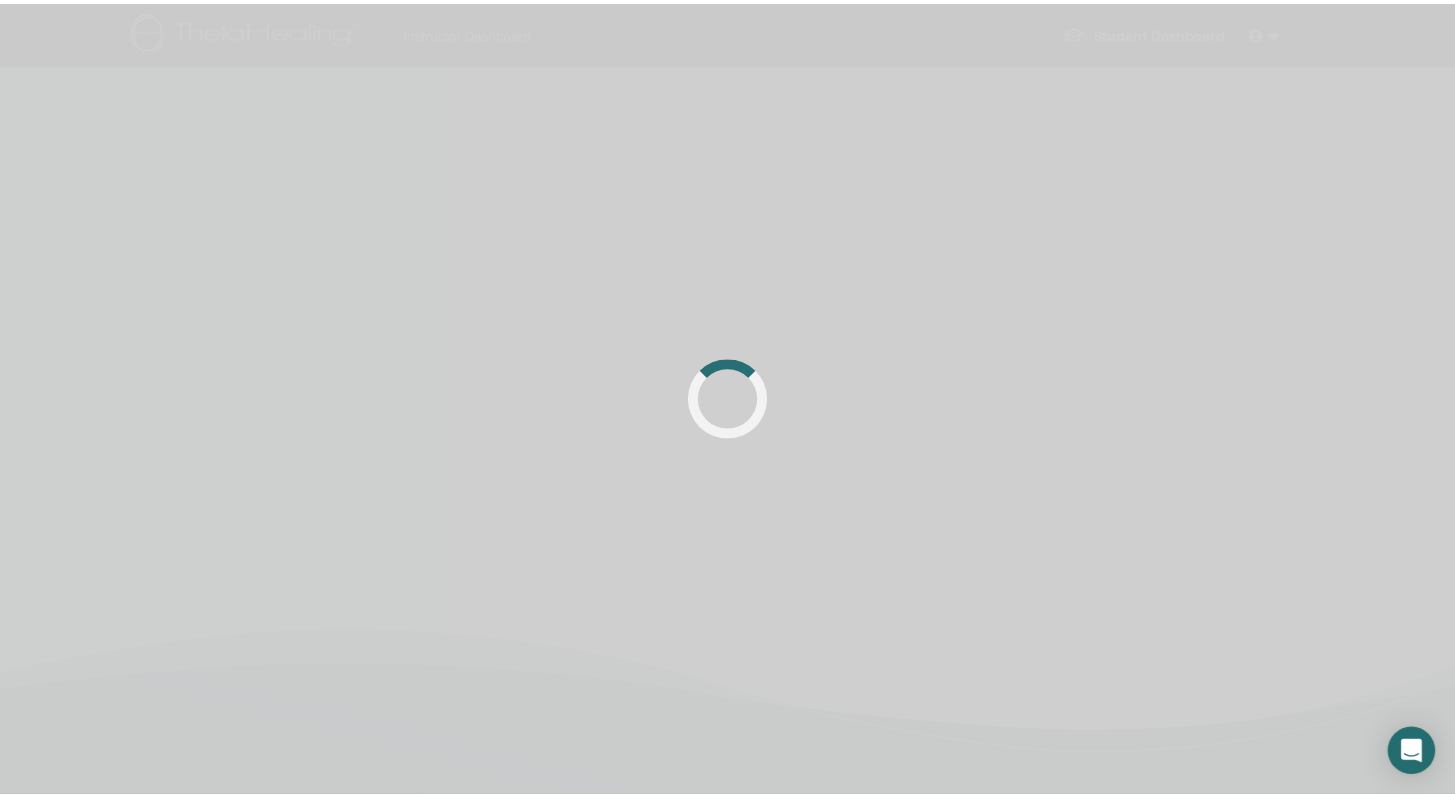 scroll, scrollTop: 0, scrollLeft: 0, axis: both 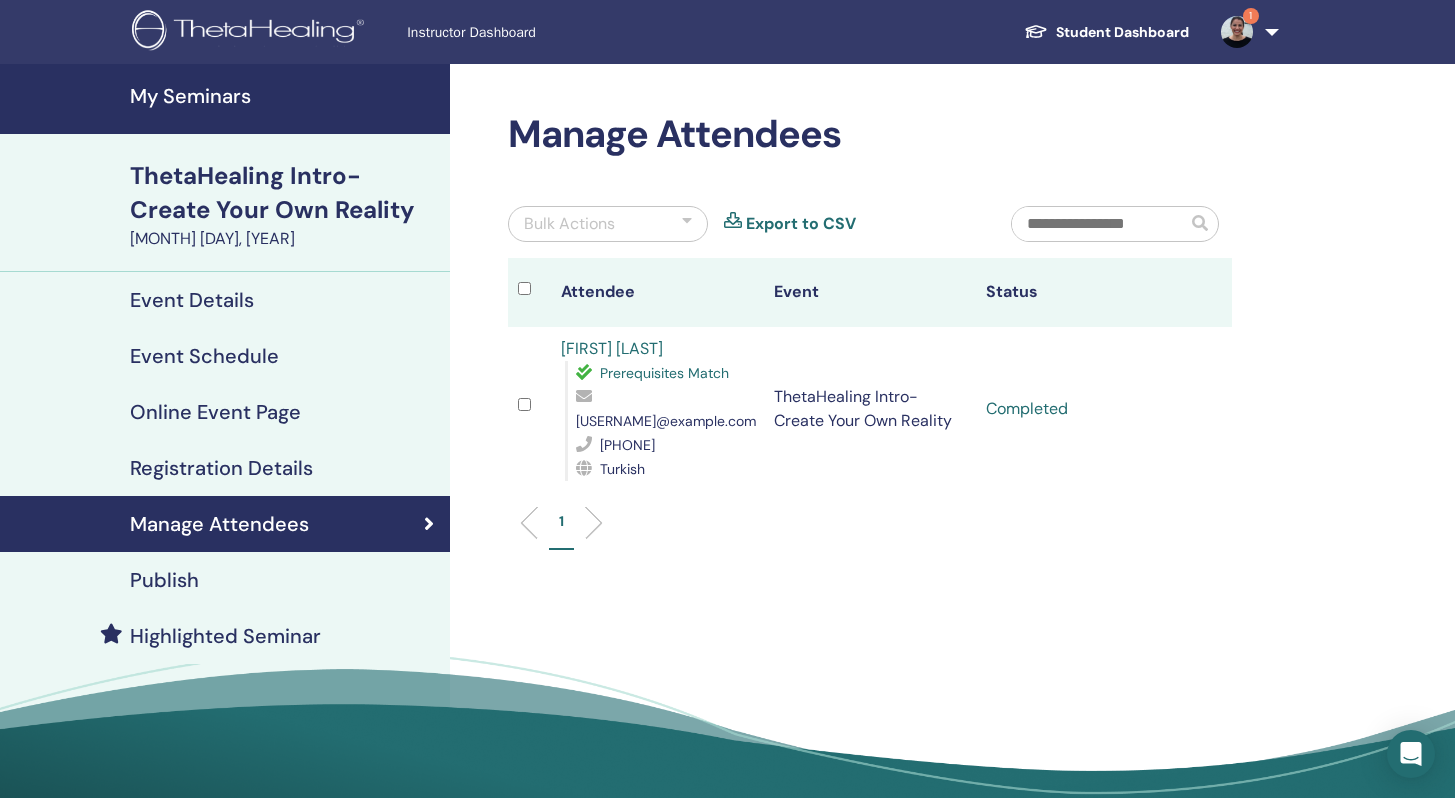 click on "Export to CSV" at bounding box center [801, 224] 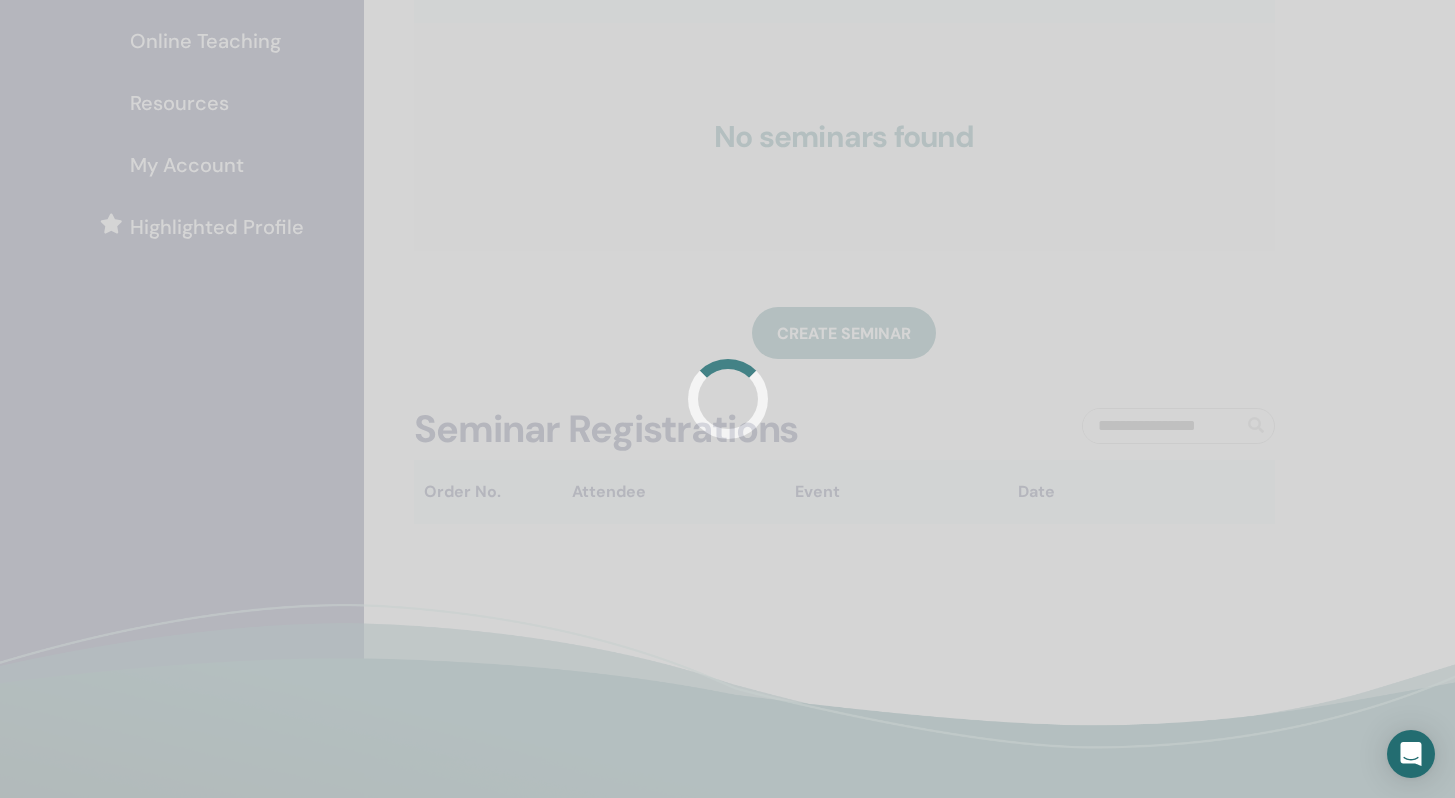 scroll, scrollTop: 376, scrollLeft: 0, axis: vertical 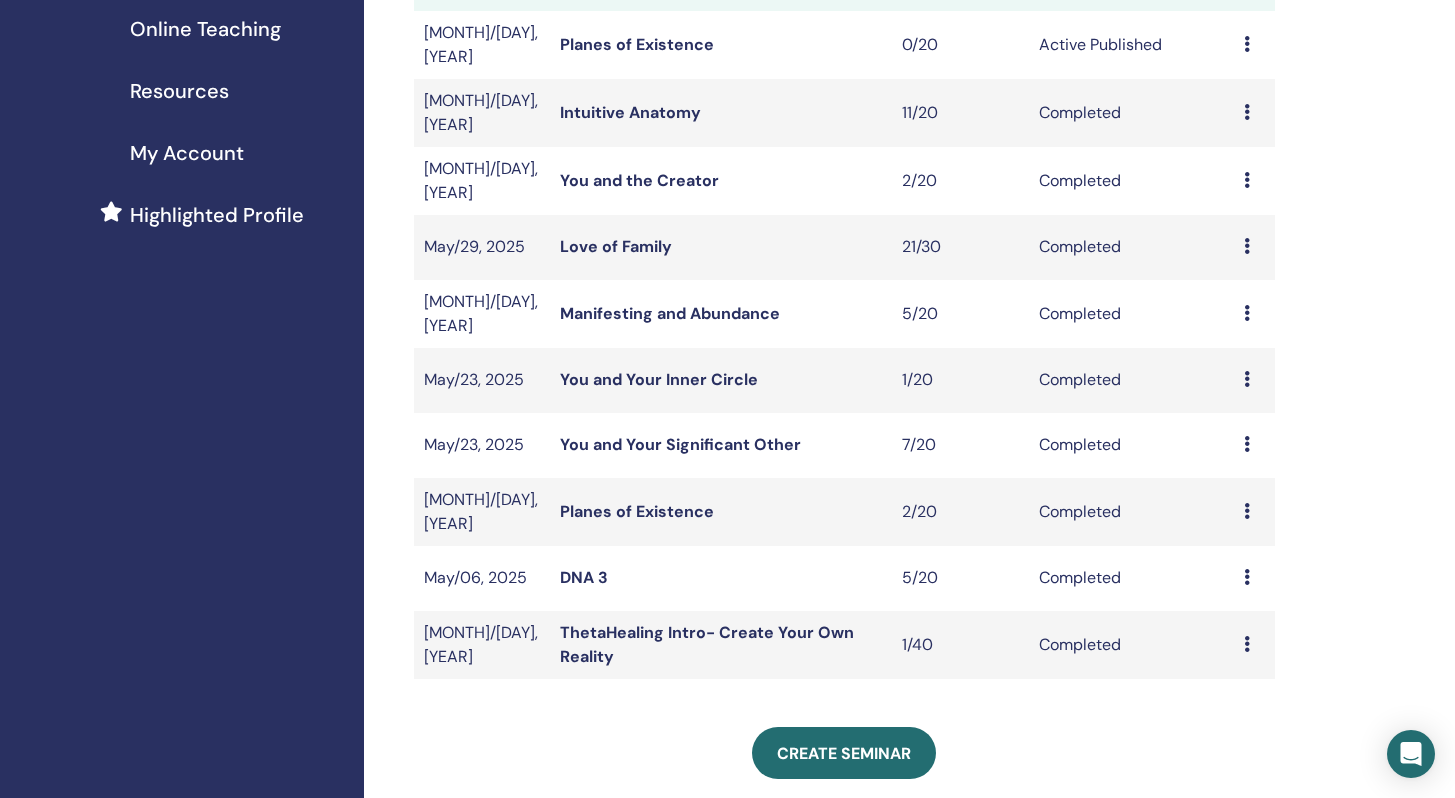 click at bounding box center [1247, 577] 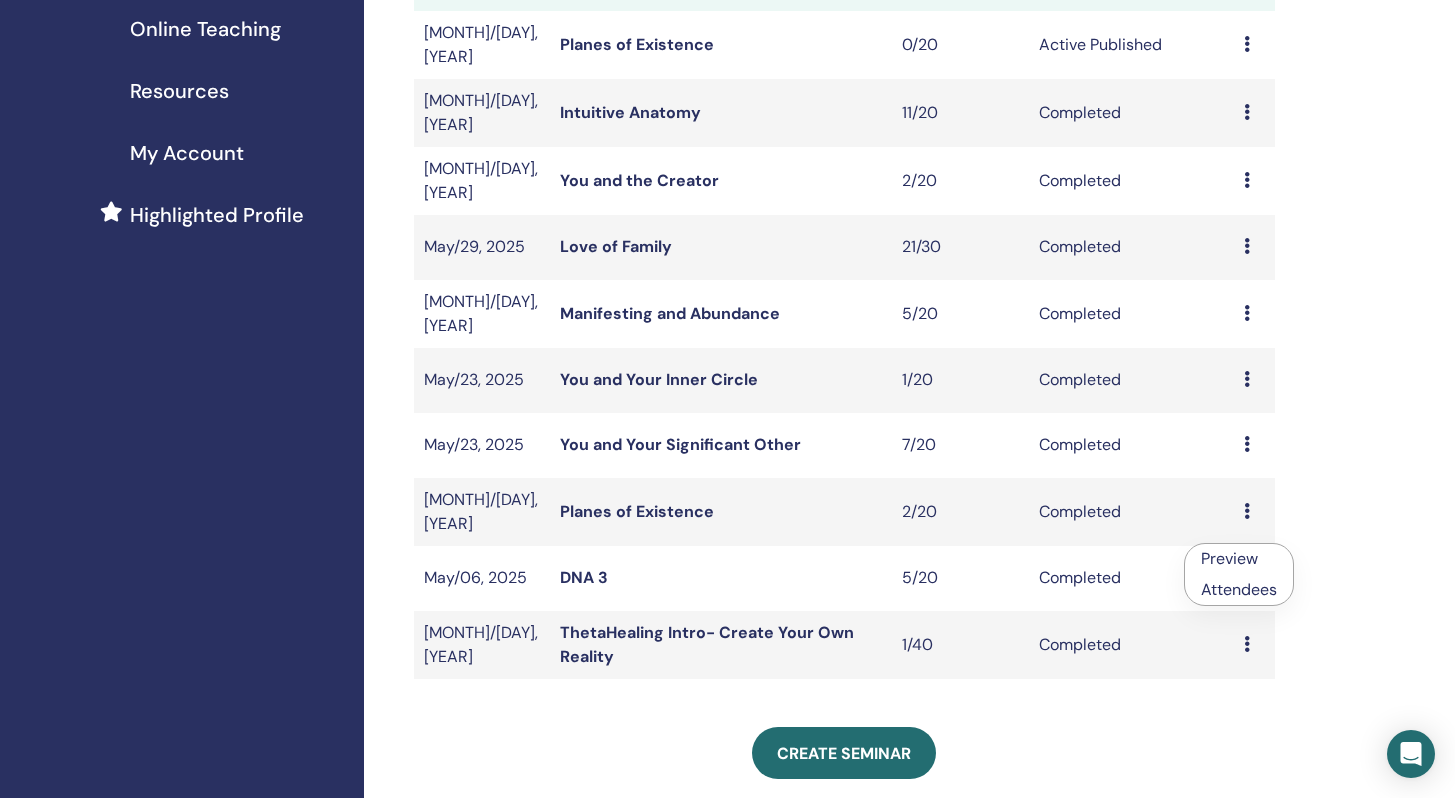 click on "Attendees" at bounding box center (1239, 589) 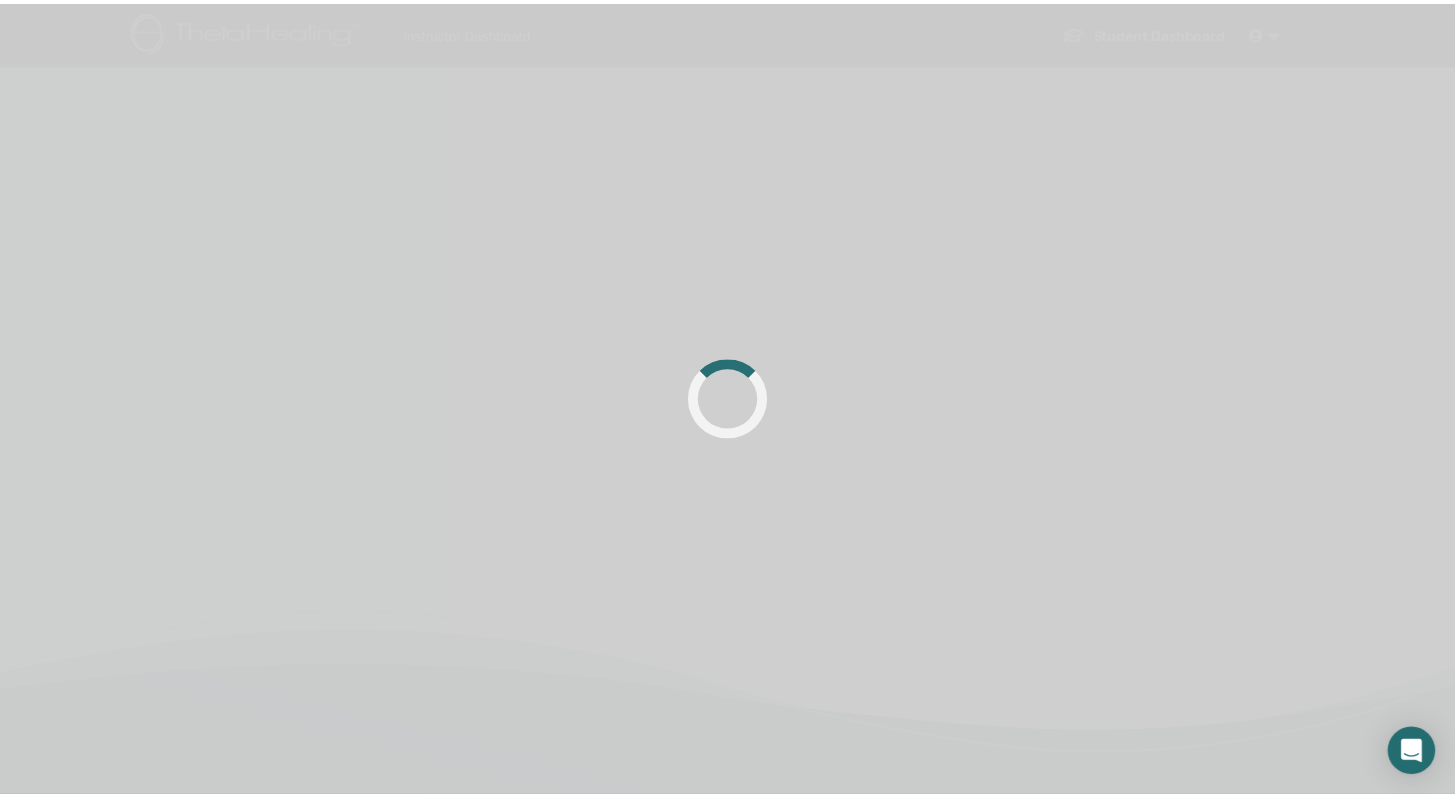 scroll, scrollTop: 0, scrollLeft: 0, axis: both 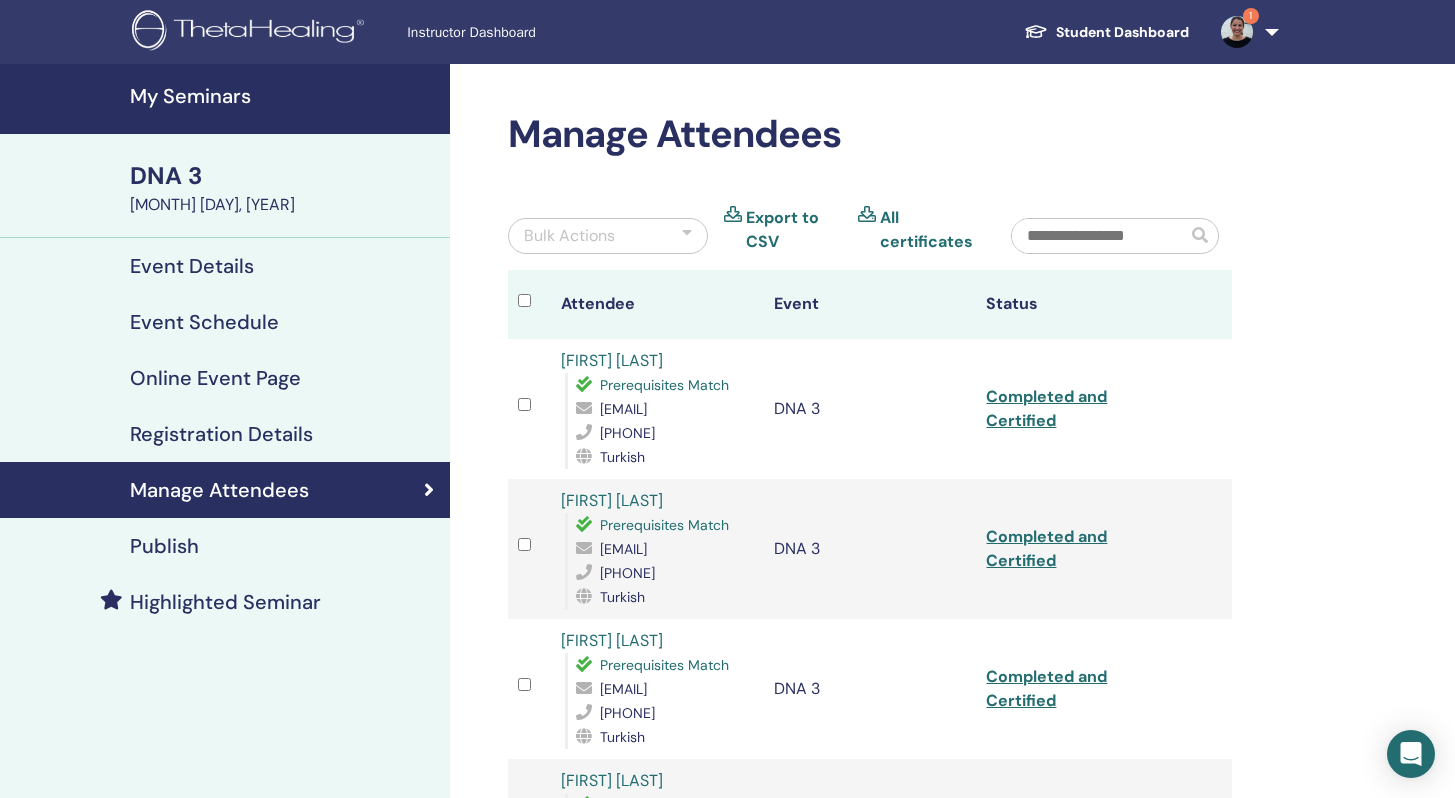 click on "Export to CSV" at bounding box center (794, 230) 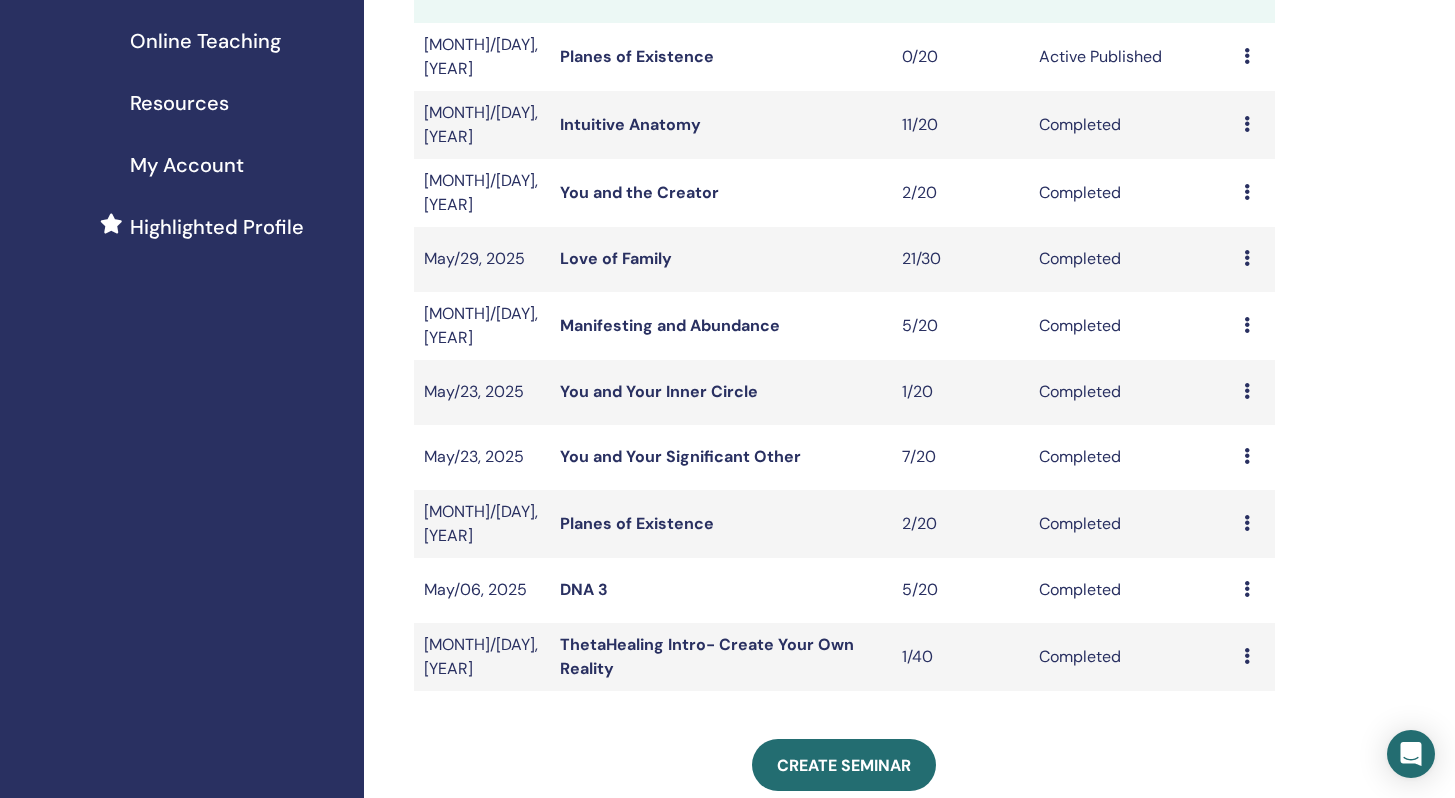 scroll, scrollTop: 376, scrollLeft: 0, axis: vertical 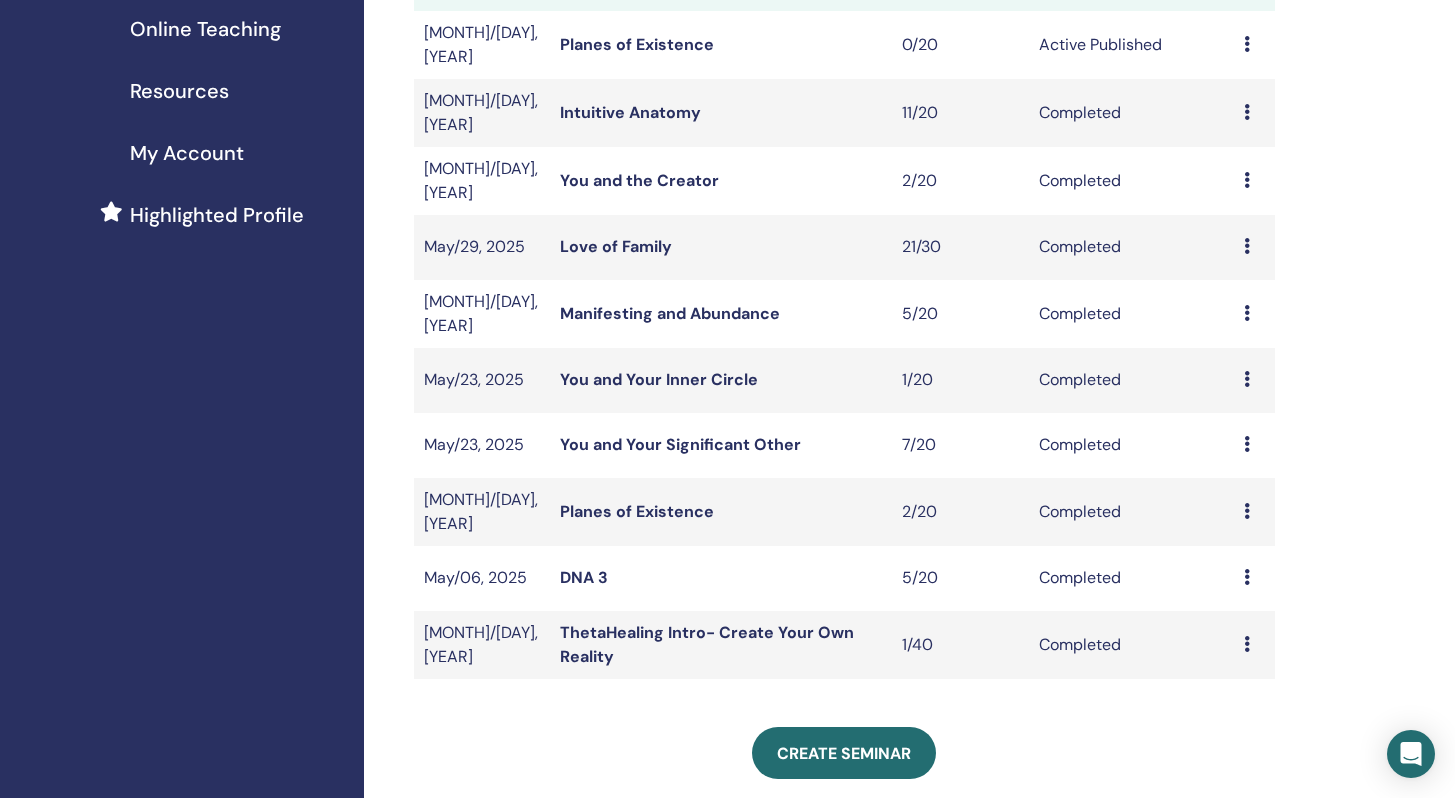 click at bounding box center [1247, 511] 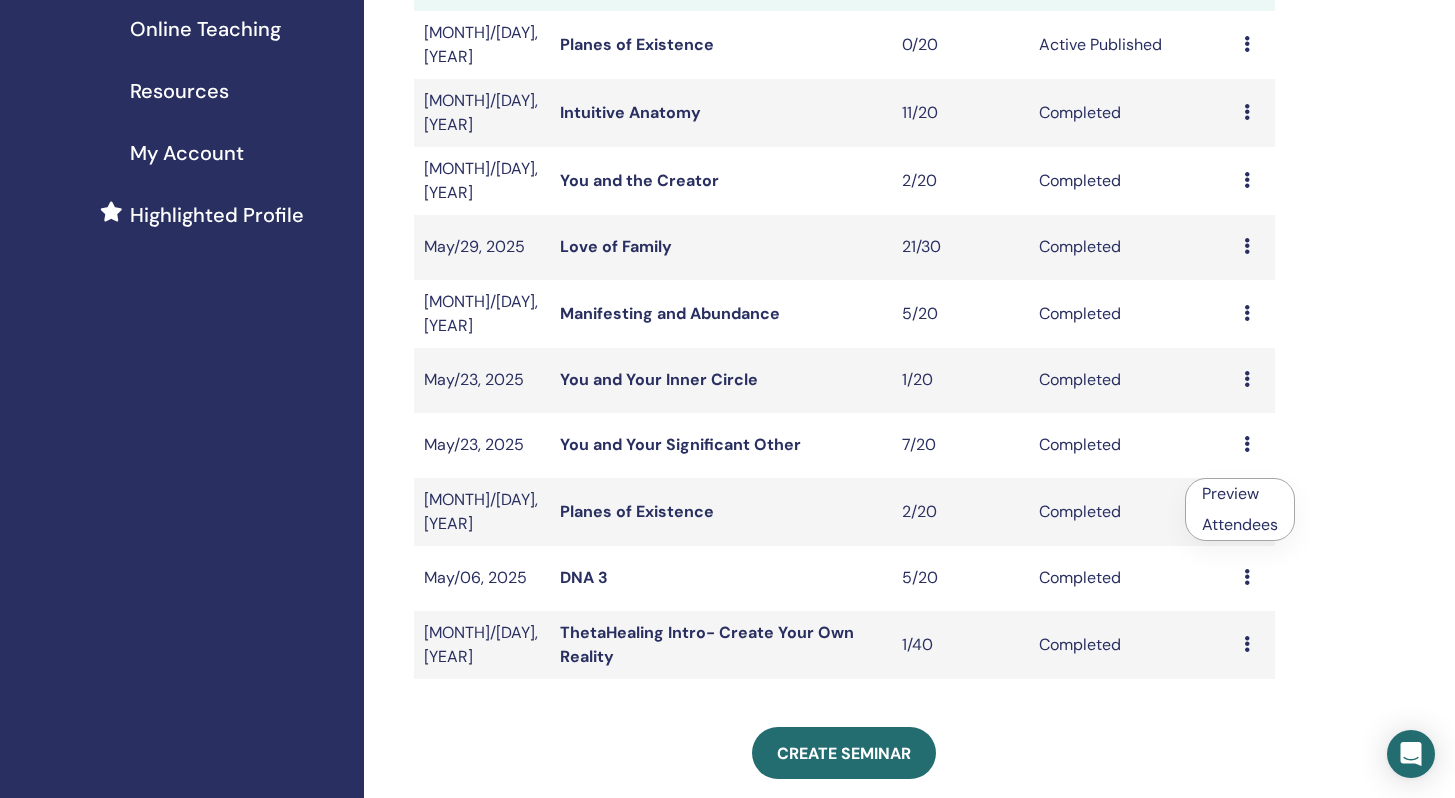 click on "Attendees" at bounding box center (1240, 524) 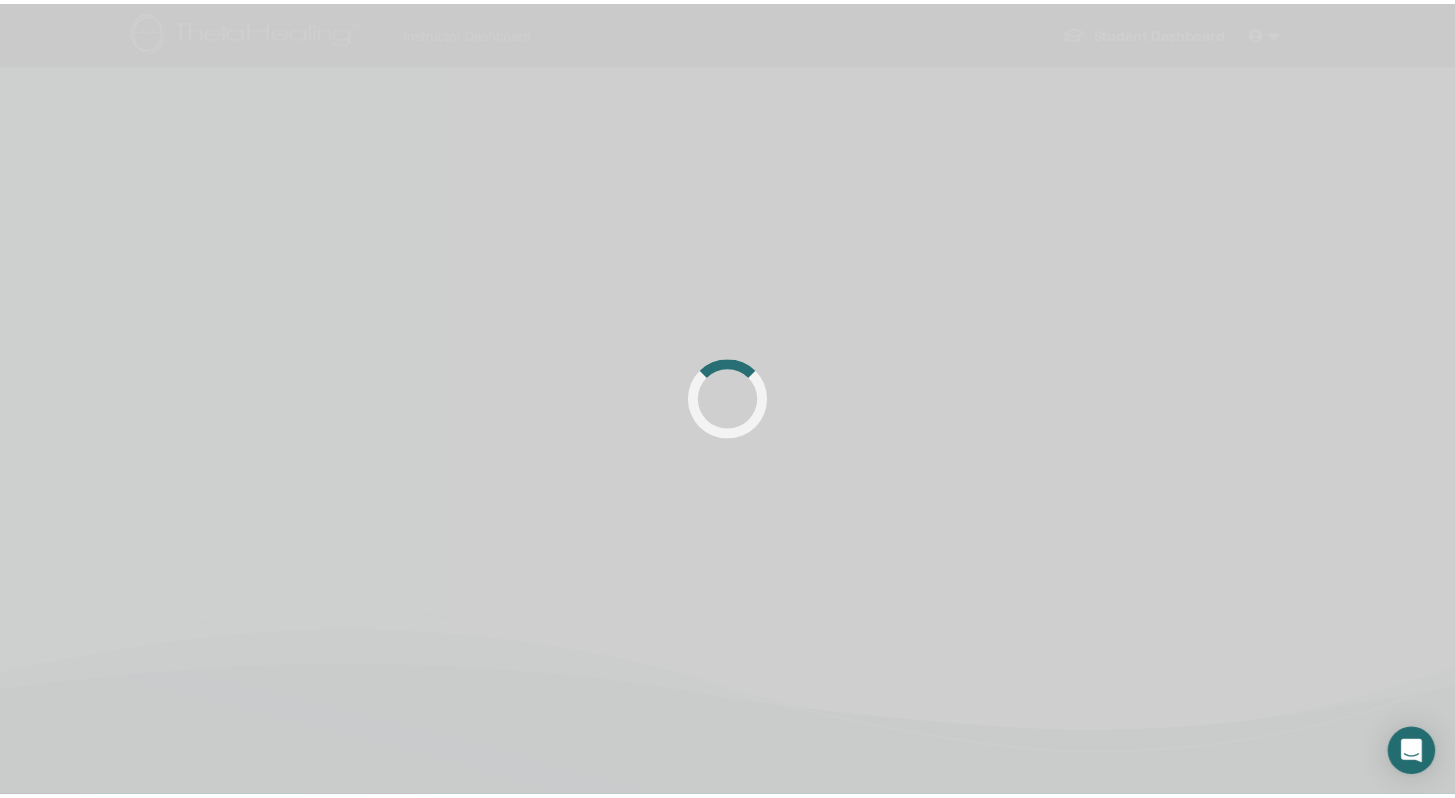 scroll, scrollTop: 0, scrollLeft: 0, axis: both 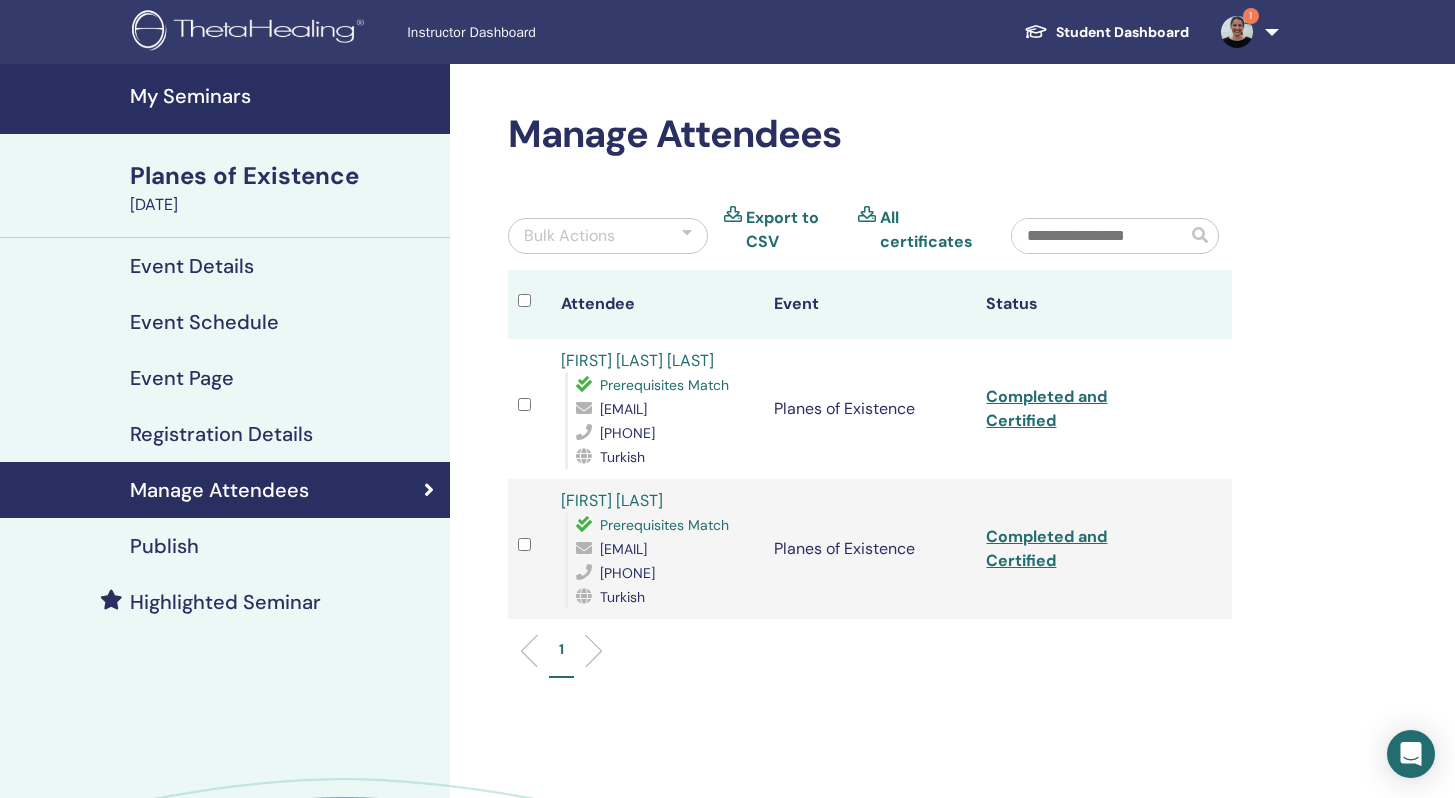 click on "Export to CSV" at bounding box center [794, 230] 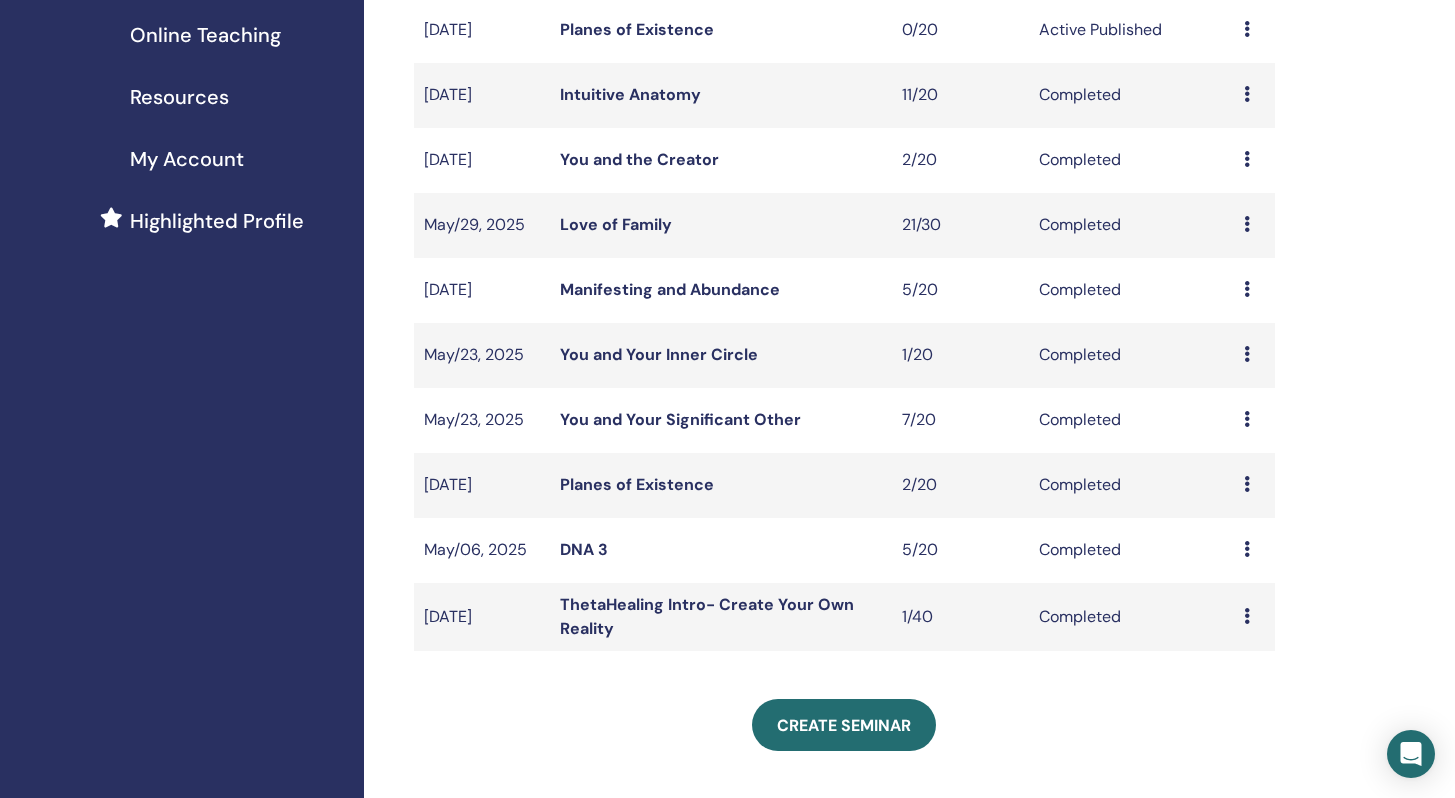 scroll, scrollTop: 376, scrollLeft: 0, axis: vertical 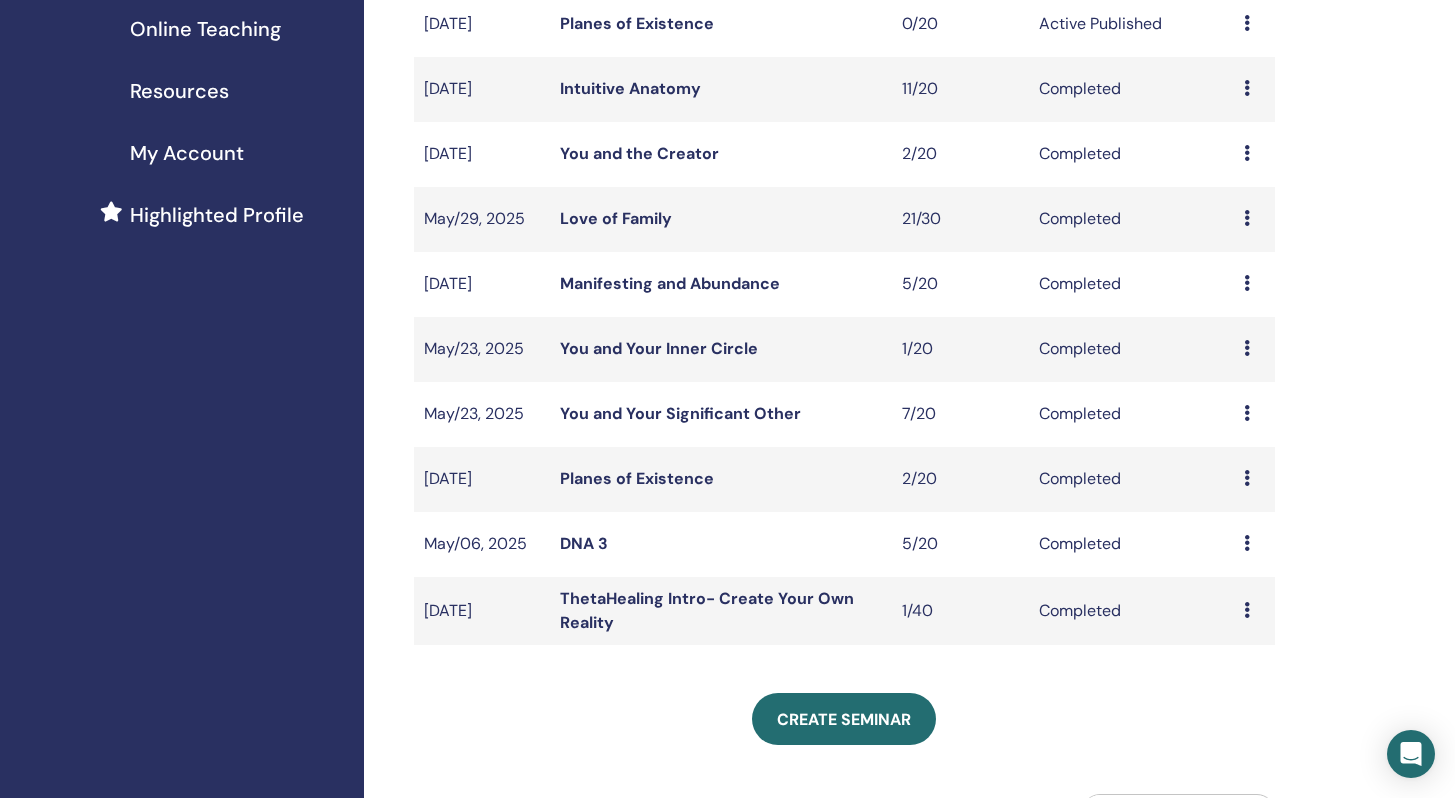 click at bounding box center (1247, 413) 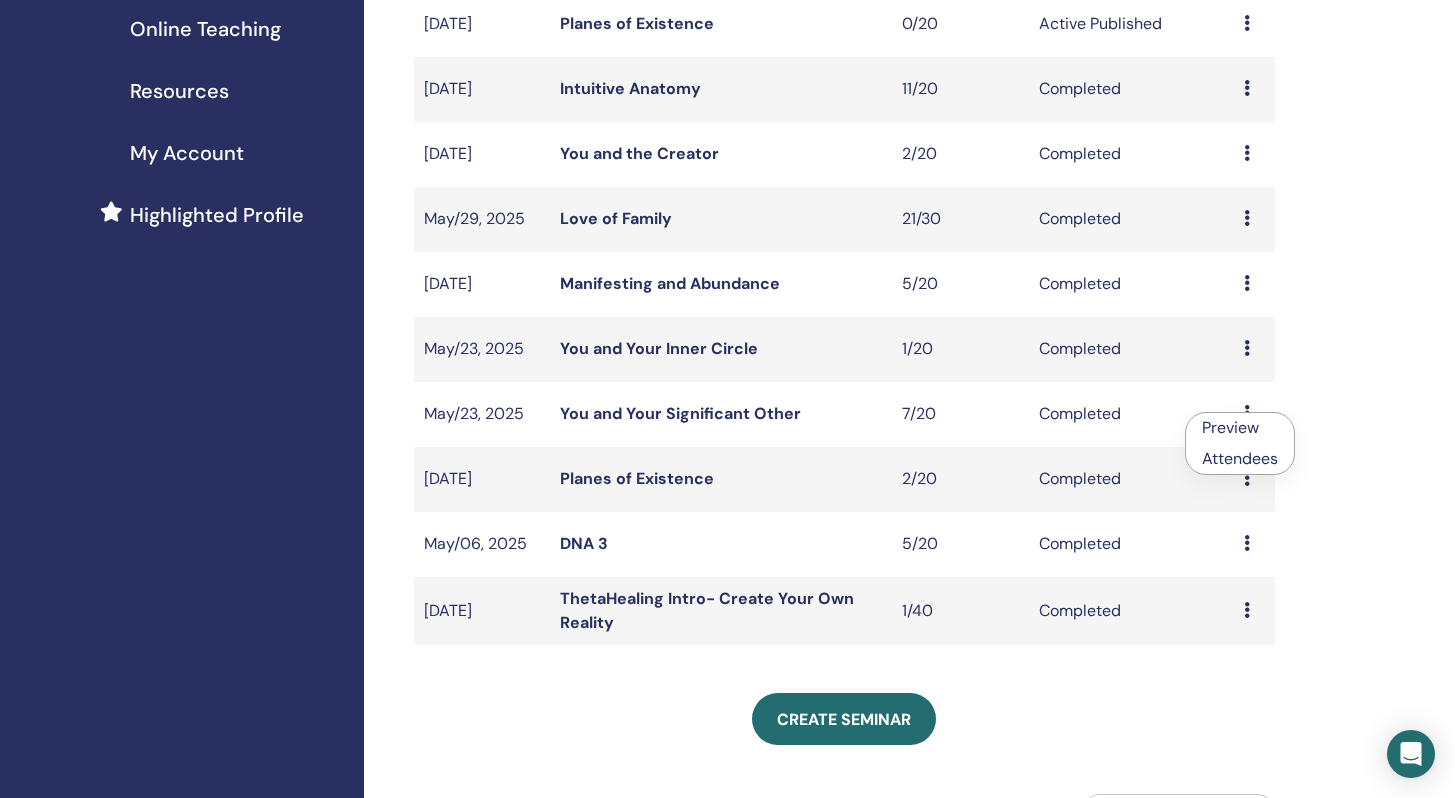 click on "Attendees" at bounding box center [1240, 458] 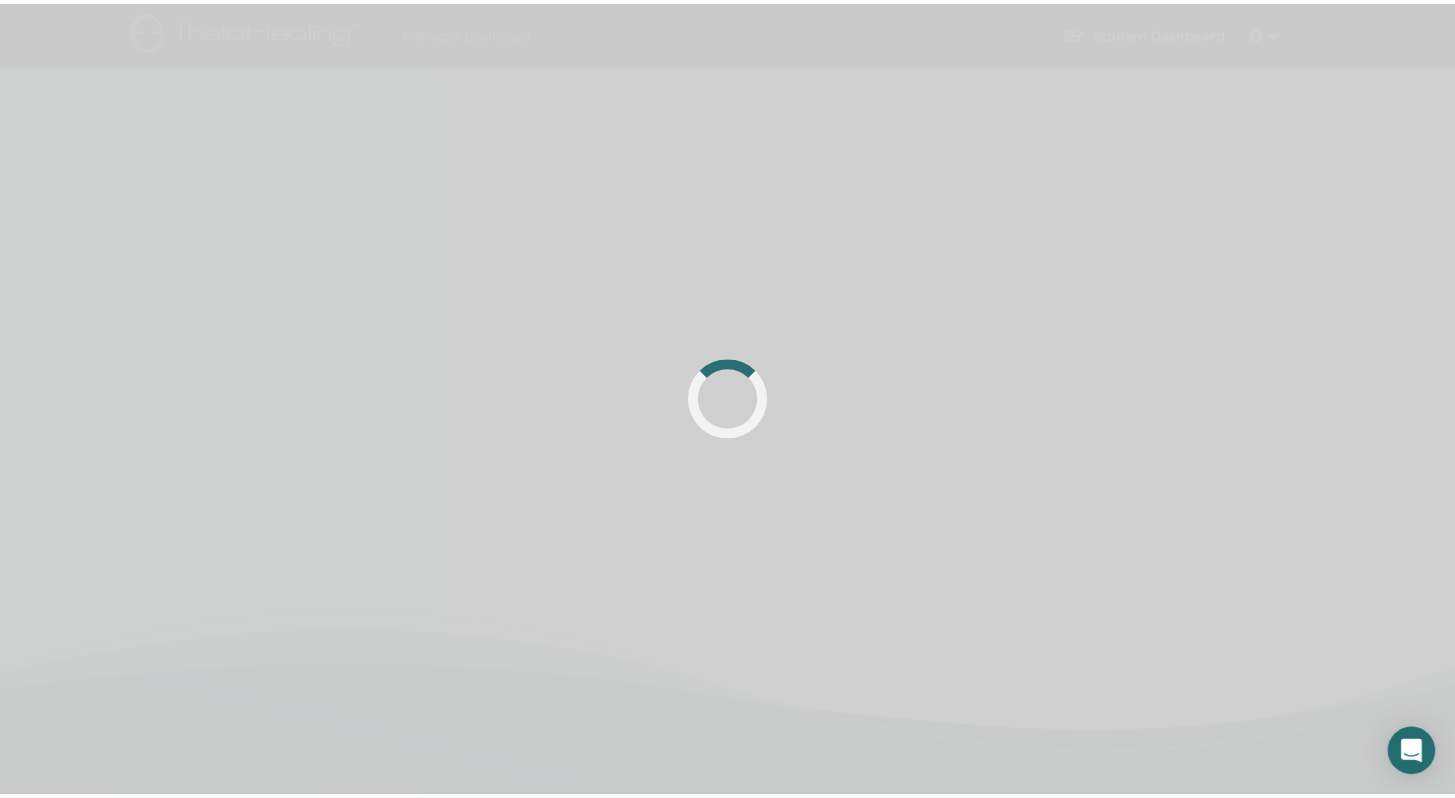scroll, scrollTop: 0, scrollLeft: 0, axis: both 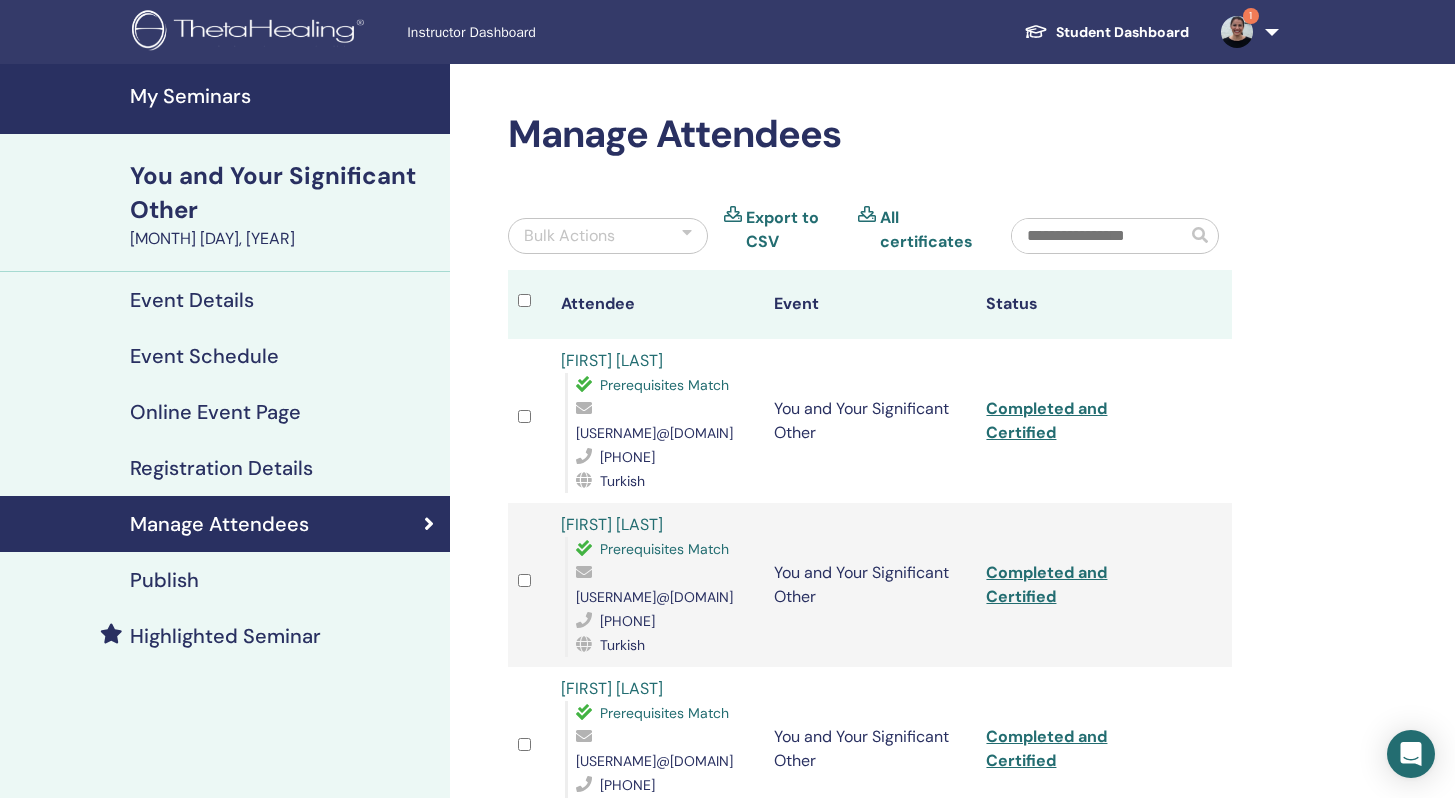 click on "Export to CSV" at bounding box center [794, 230] 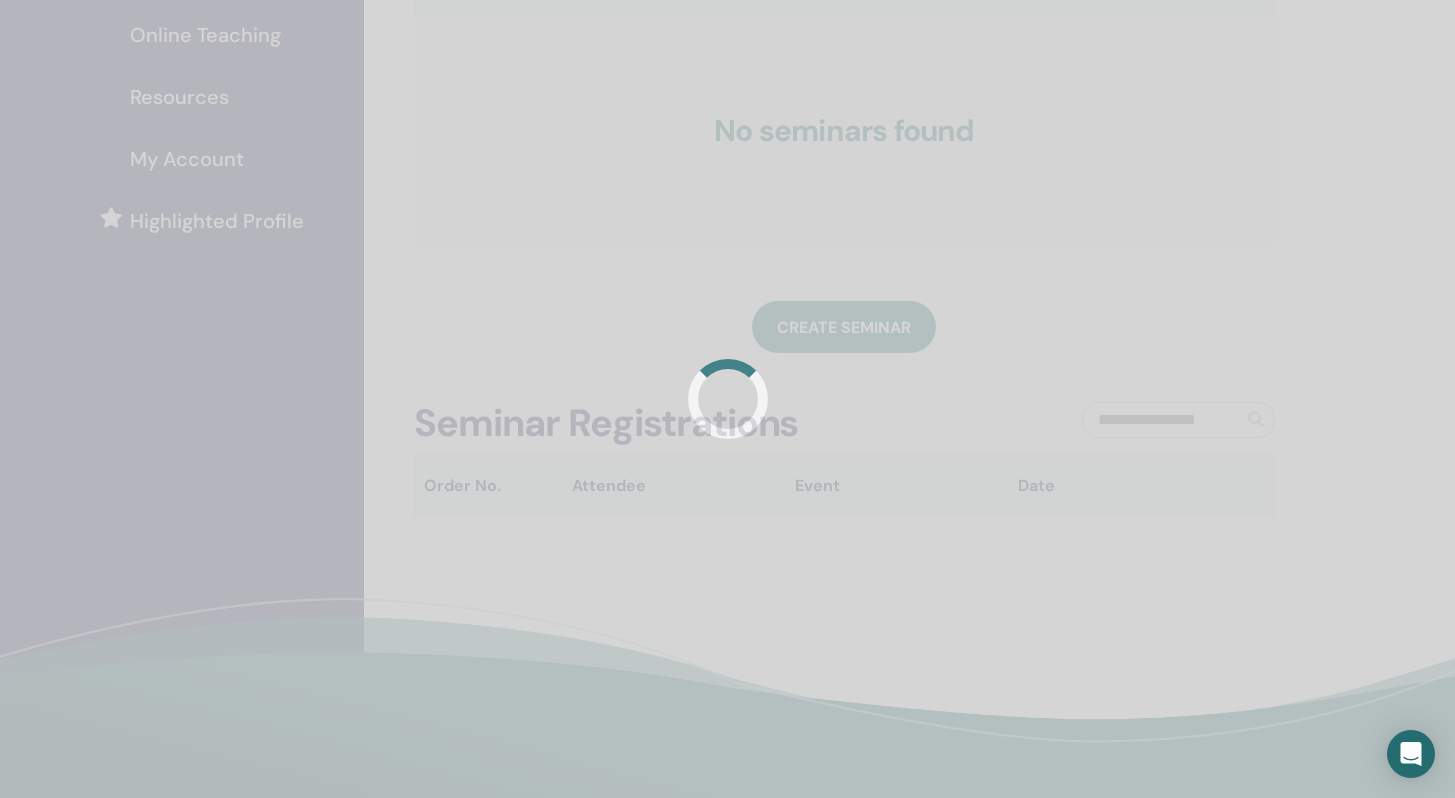 scroll, scrollTop: 376, scrollLeft: 0, axis: vertical 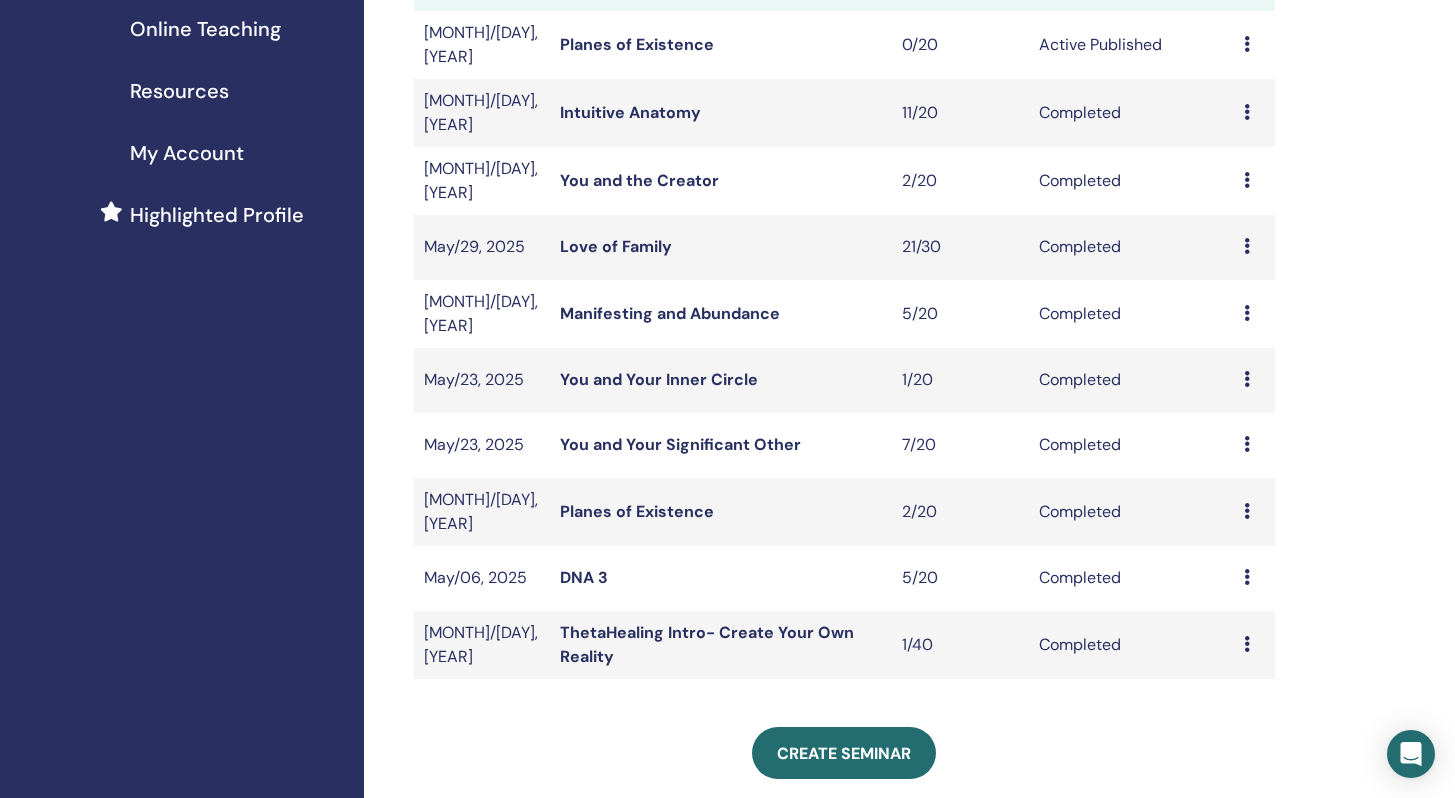 click at bounding box center [1247, 379] 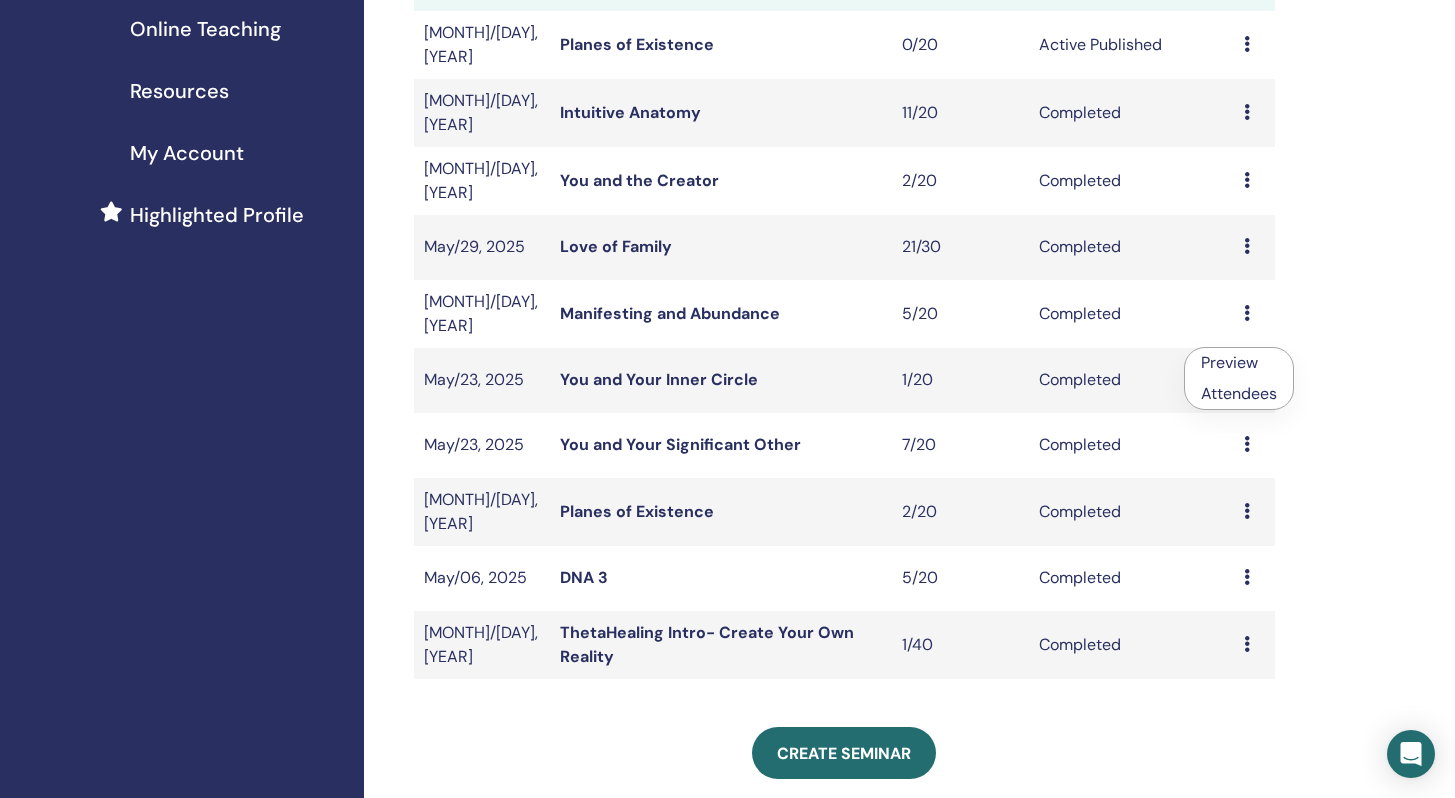 click on "Attendees" at bounding box center (1239, 393) 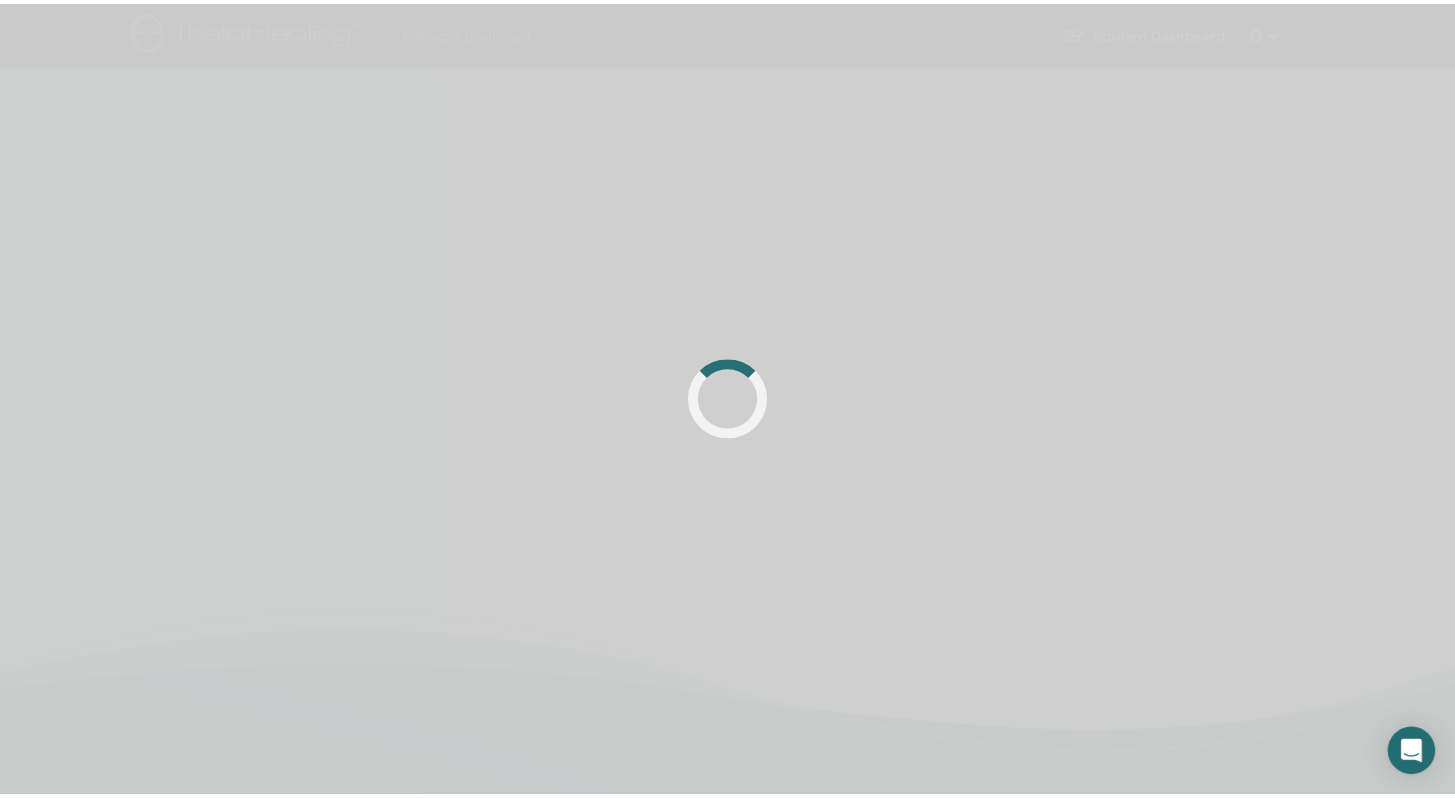 scroll, scrollTop: 0, scrollLeft: 0, axis: both 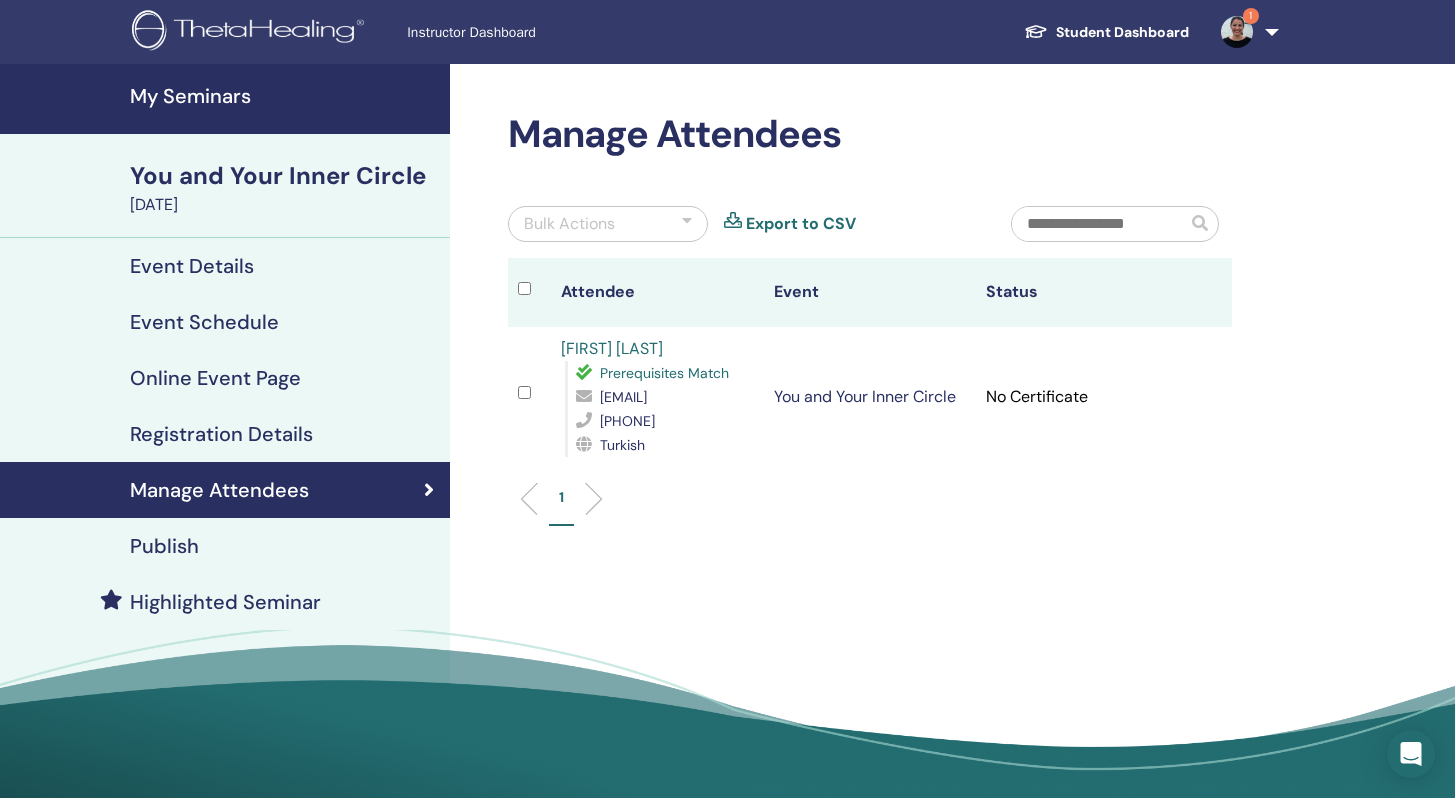 click on "Export to CSV" at bounding box center (801, 224) 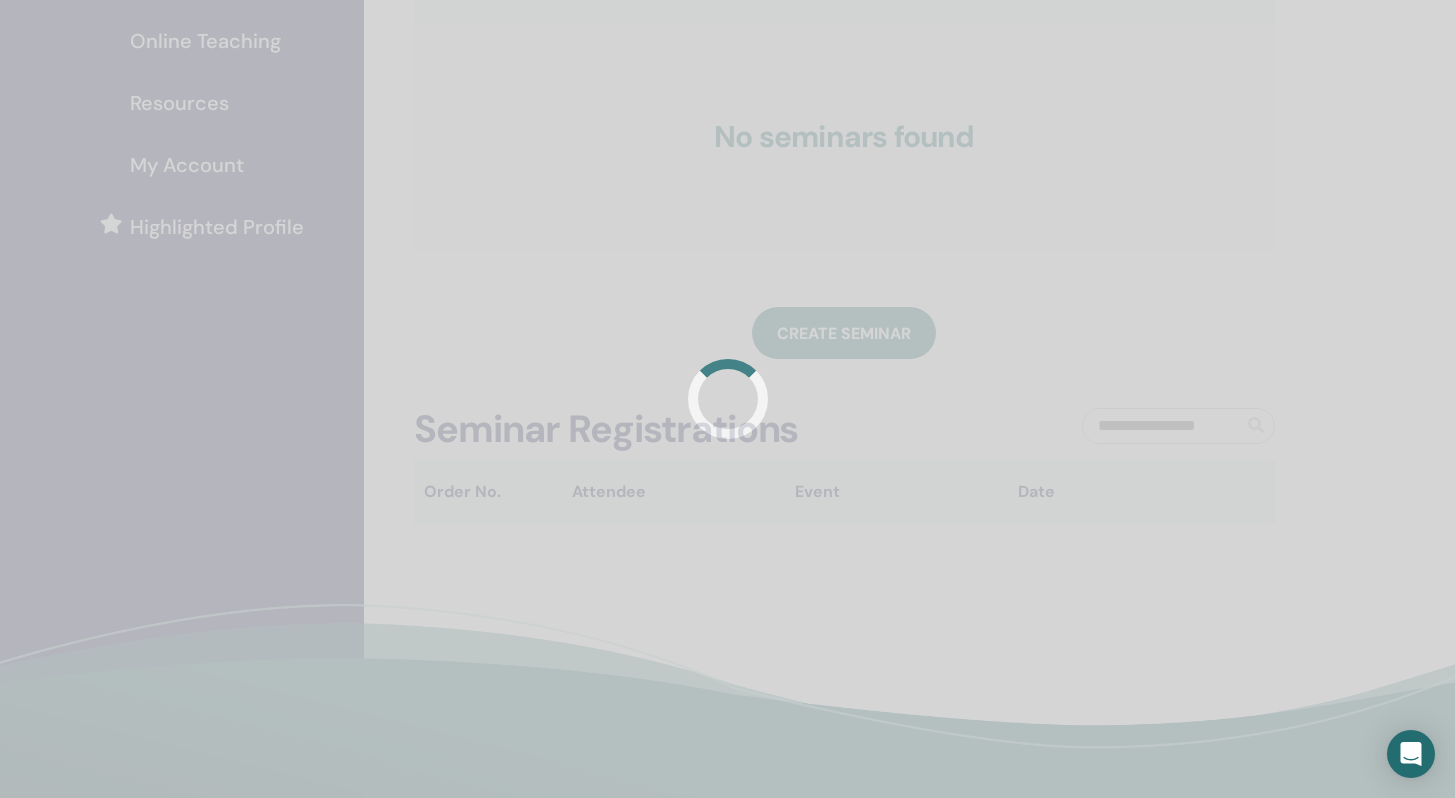 scroll, scrollTop: 376, scrollLeft: 0, axis: vertical 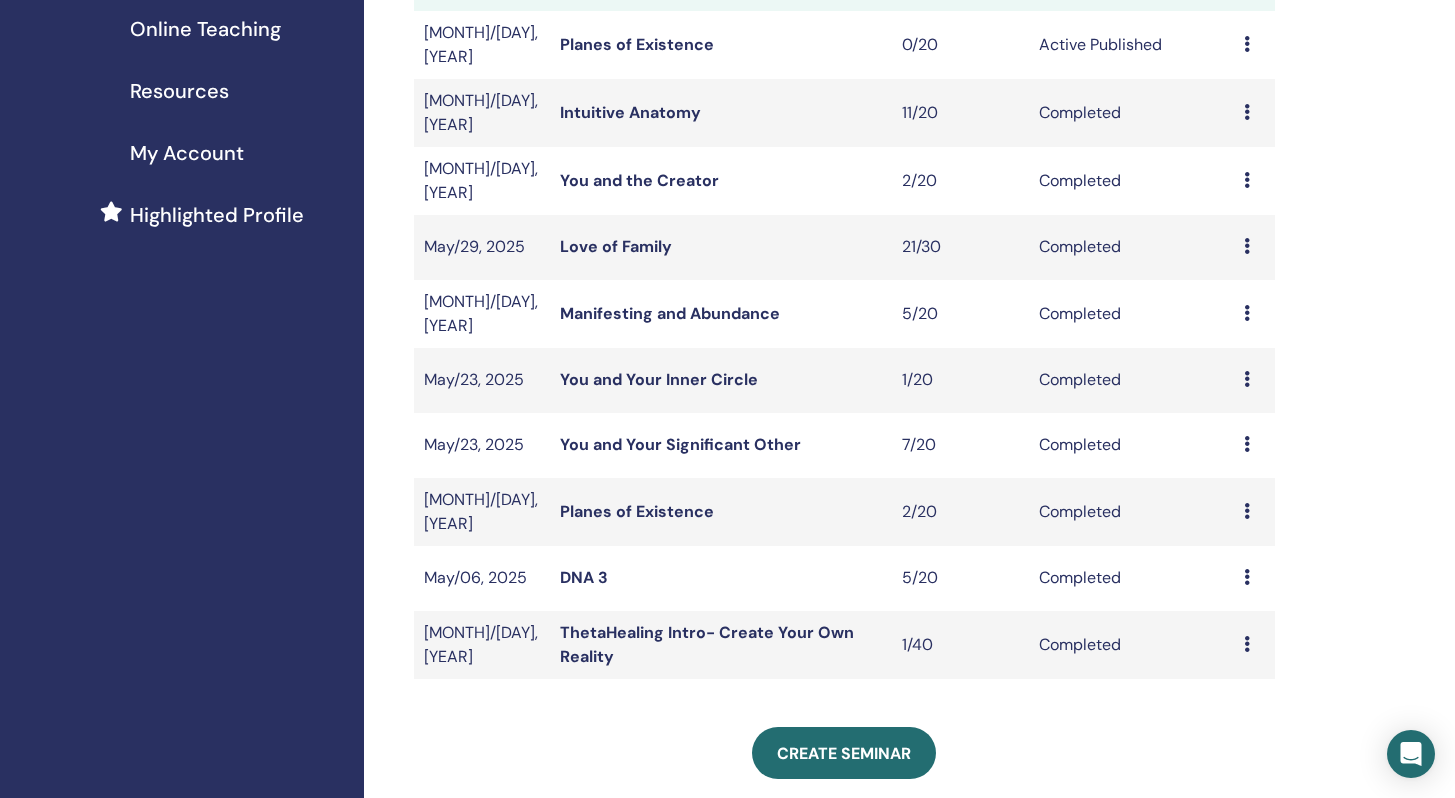 click on "Preview Attendees" at bounding box center (1254, 314) 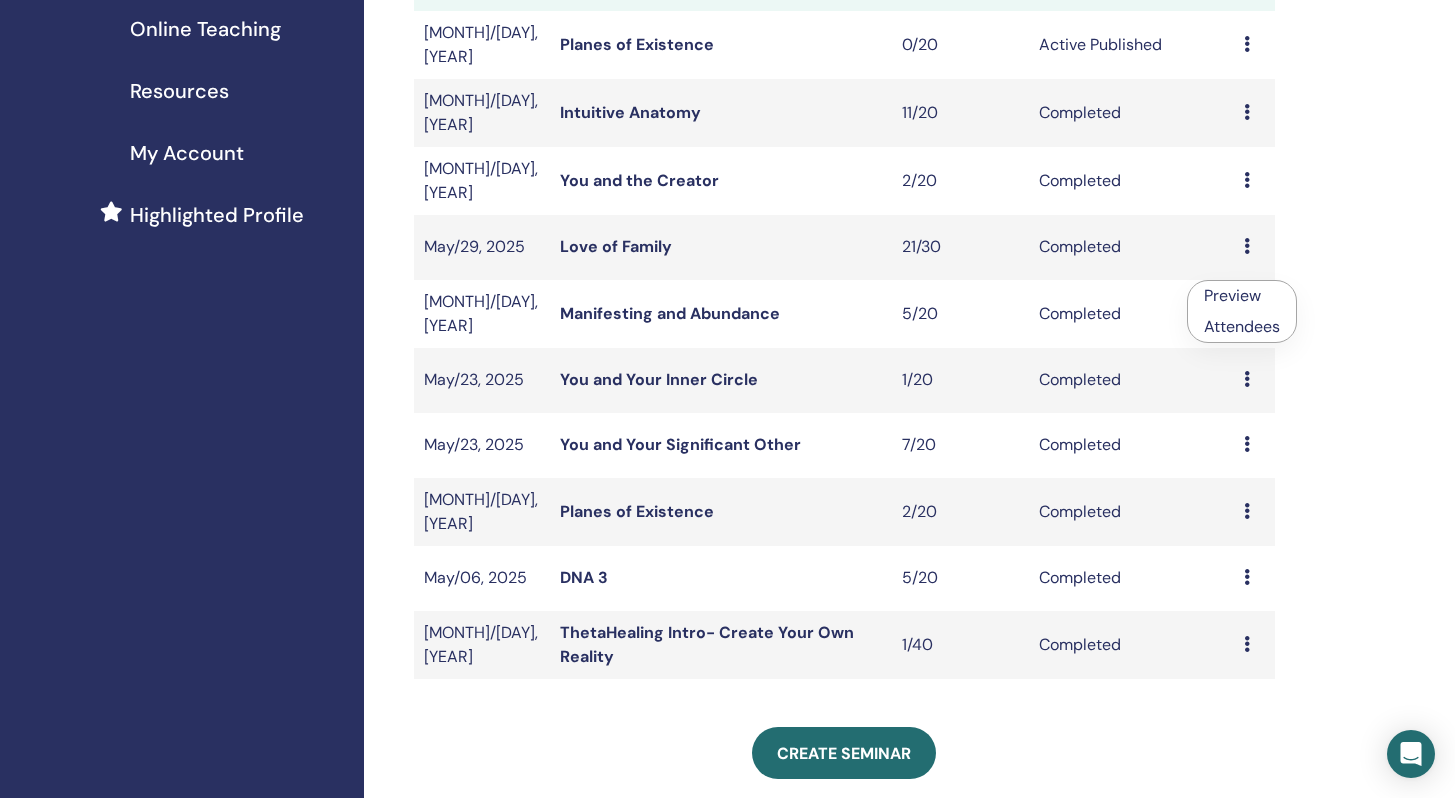 click on "Attendees" at bounding box center [1242, 326] 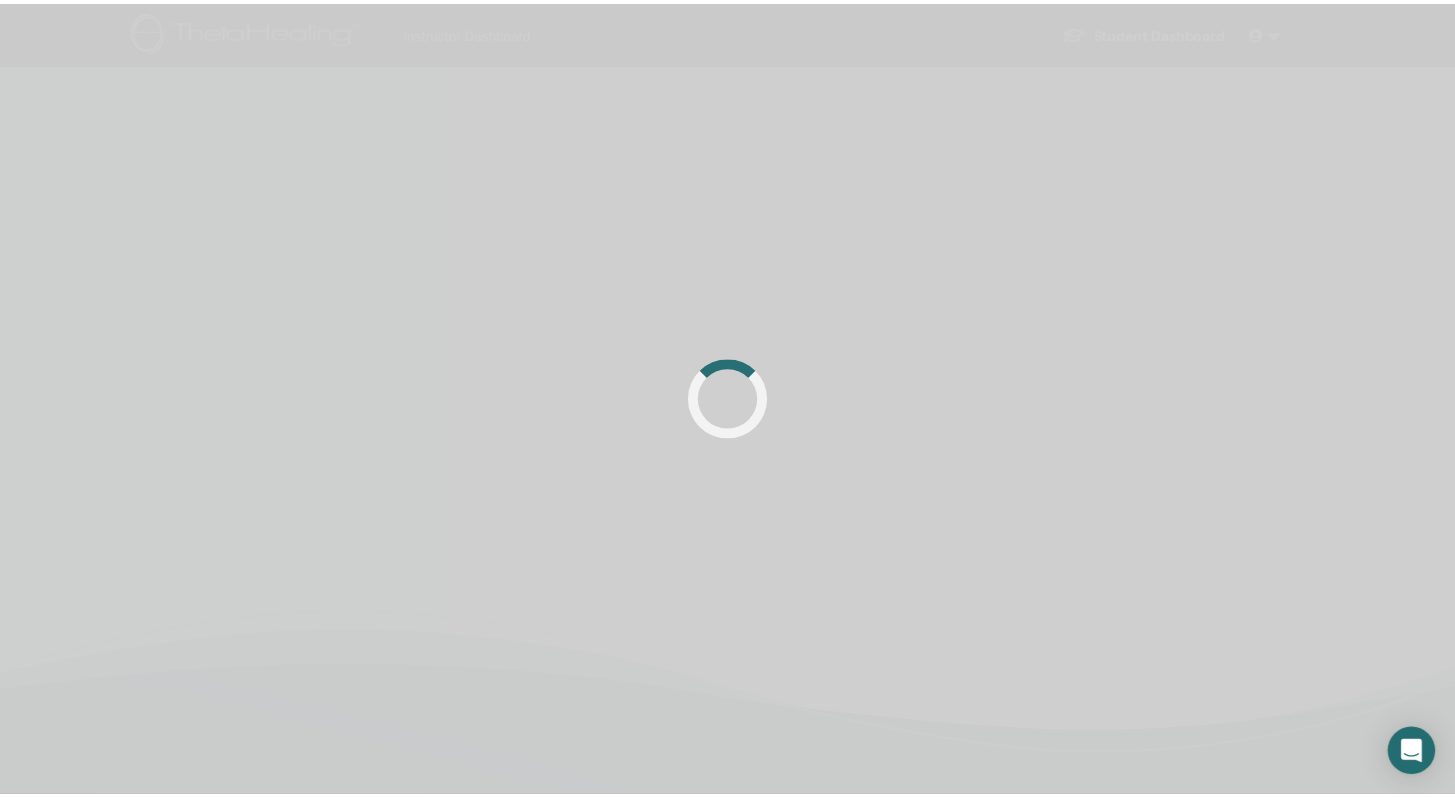 scroll, scrollTop: 0, scrollLeft: 0, axis: both 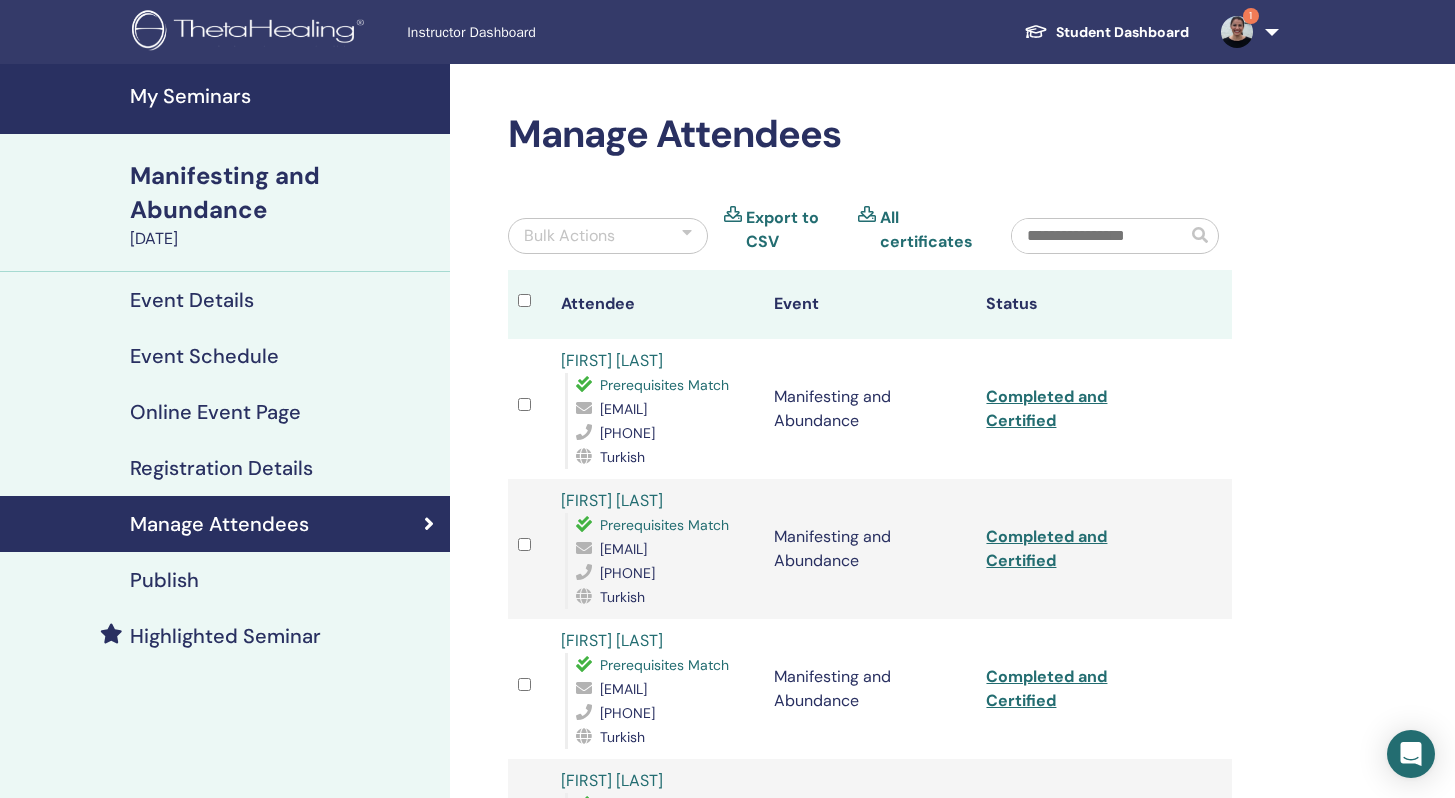 click on "Export to CSV" at bounding box center [794, 230] 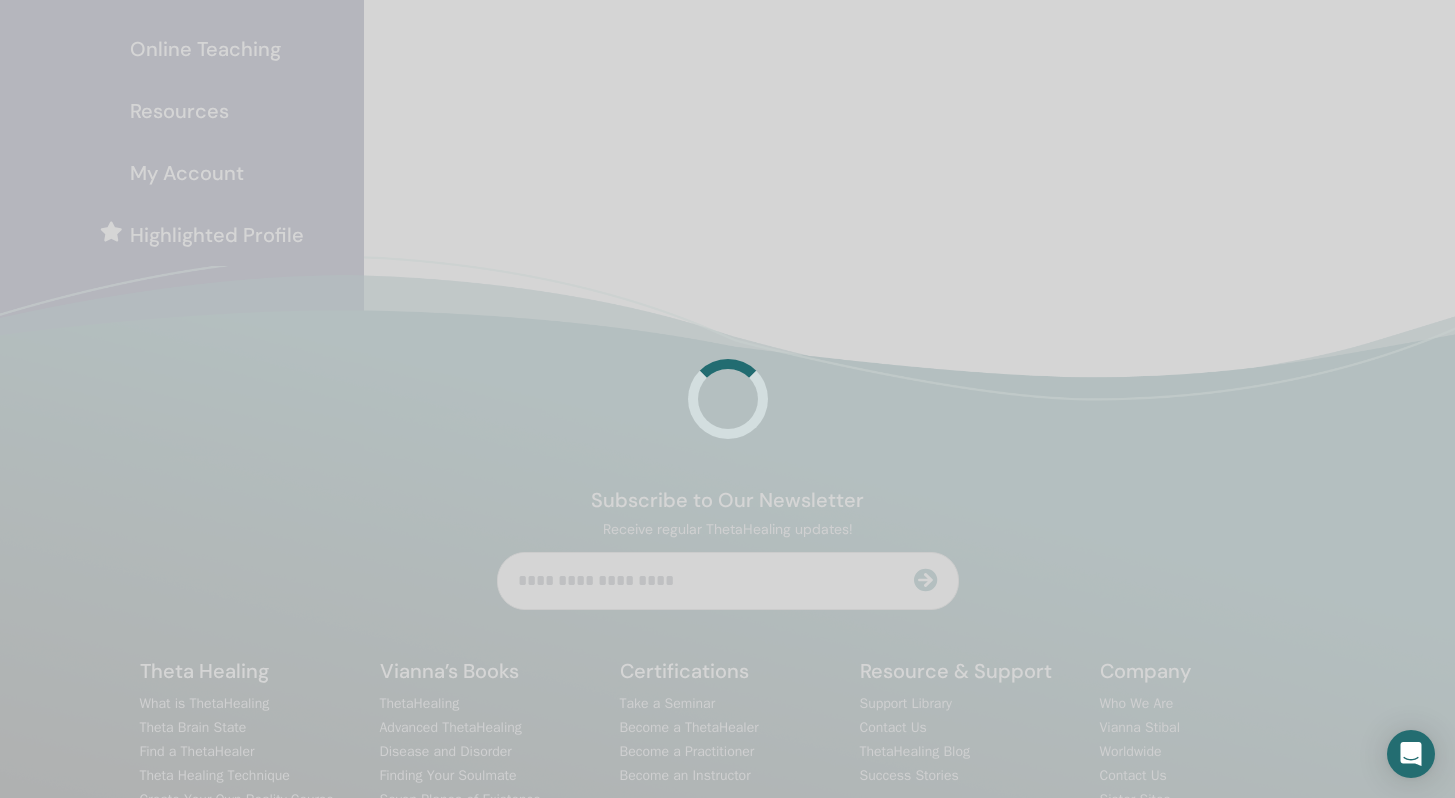 scroll, scrollTop: 376, scrollLeft: 0, axis: vertical 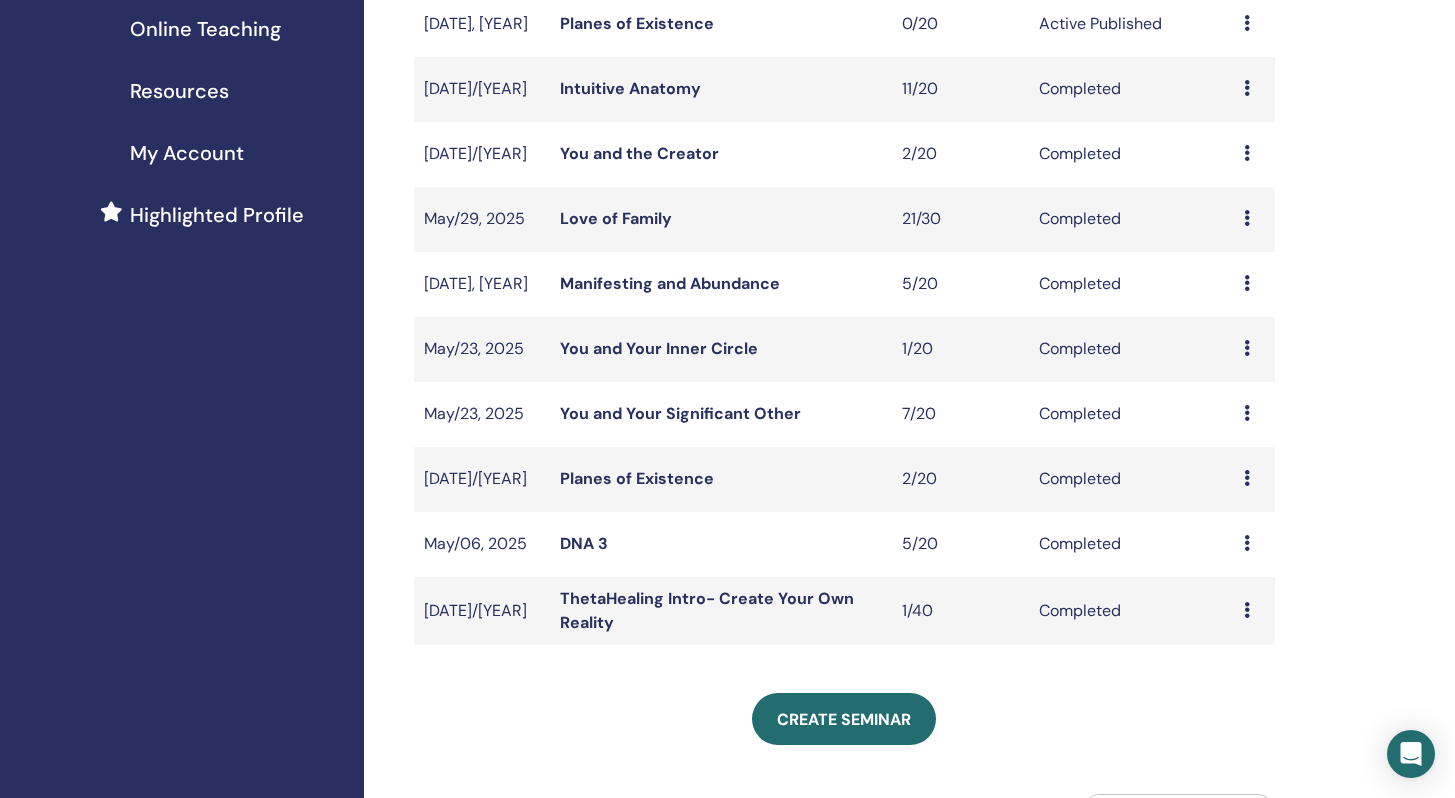 click on "My Seminars You can customize the filter to explore upcoming seminars beyond the next 3 months or check out seminars from over 3 months ago. Not before [DATE]/[YEAR] Not after [DATE]/[YEAR] Course type Any type Seminar status Any status Seminar Registered Status [DATE], [YEAR] Planes of Existence 0/20 Active Published Preview Edit Attendees Cancel [DATE]/[YEAR] Intuitive Anatomy 11/20 Completed Preview Attendees [DATE]/[YEAR] You and the Creator 2/20 Completed Preview Attendees [DATE]/[YEAR] Love of Family 21/30 Completed Preview Attendees [DATE]/[YEAR] Manifesting and Abundance 5/20 Completed Preview Attendees [DATE]/[YEAR] You and Your Inner Circle 1/20 Completed Preview Attendees [DATE]/[YEAR] You and Your Significant Other 7/20 Completed Preview Attendees [DATE]/[YEAR] Planes of Existence 2/20 Completed Preview Attendees [DATE]/[YEAR] DNA 3 5/20 Completed Preview Attendees [DATE]/[YEAR] ThetaHealing Intro- Create Your Own Reality 1/40 Completed Preview Attendees Create seminar Order No. Attendee" at bounding box center (909, 439) 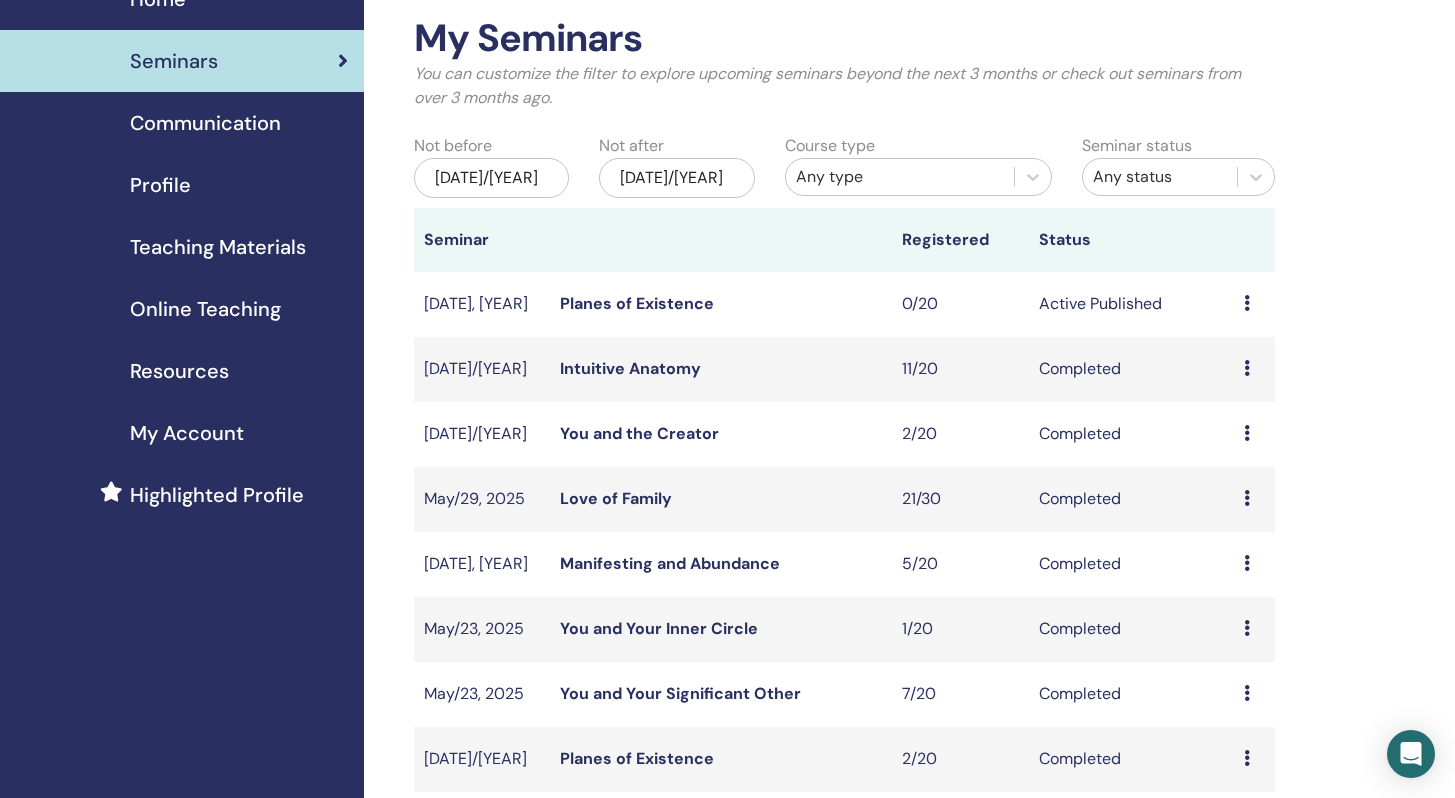 scroll, scrollTop: 87, scrollLeft: 0, axis: vertical 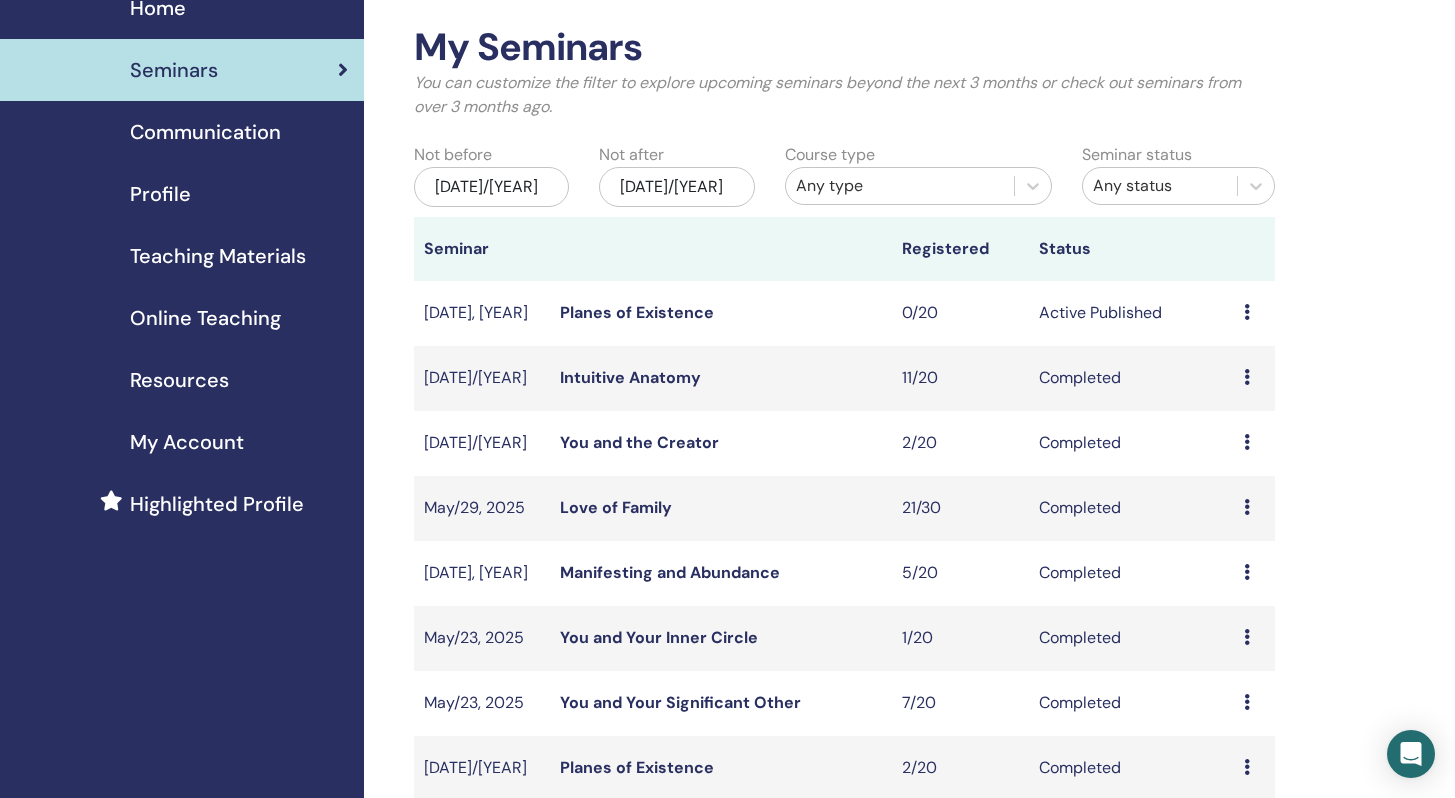 click at bounding box center (1247, 507) 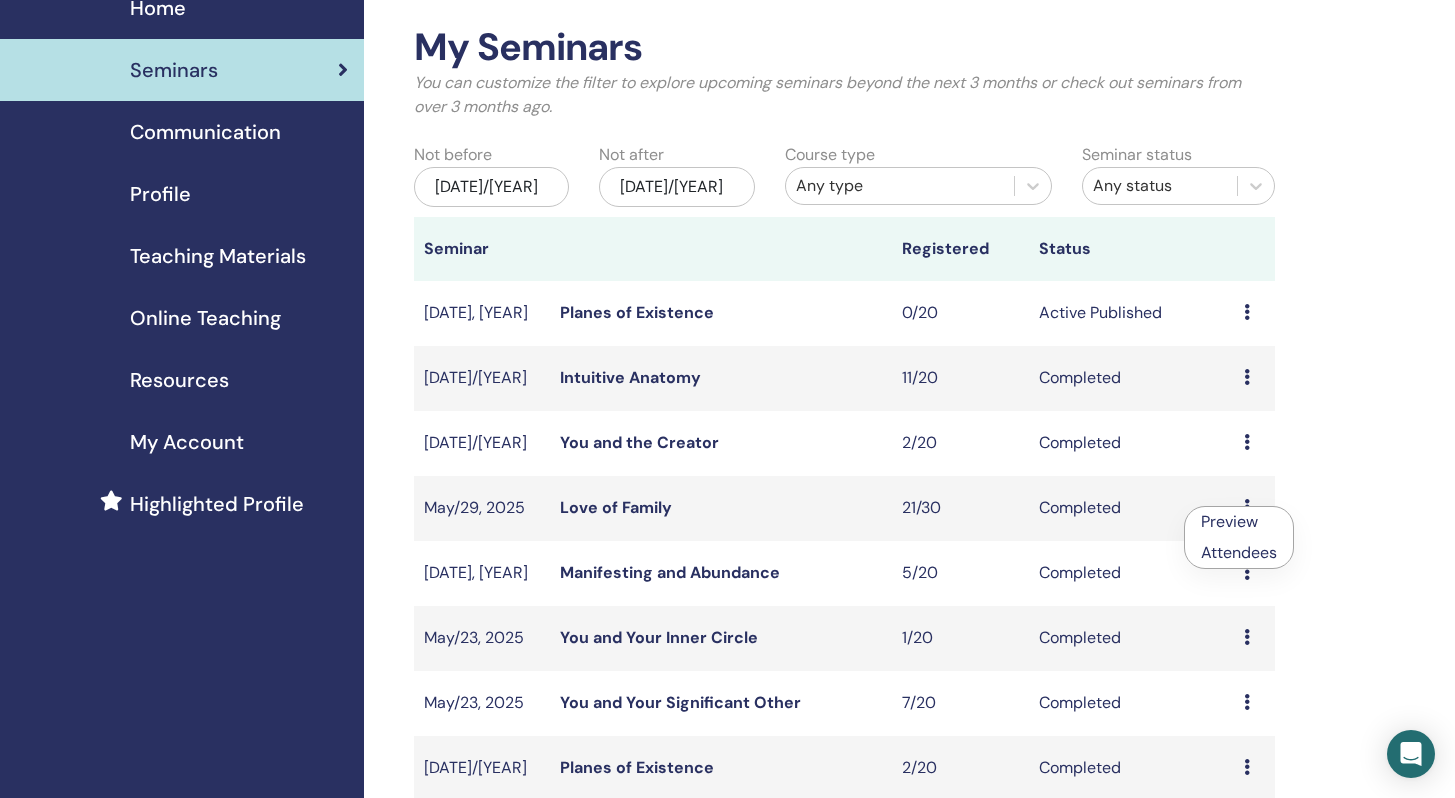 click on "Preview" at bounding box center (1229, 521) 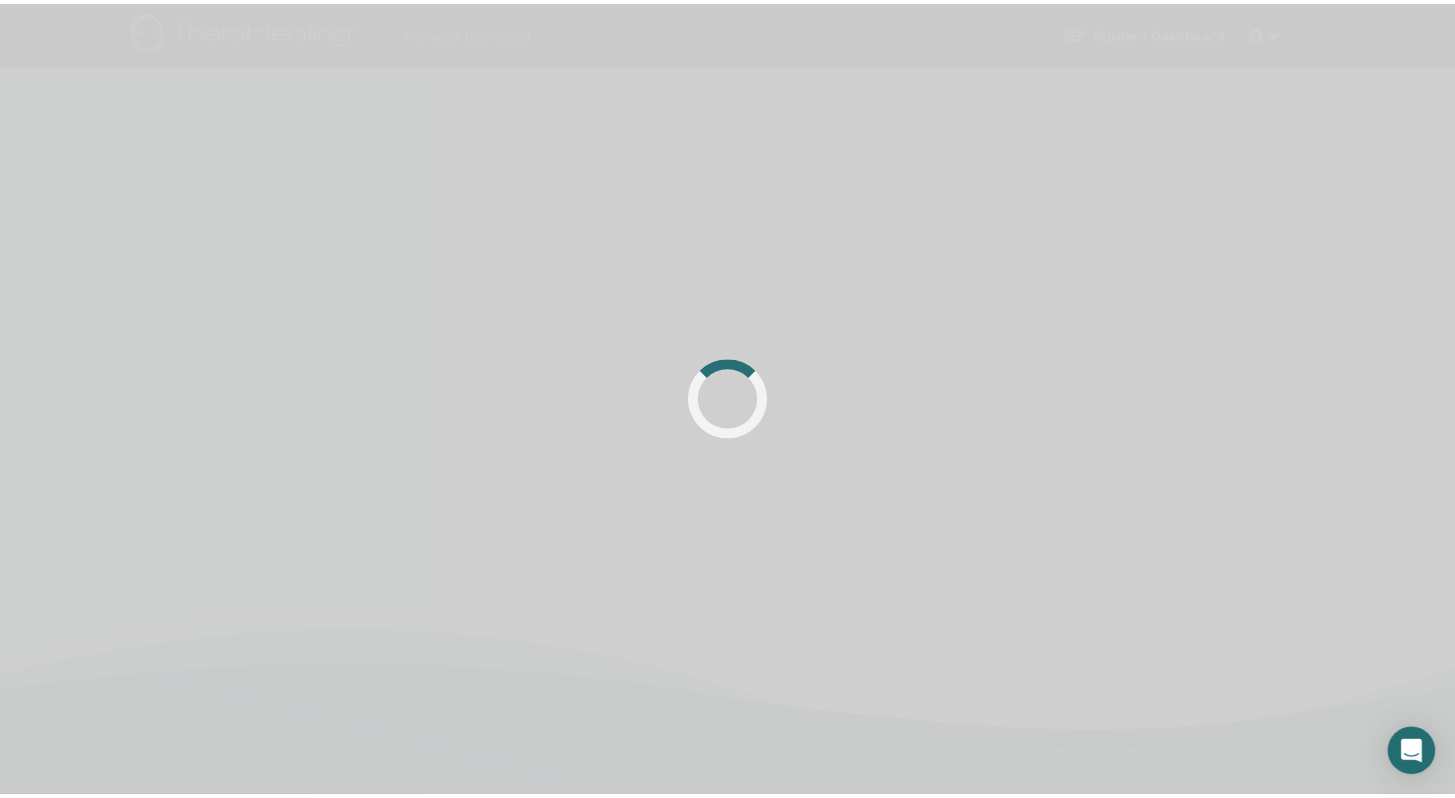 scroll, scrollTop: 0, scrollLeft: 0, axis: both 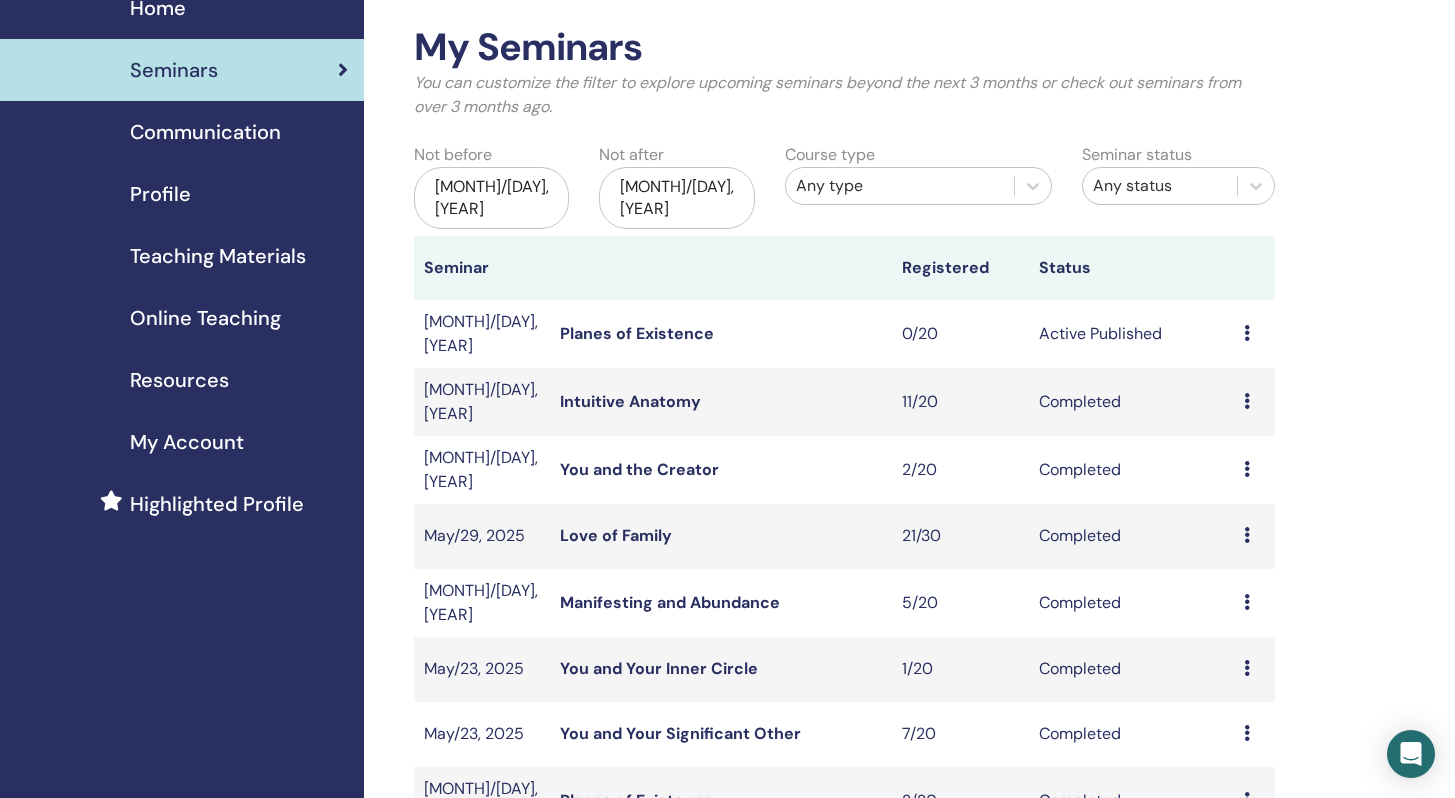 click at bounding box center (1247, 535) 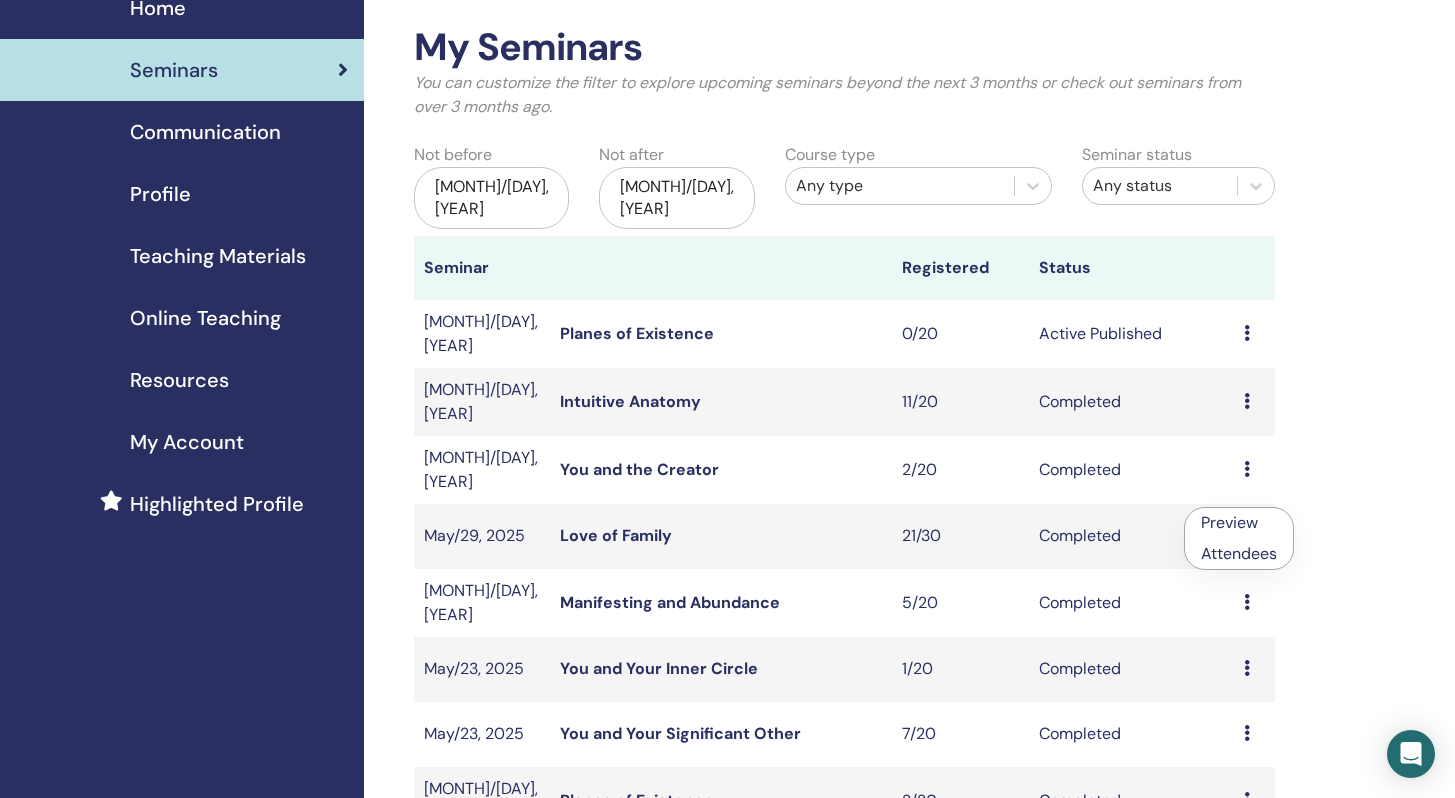 click on "Attendees" at bounding box center (1239, 553) 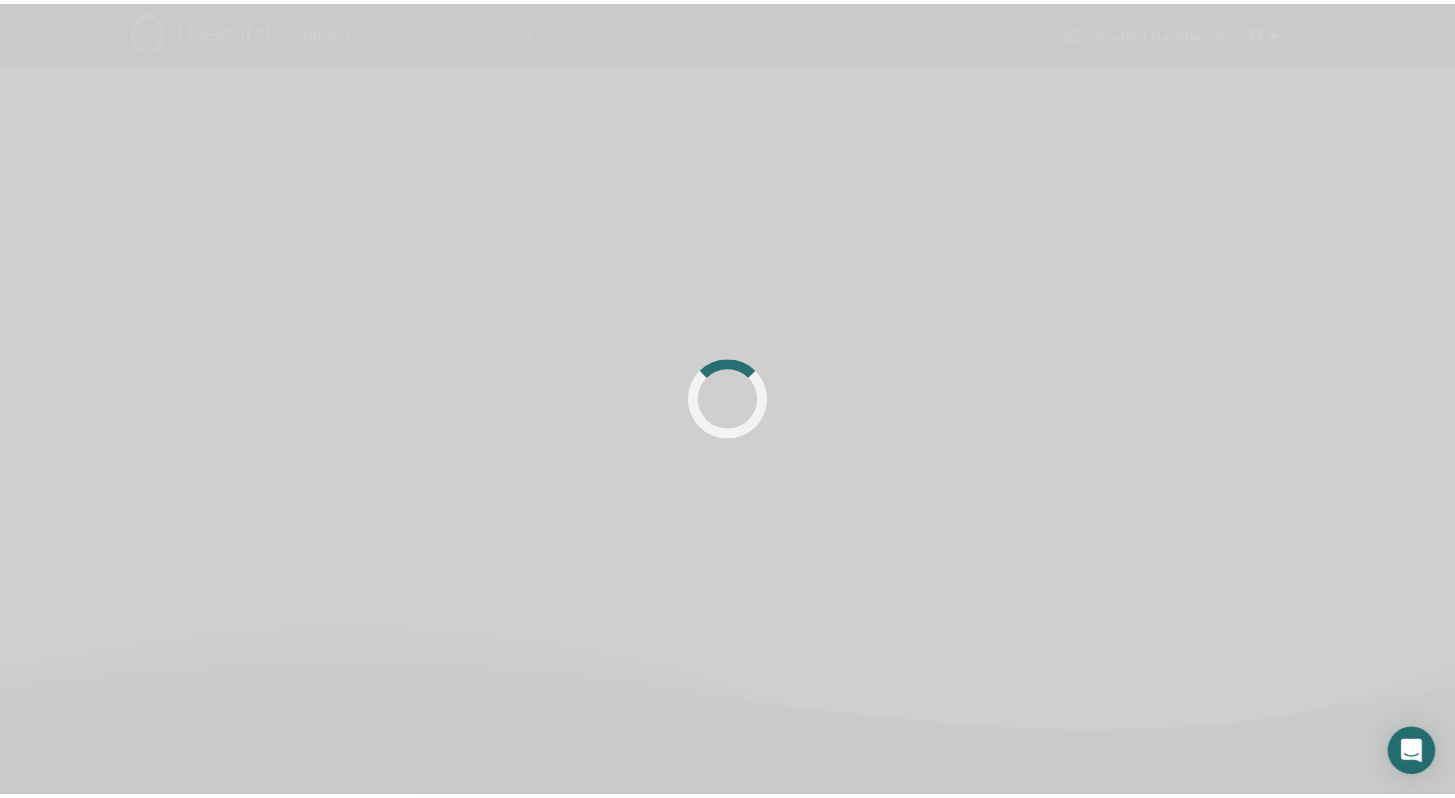 scroll, scrollTop: 0, scrollLeft: 0, axis: both 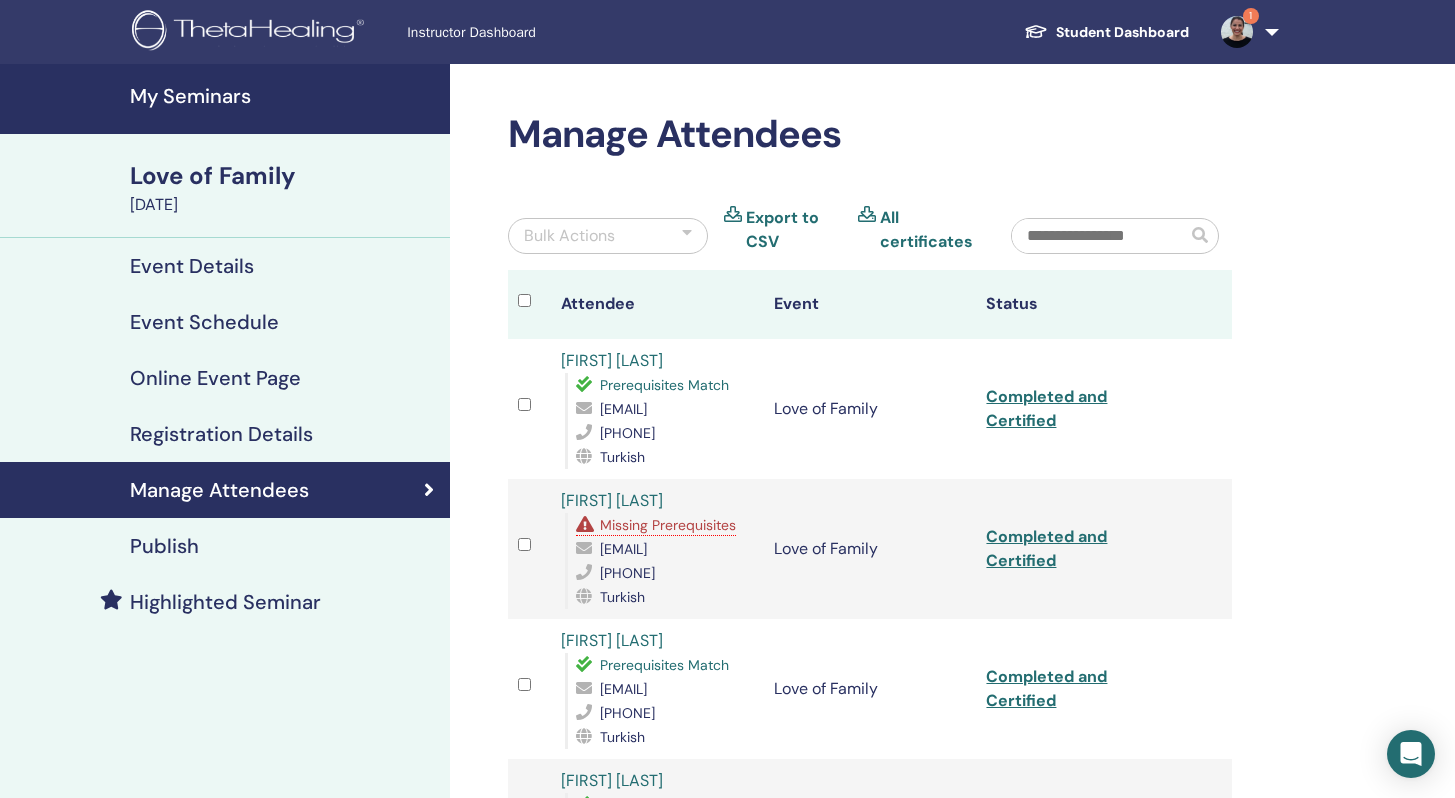 click on "Export to CSV" at bounding box center [794, 230] 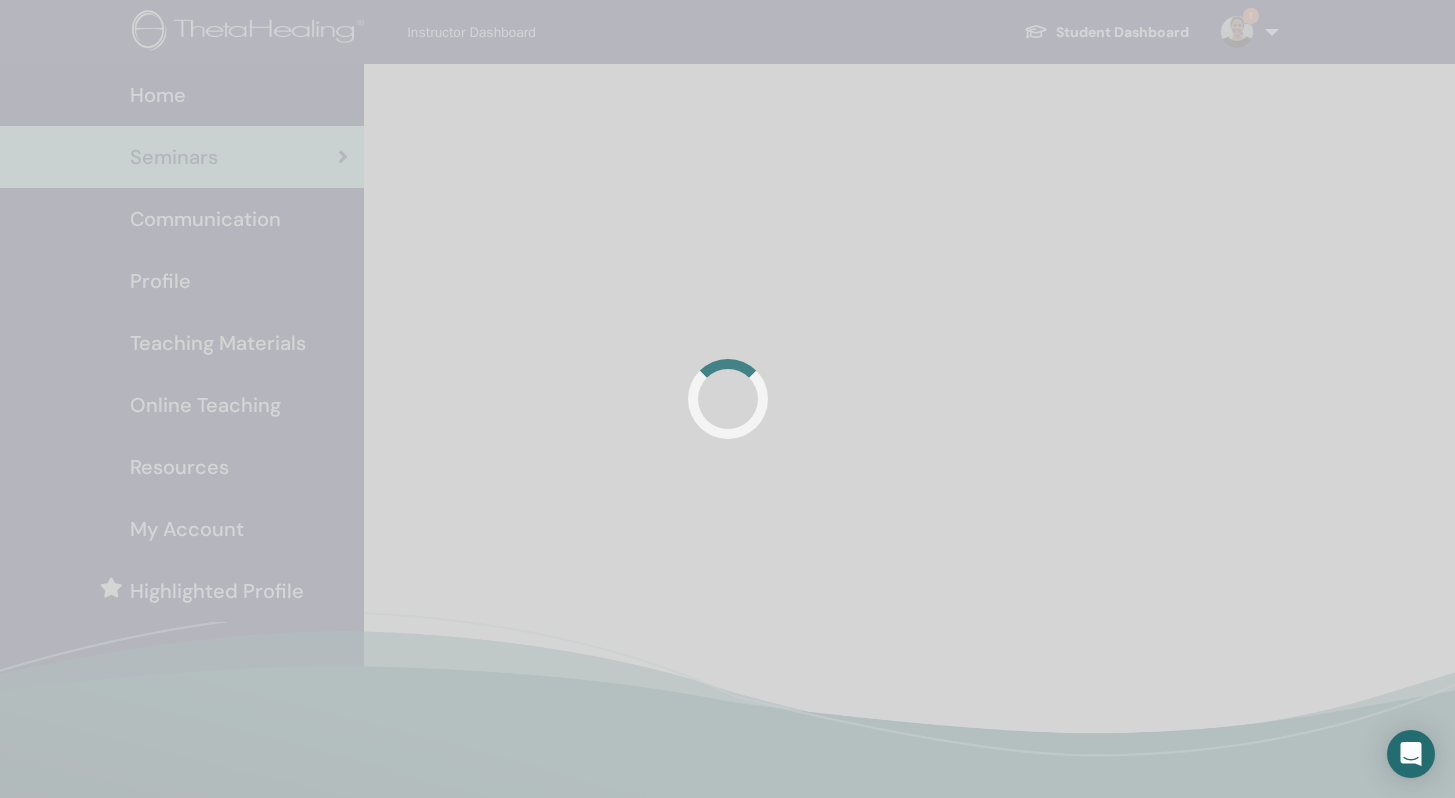 scroll, scrollTop: 87, scrollLeft: 0, axis: vertical 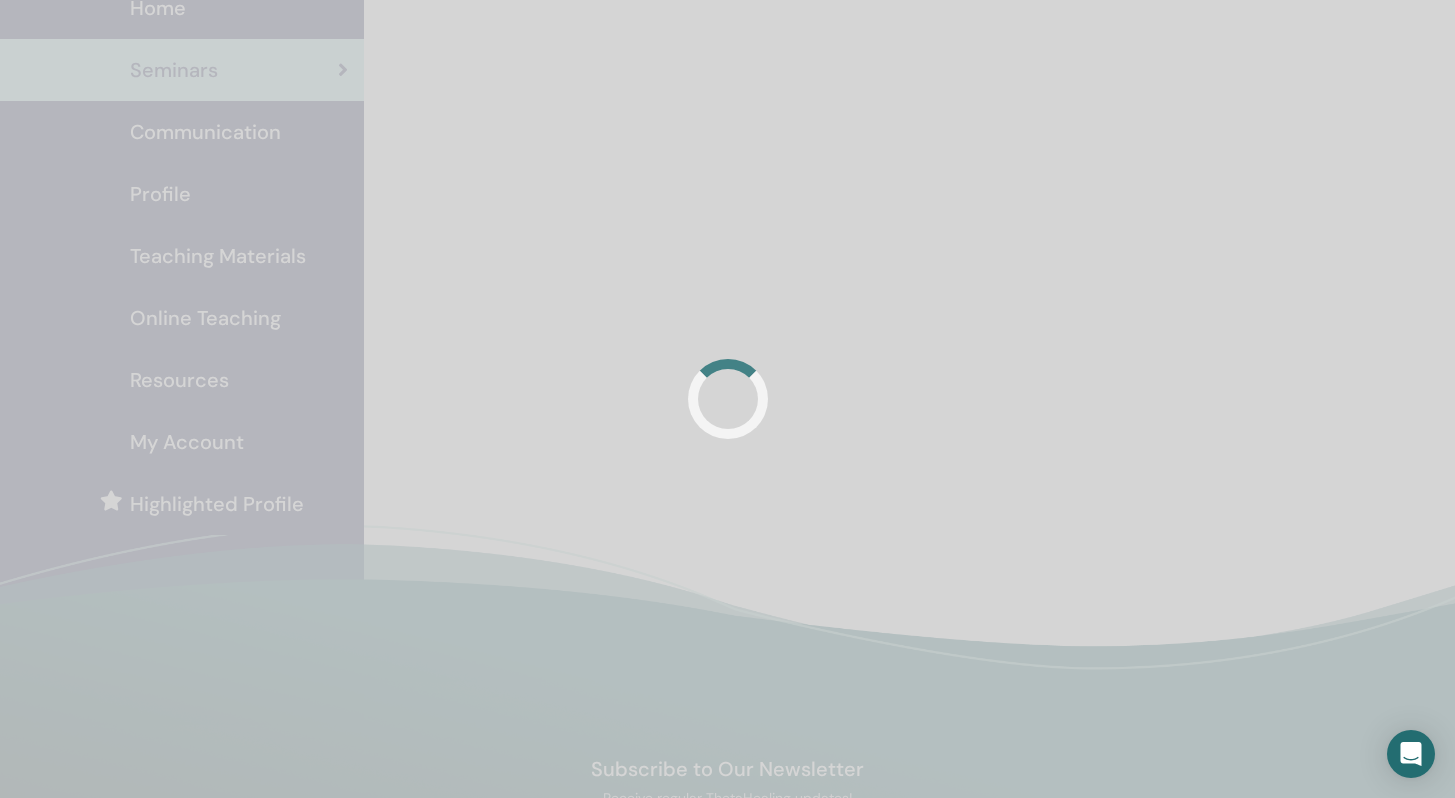 click at bounding box center [727, 399] 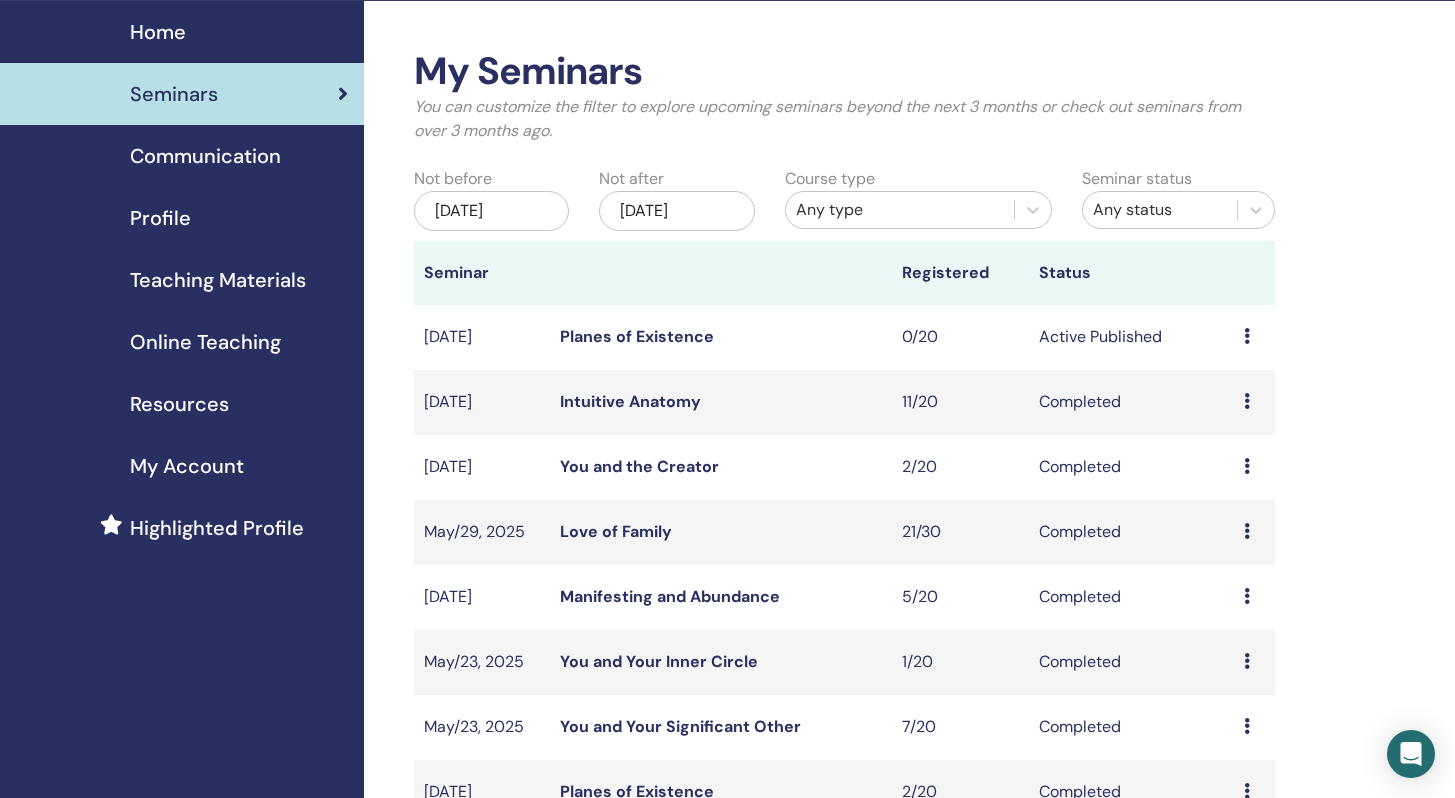 scroll, scrollTop: 48, scrollLeft: 0, axis: vertical 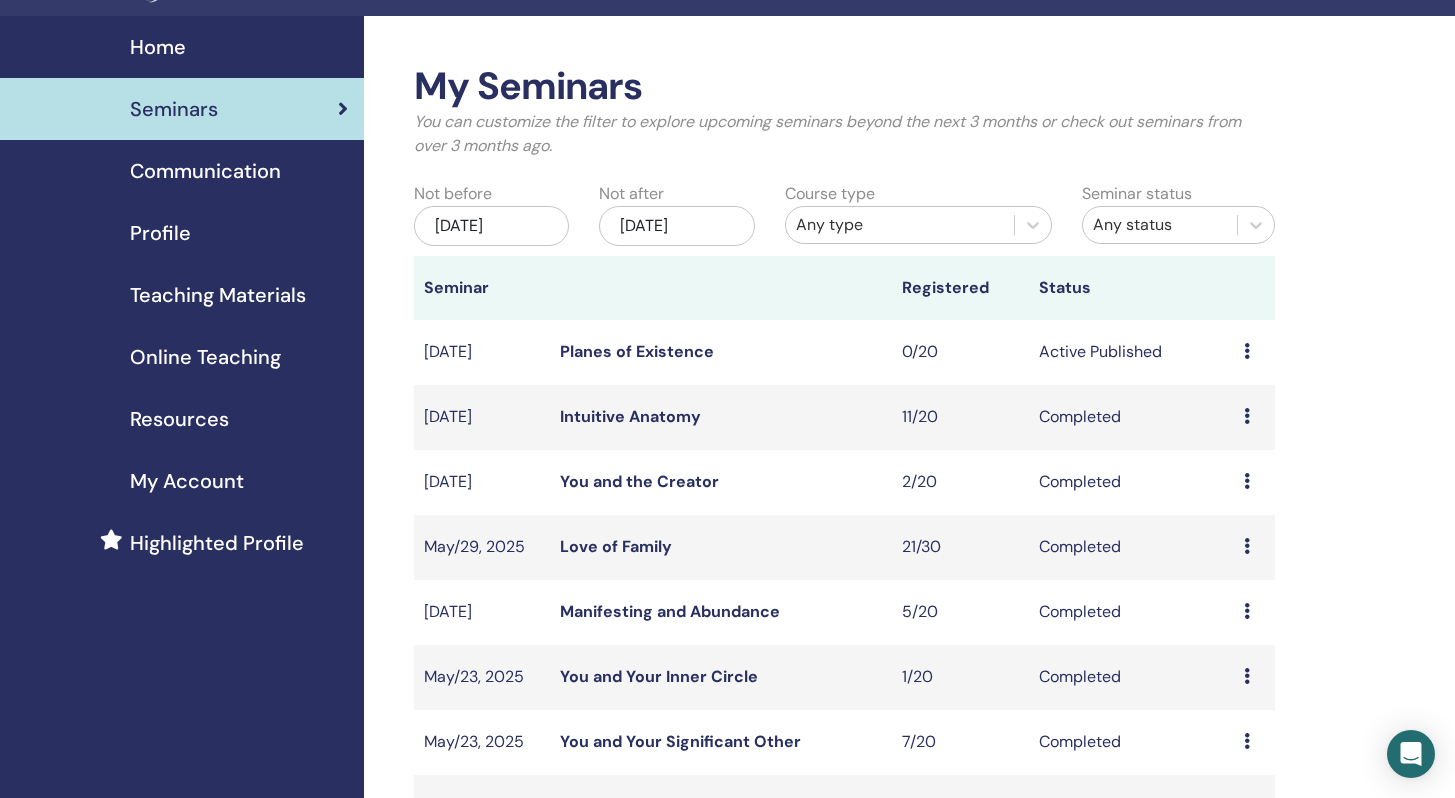 click at bounding box center [1247, 481] 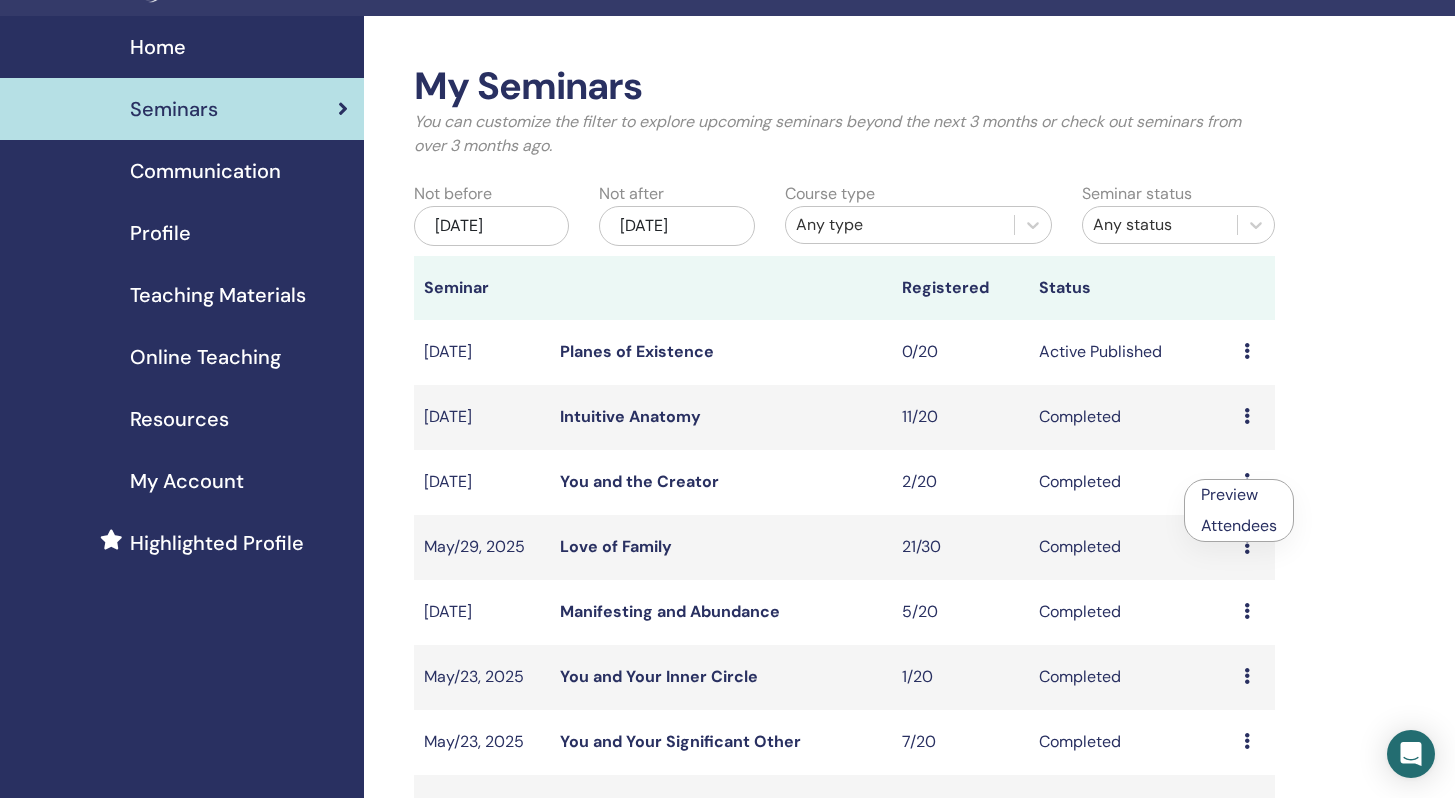 click on "Attendees" at bounding box center (1239, 525) 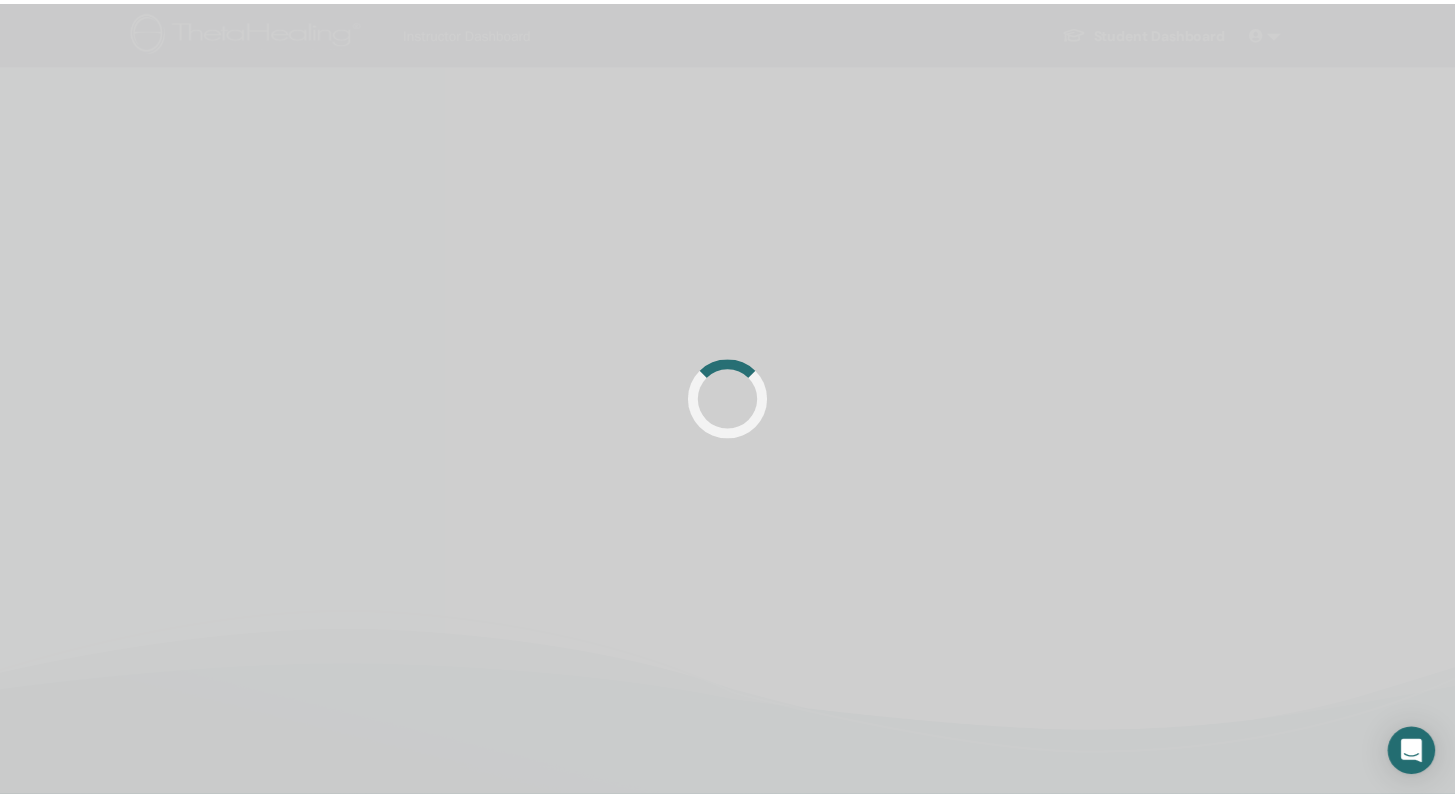 scroll, scrollTop: 0, scrollLeft: 0, axis: both 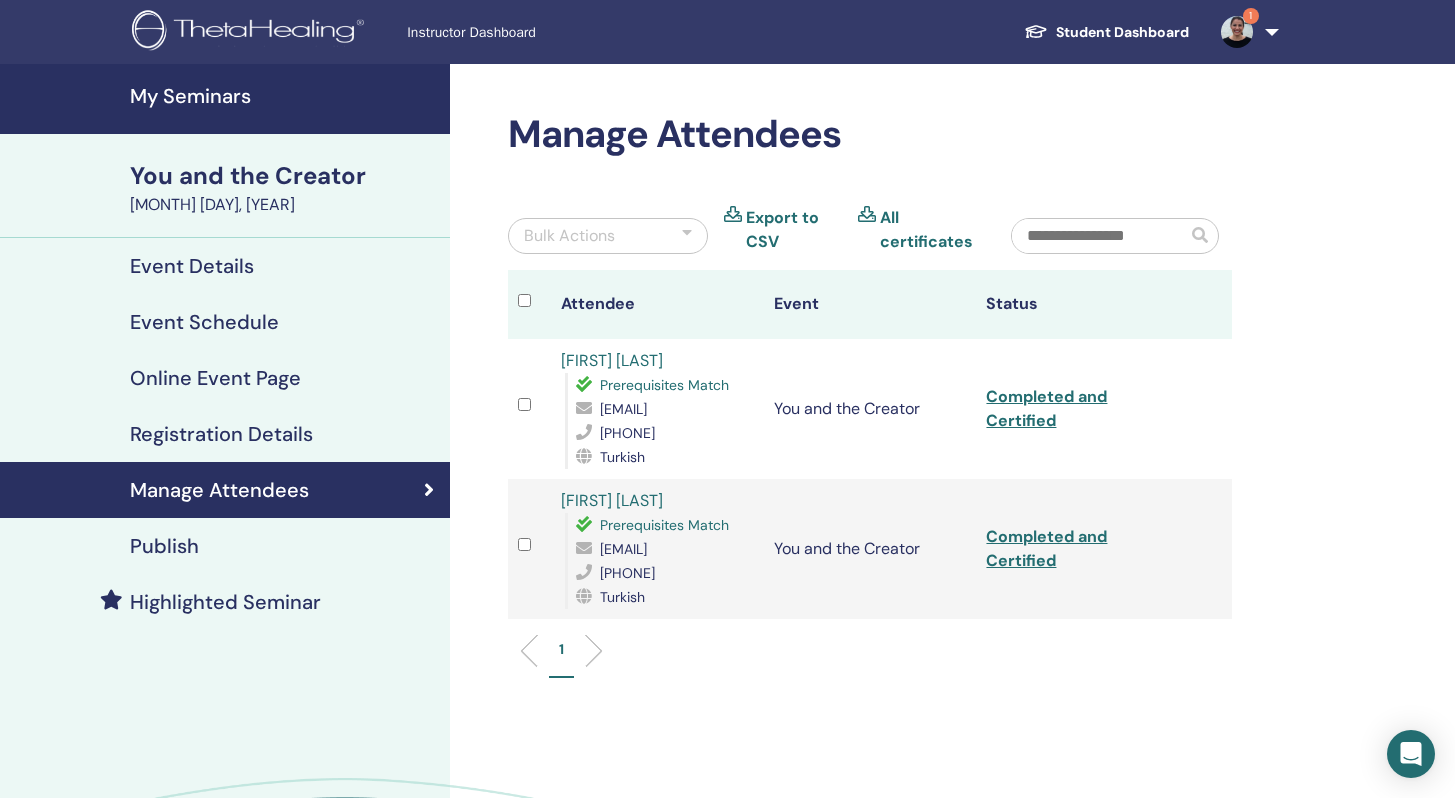 click on "Export to CSV" at bounding box center (794, 230) 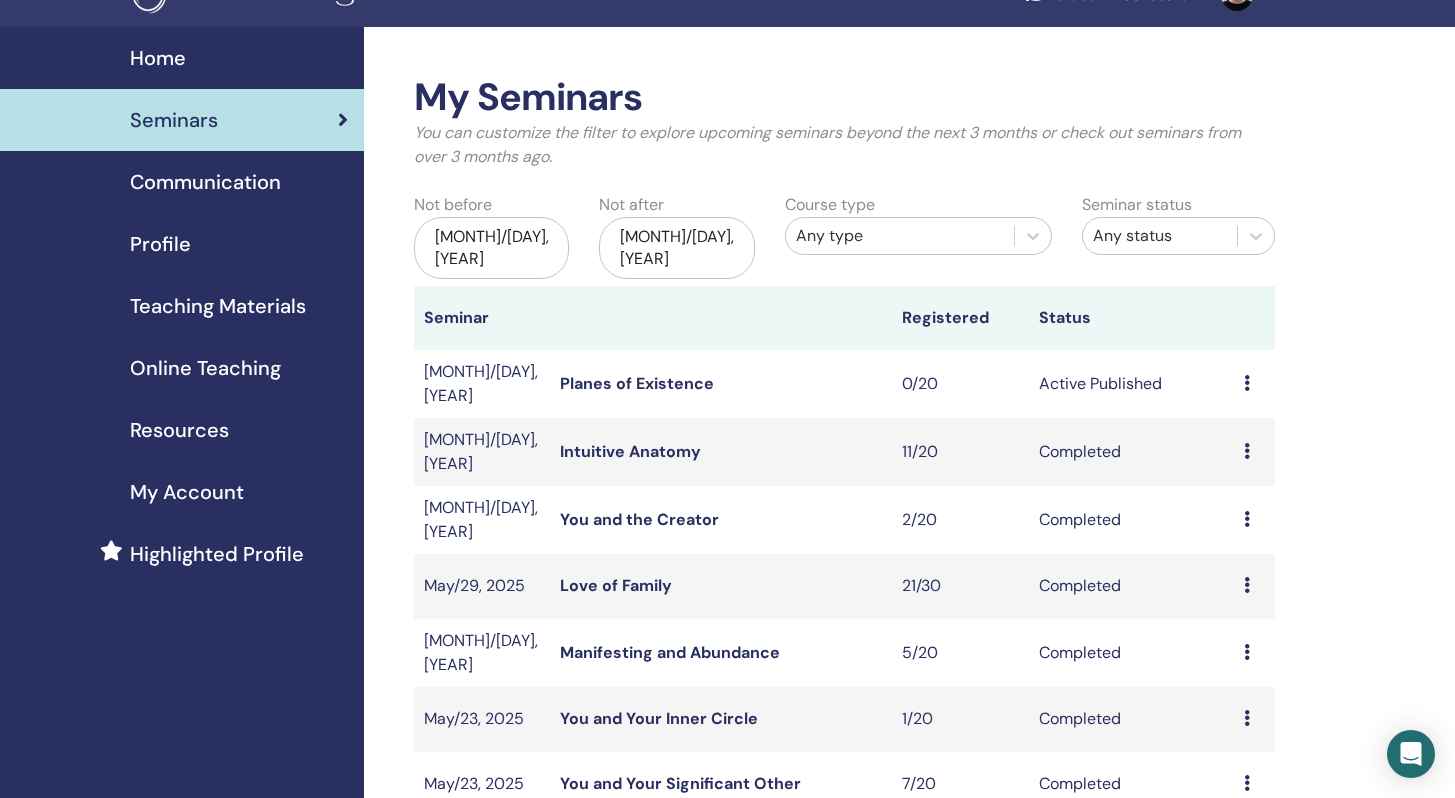 scroll, scrollTop: 0, scrollLeft: 0, axis: both 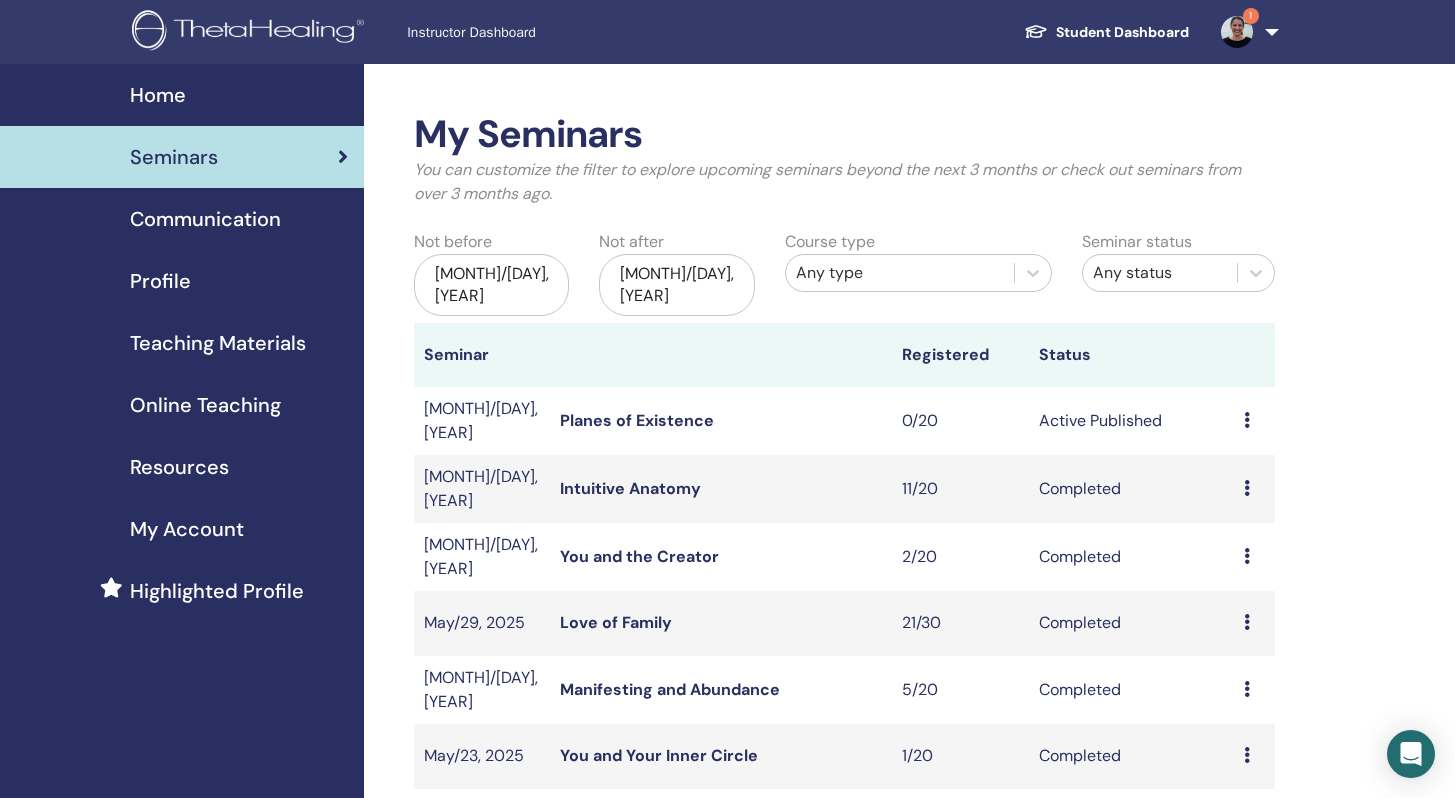 click at bounding box center (1247, 488) 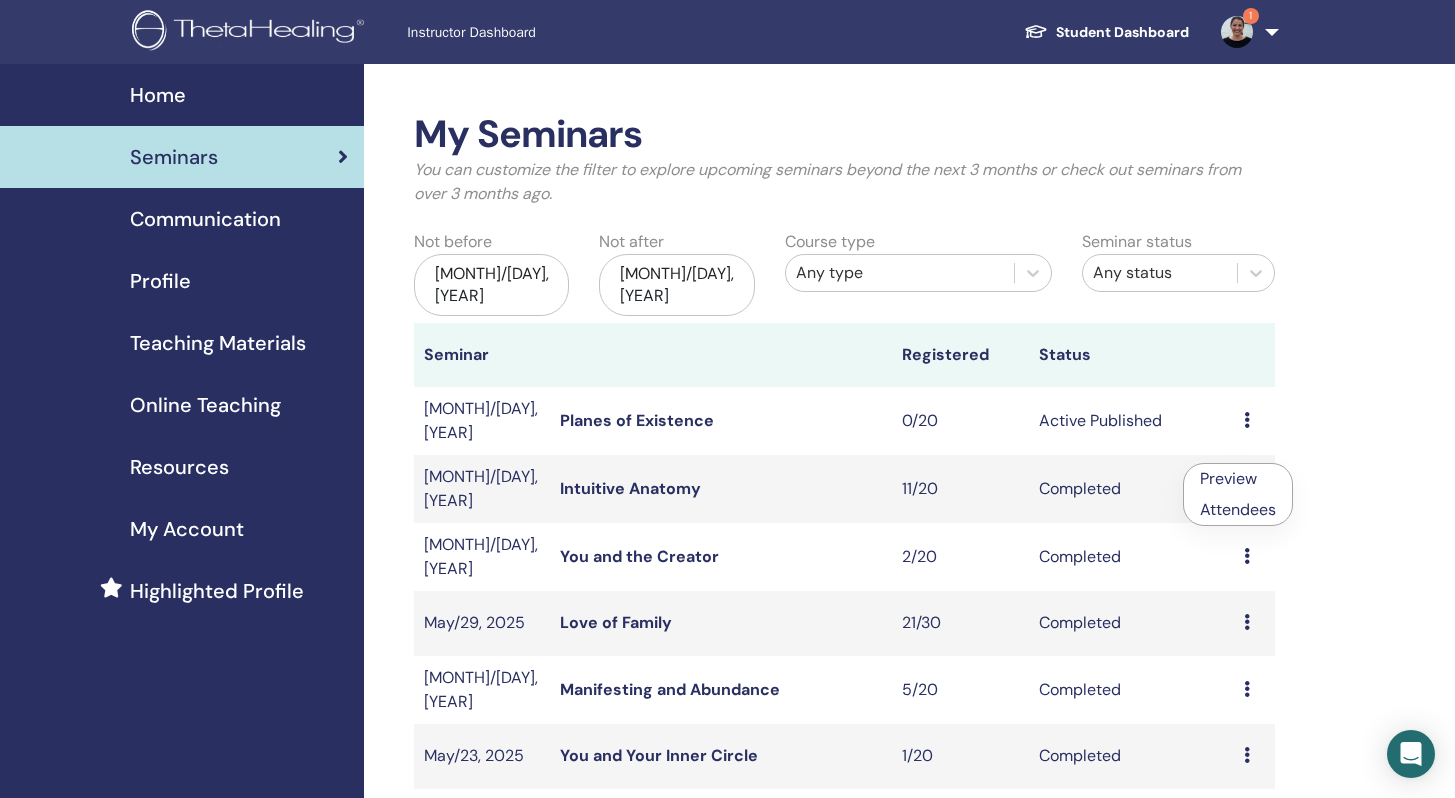 click on "Attendees" at bounding box center (1238, 509) 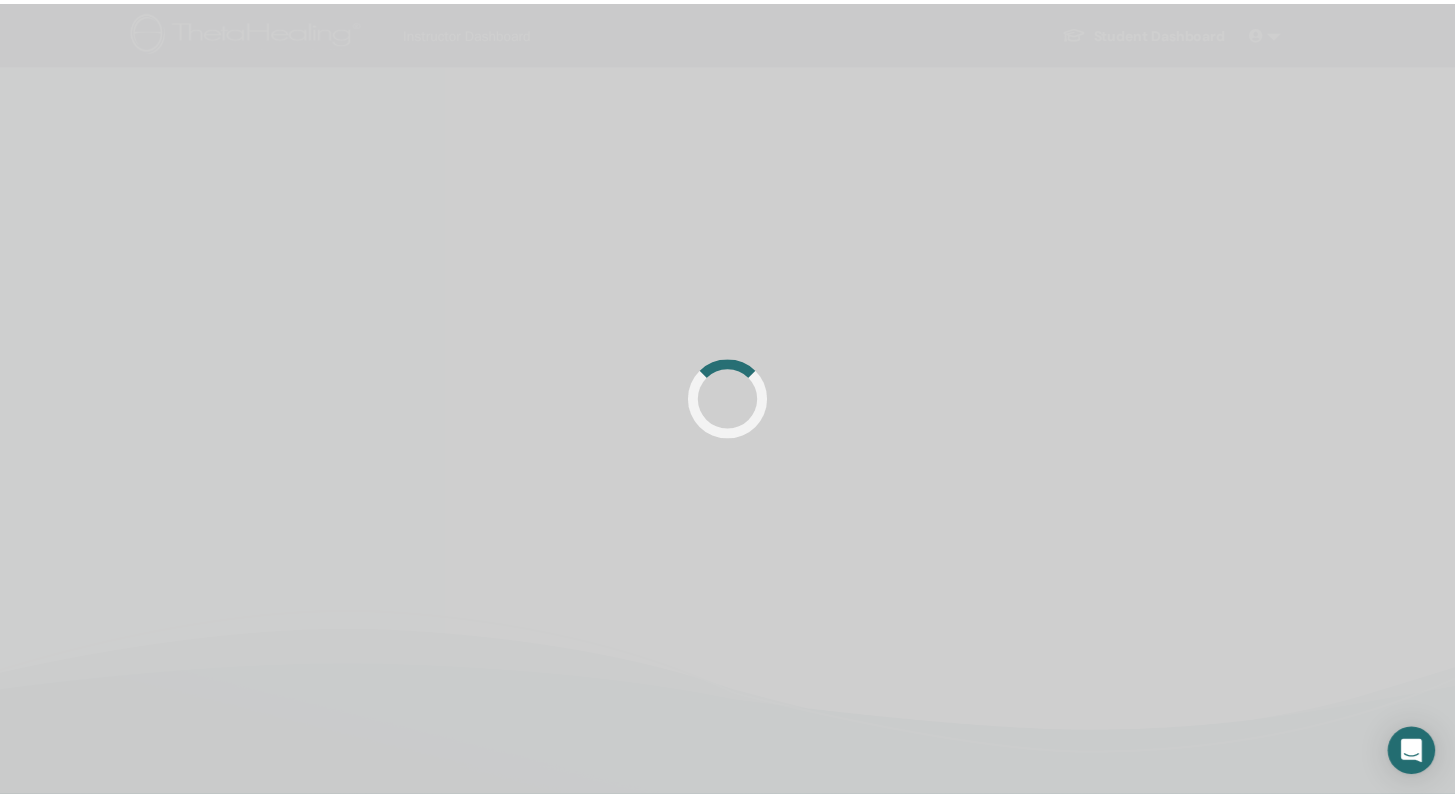 scroll, scrollTop: 0, scrollLeft: 0, axis: both 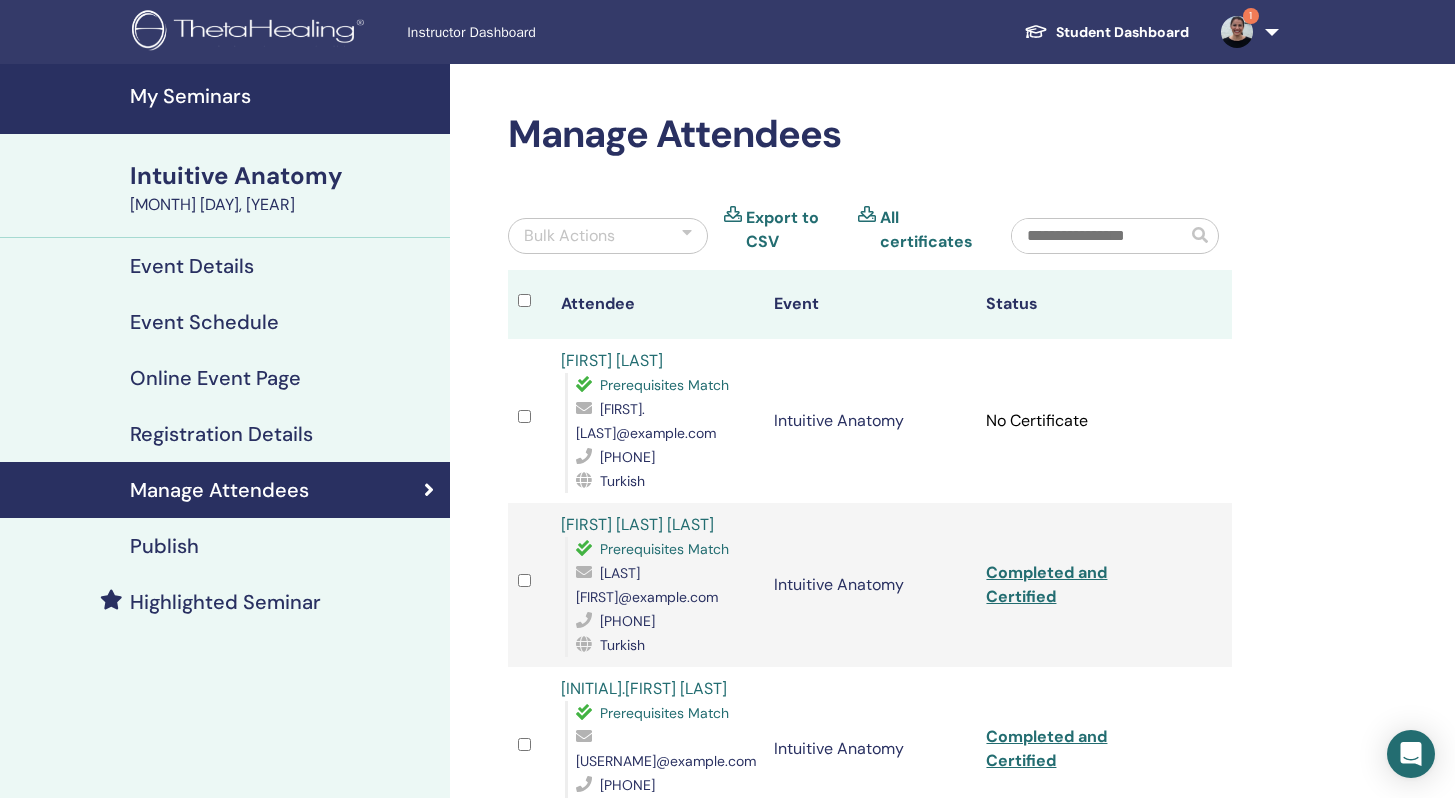click on "Export to CSV" at bounding box center [794, 230] 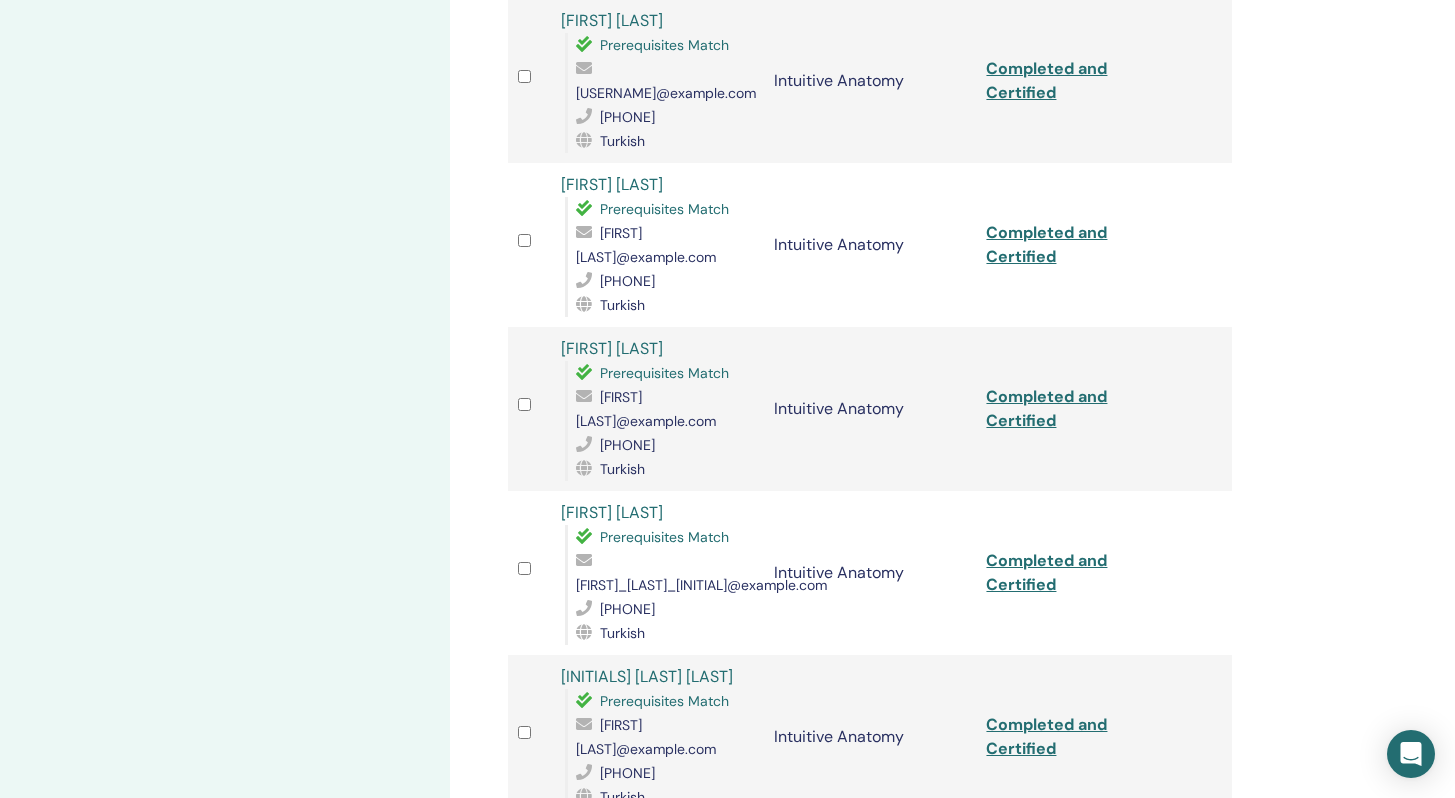 scroll, scrollTop: 221, scrollLeft: 0, axis: vertical 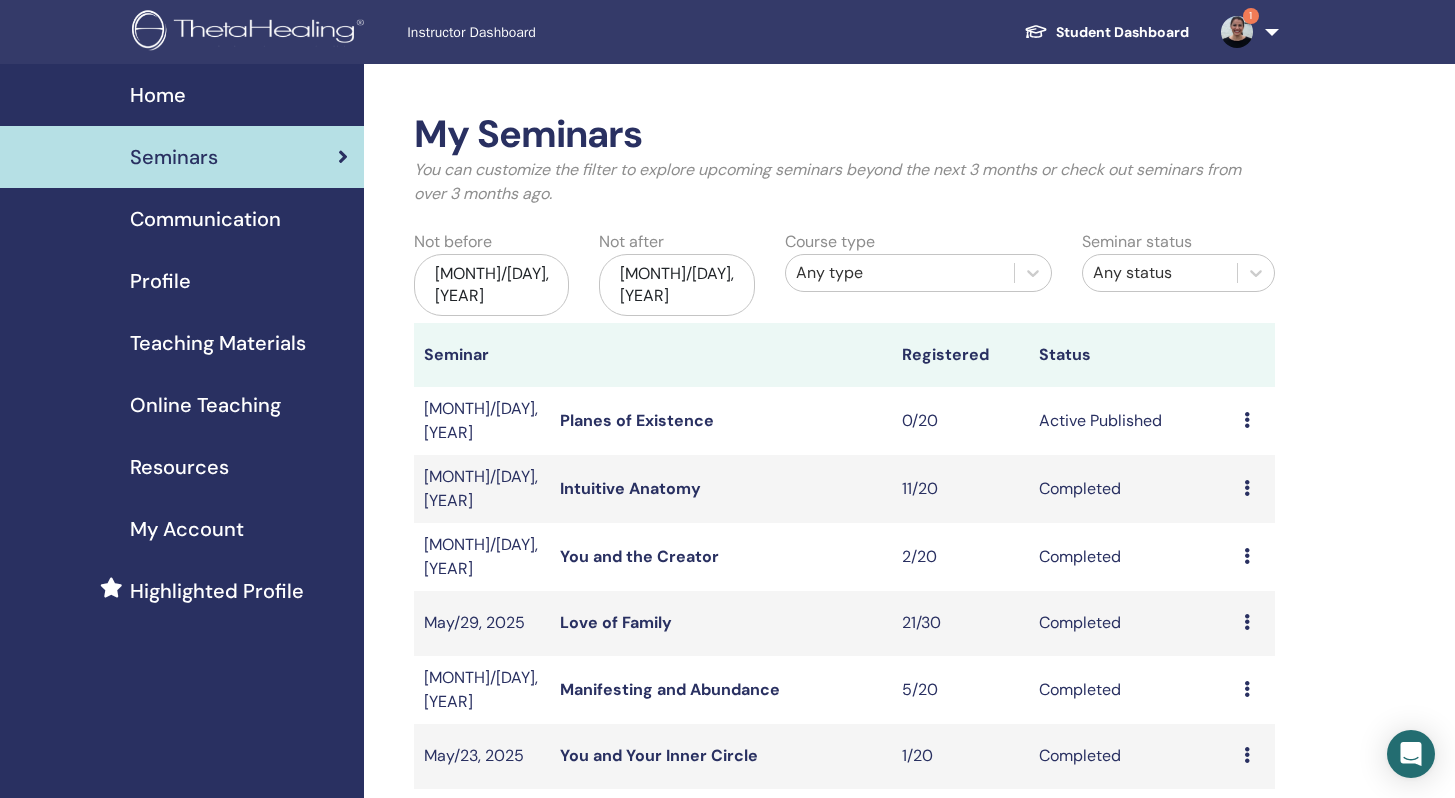 click on "[MONTH]/[DAY], [YEAR]" at bounding box center (492, 285) 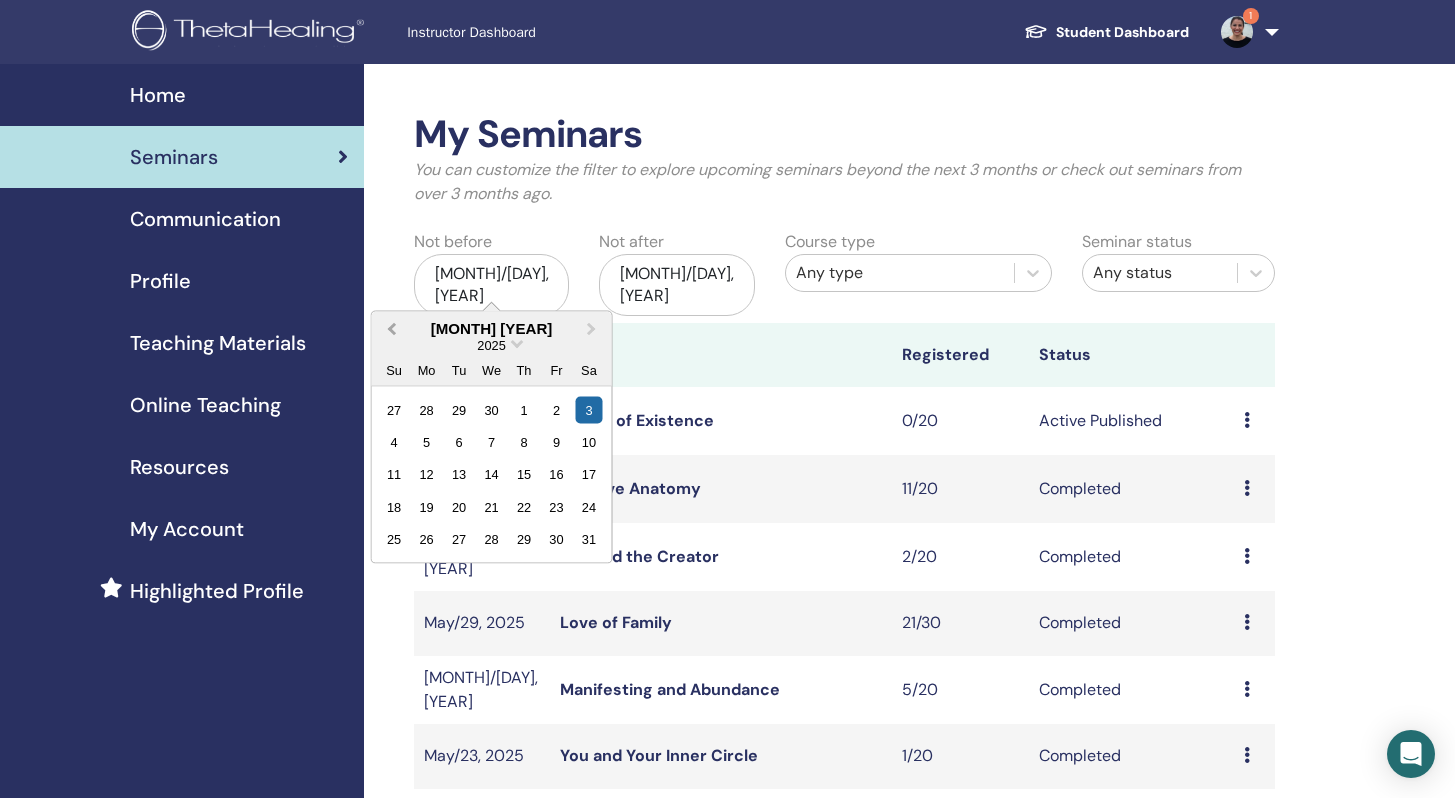click on "Previous Month" at bounding box center (391, 328) 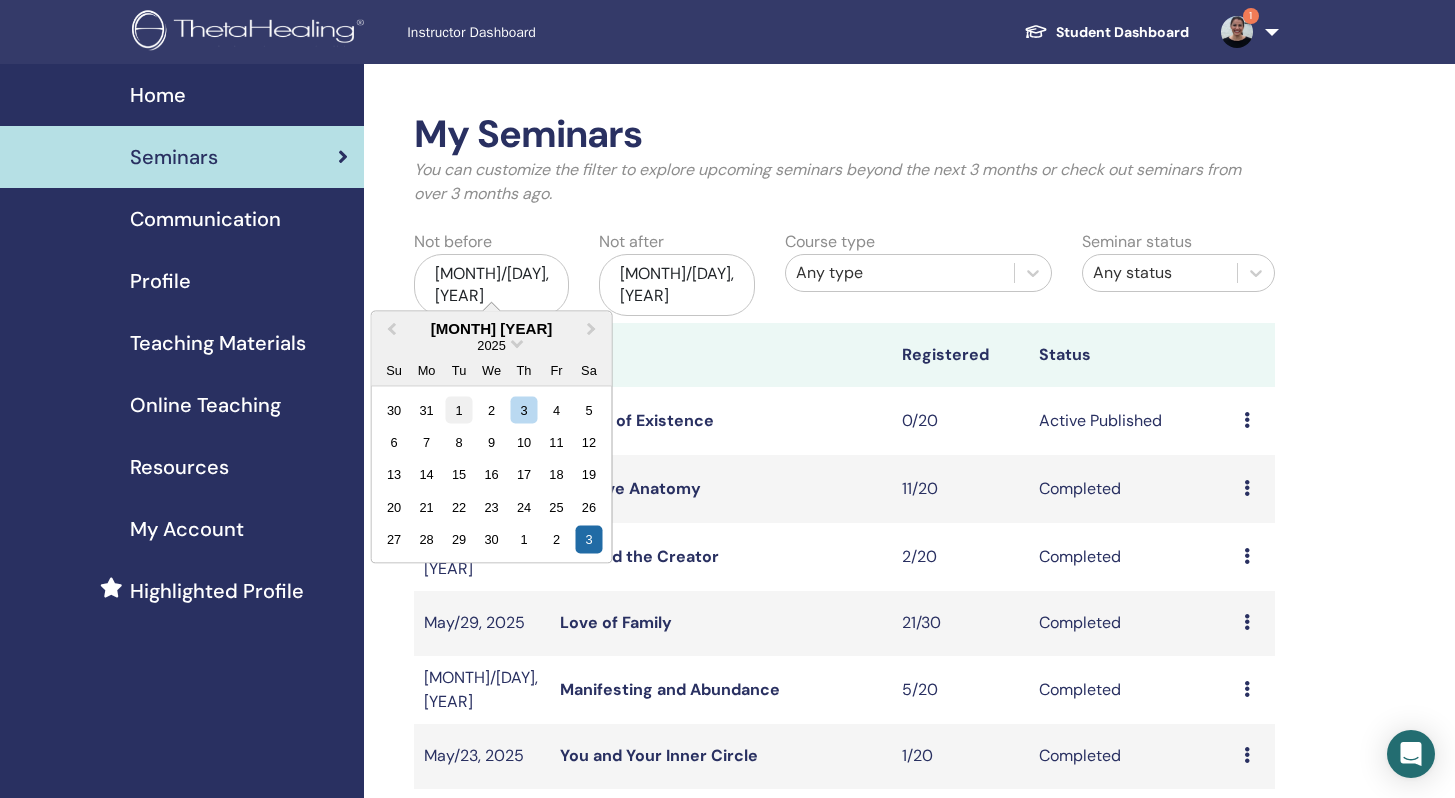 click on "1" at bounding box center [458, 409] 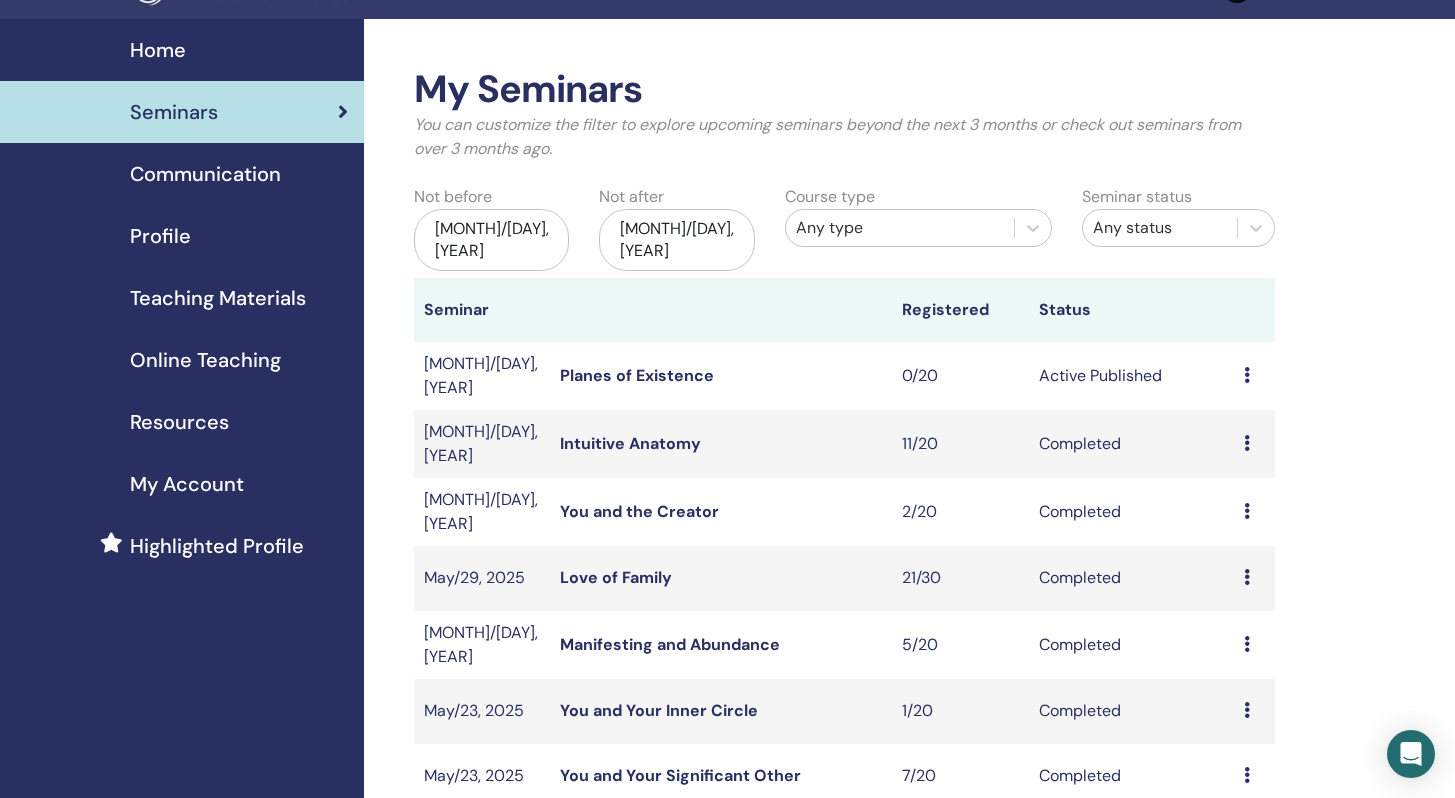 scroll, scrollTop: 321, scrollLeft: 0, axis: vertical 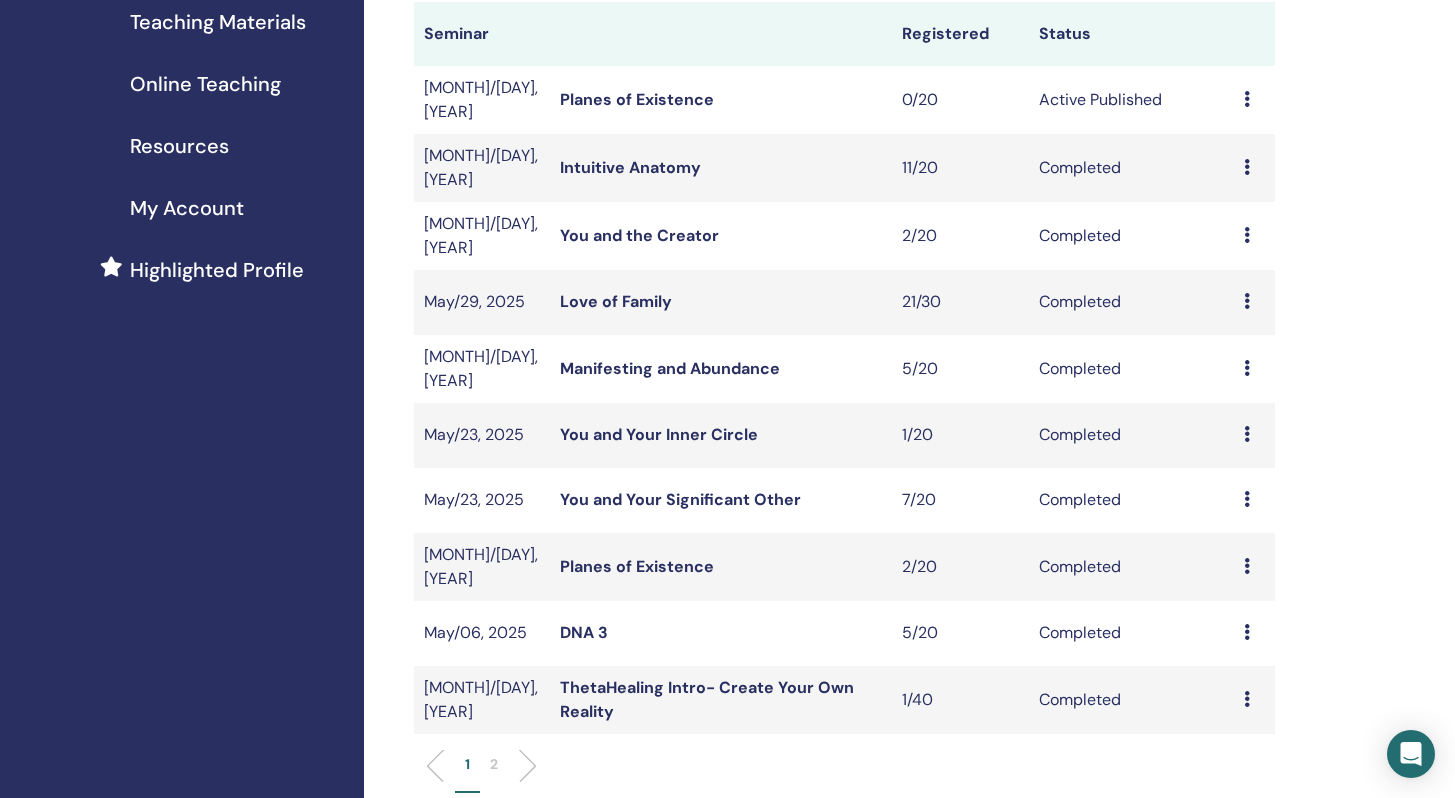 click on "2" at bounding box center (494, 764) 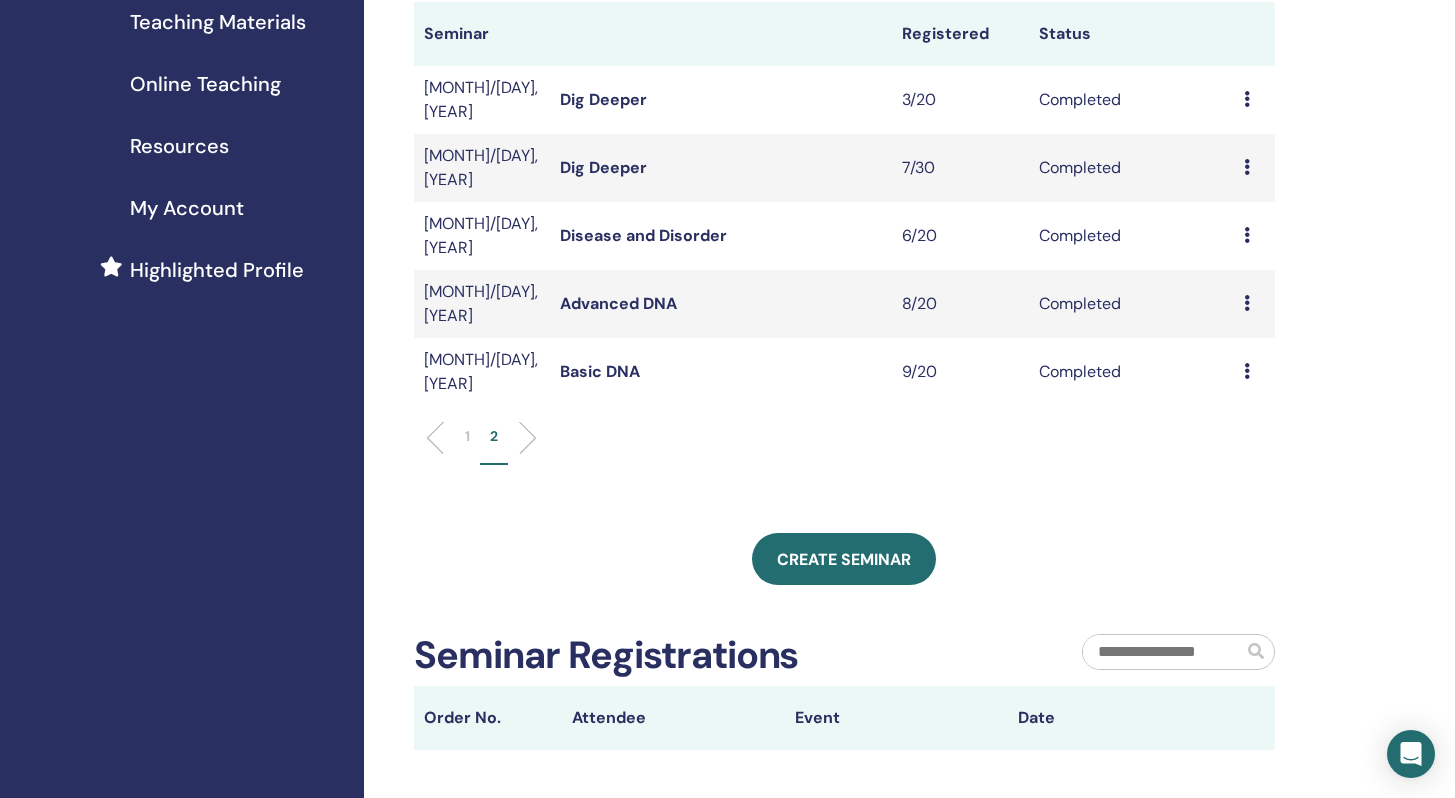 scroll, scrollTop: 166, scrollLeft: 0, axis: vertical 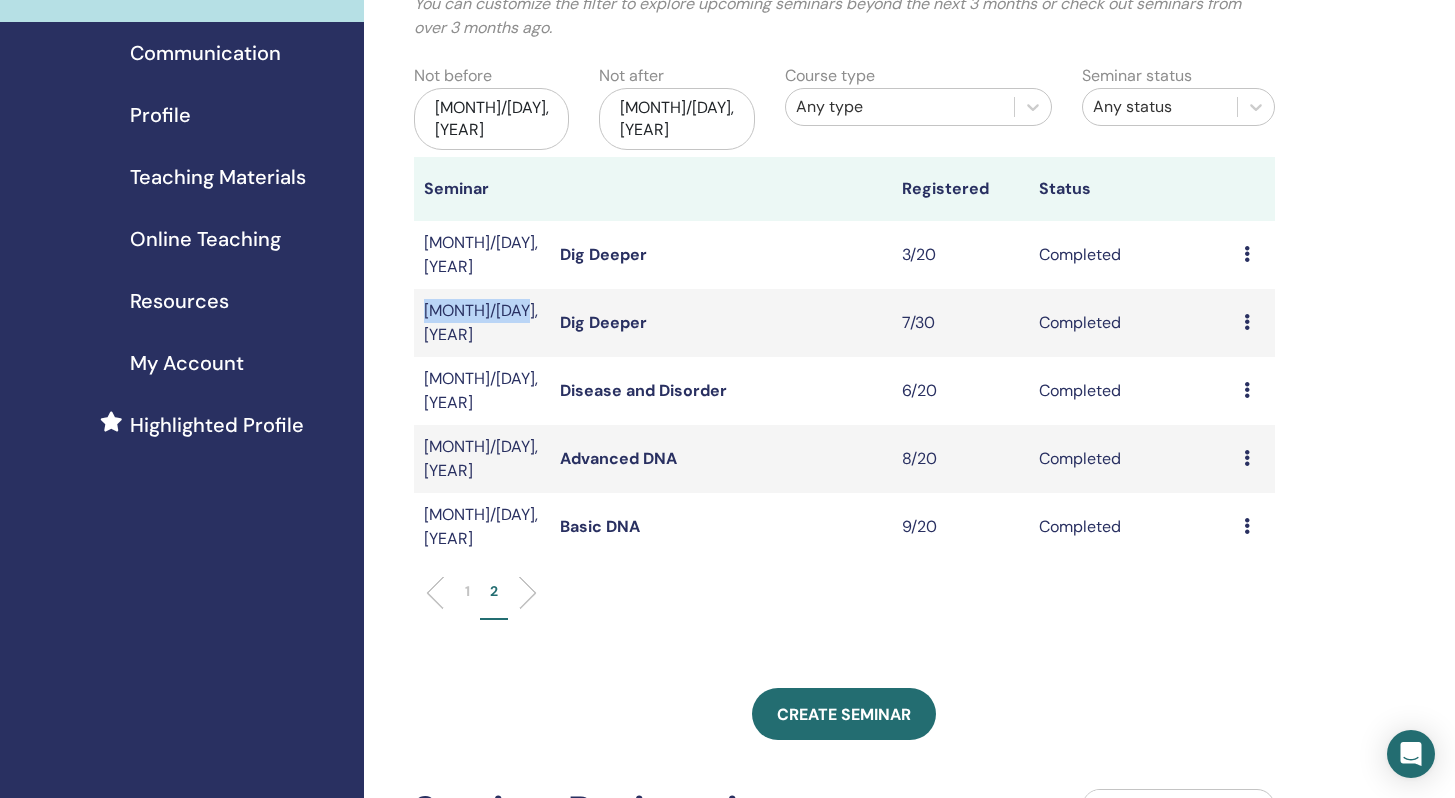drag, startPoint x: 424, startPoint y: 297, endPoint x: 550, endPoint y: 355, distance: 138.70833 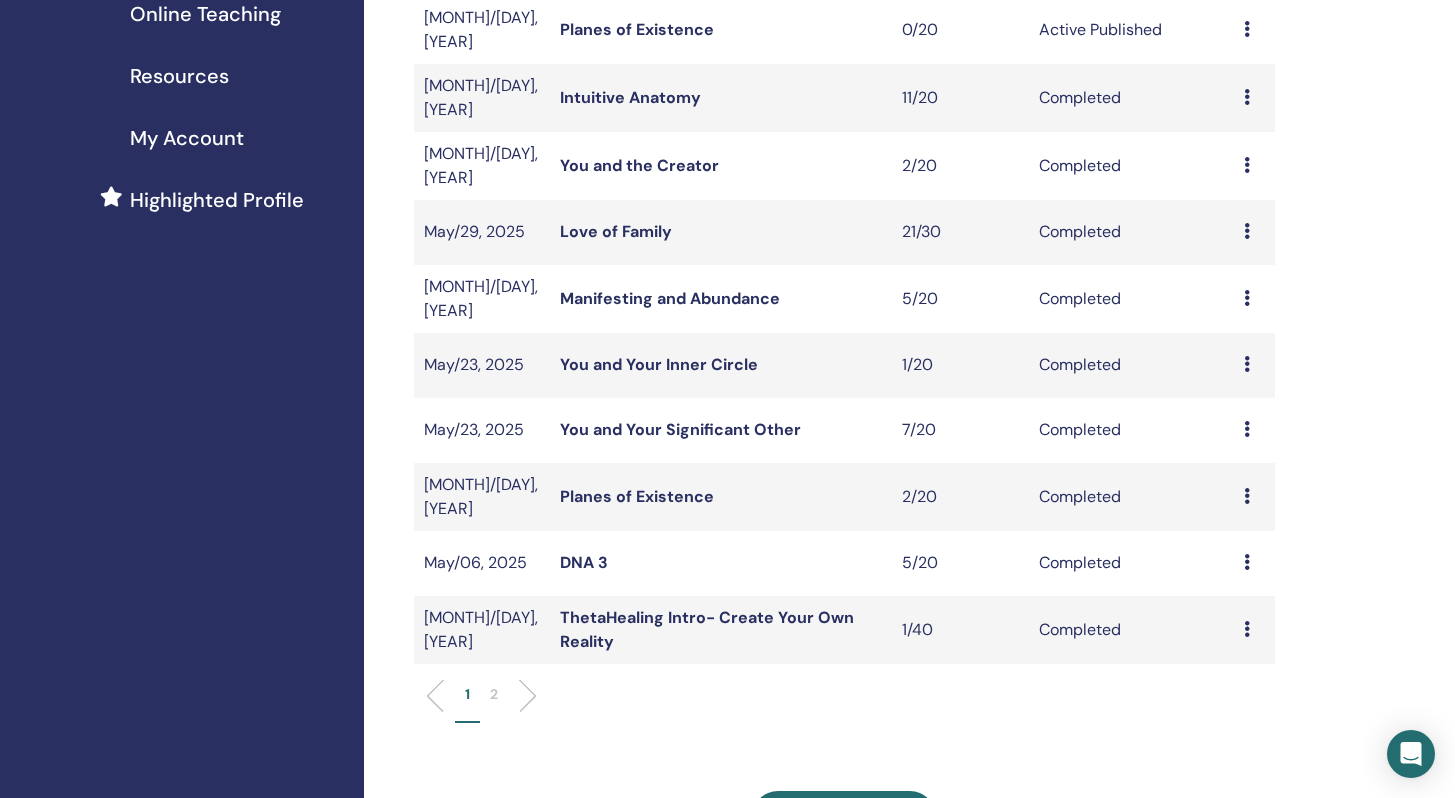 scroll, scrollTop: 483, scrollLeft: 0, axis: vertical 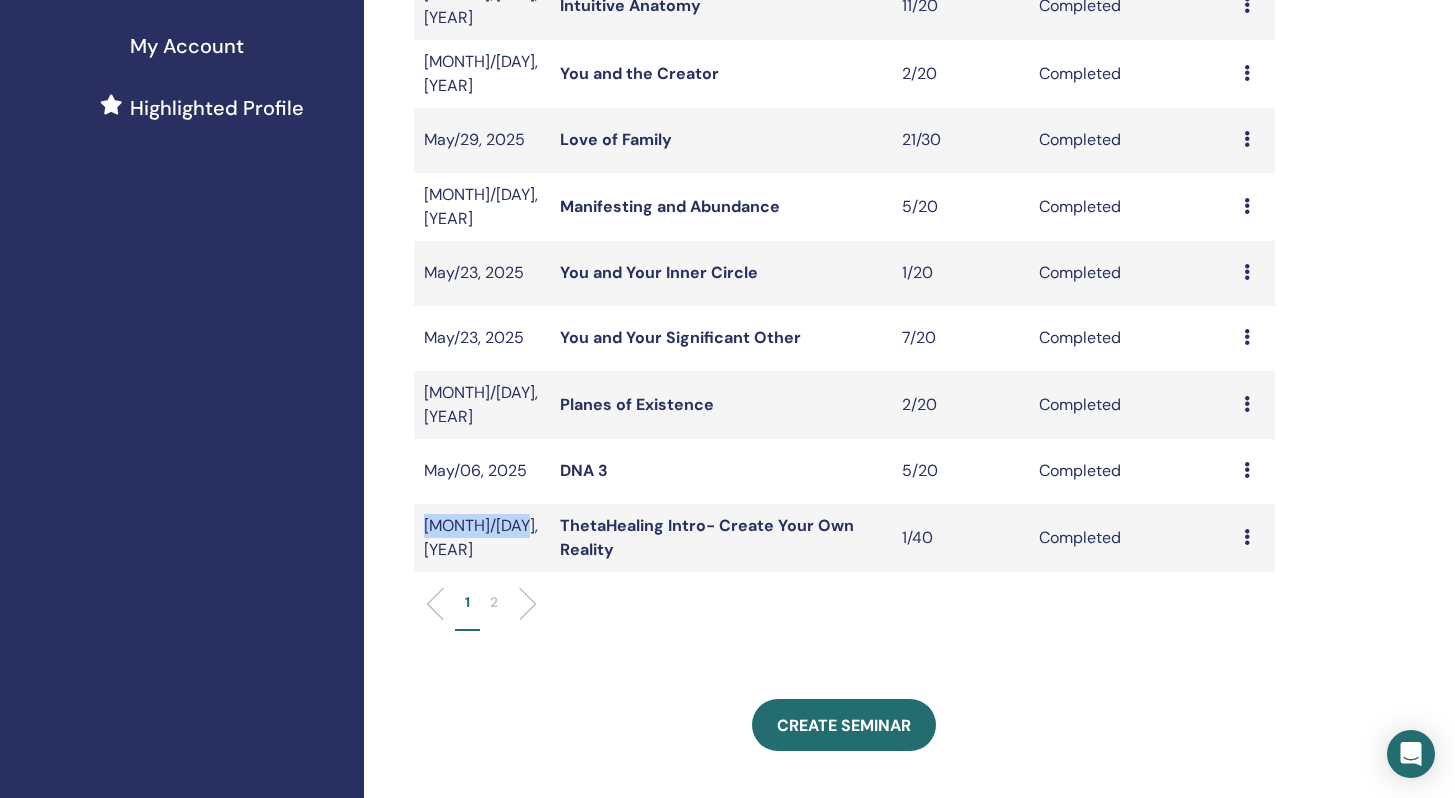 drag, startPoint x: 425, startPoint y: 503, endPoint x: 536, endPoint y: 498, distance: 111.11256 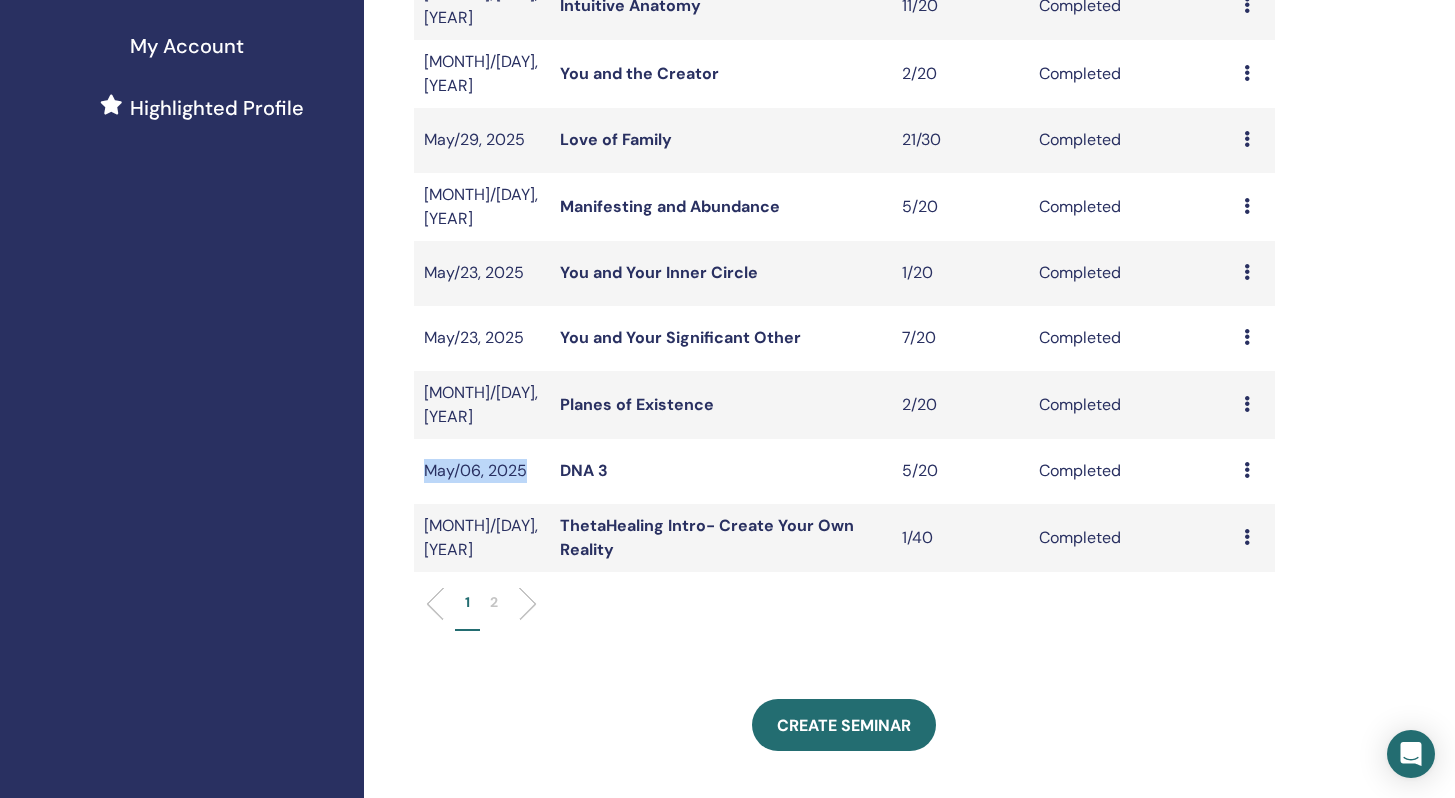 drag, startPoint x: 426, startPoint y: 437, endPoint x: 535, endPoint y: 434, distance: 109.041275 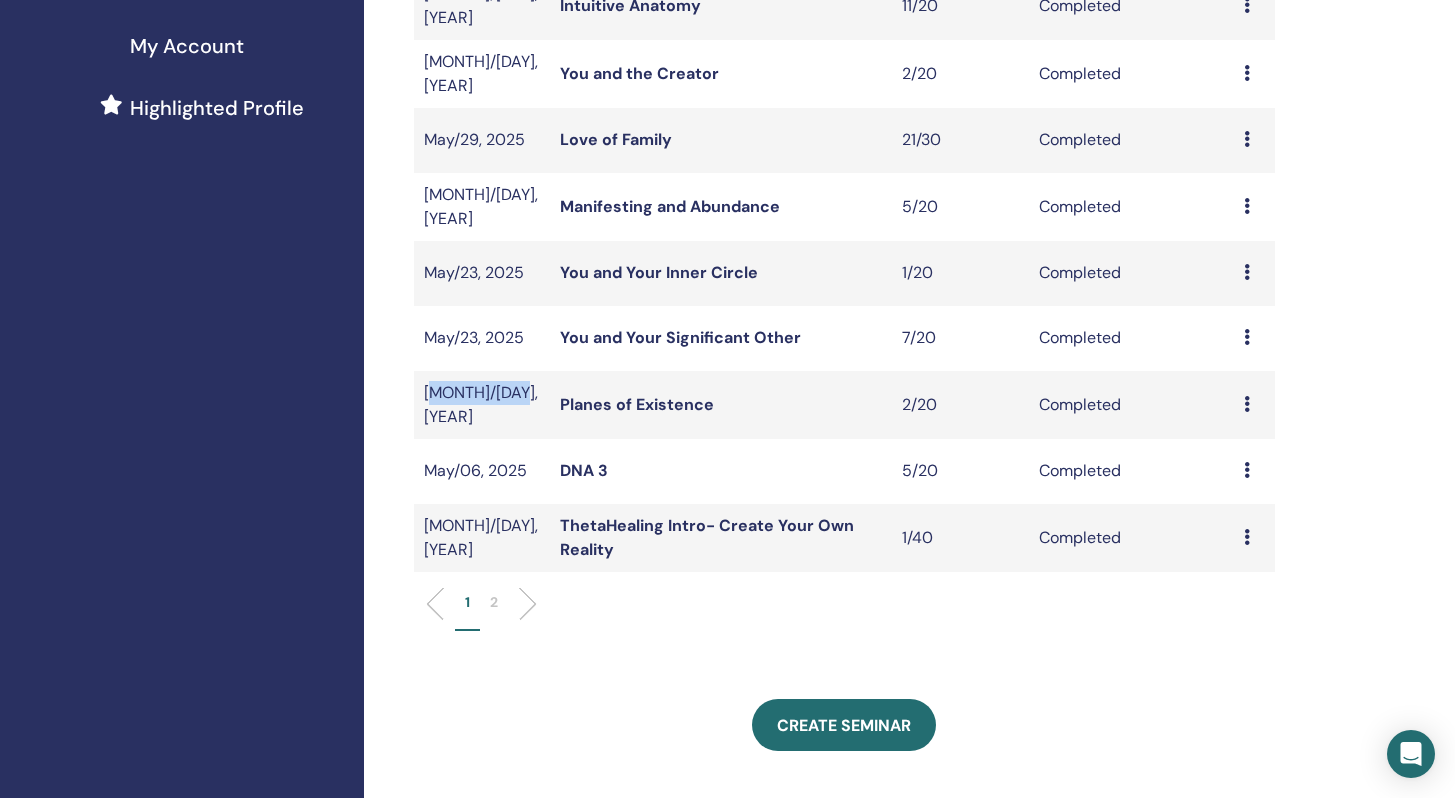 drag, startPoint x: 430, startPoint y: 373, endPoint x: 544, endPoint y: 373, distance: 114 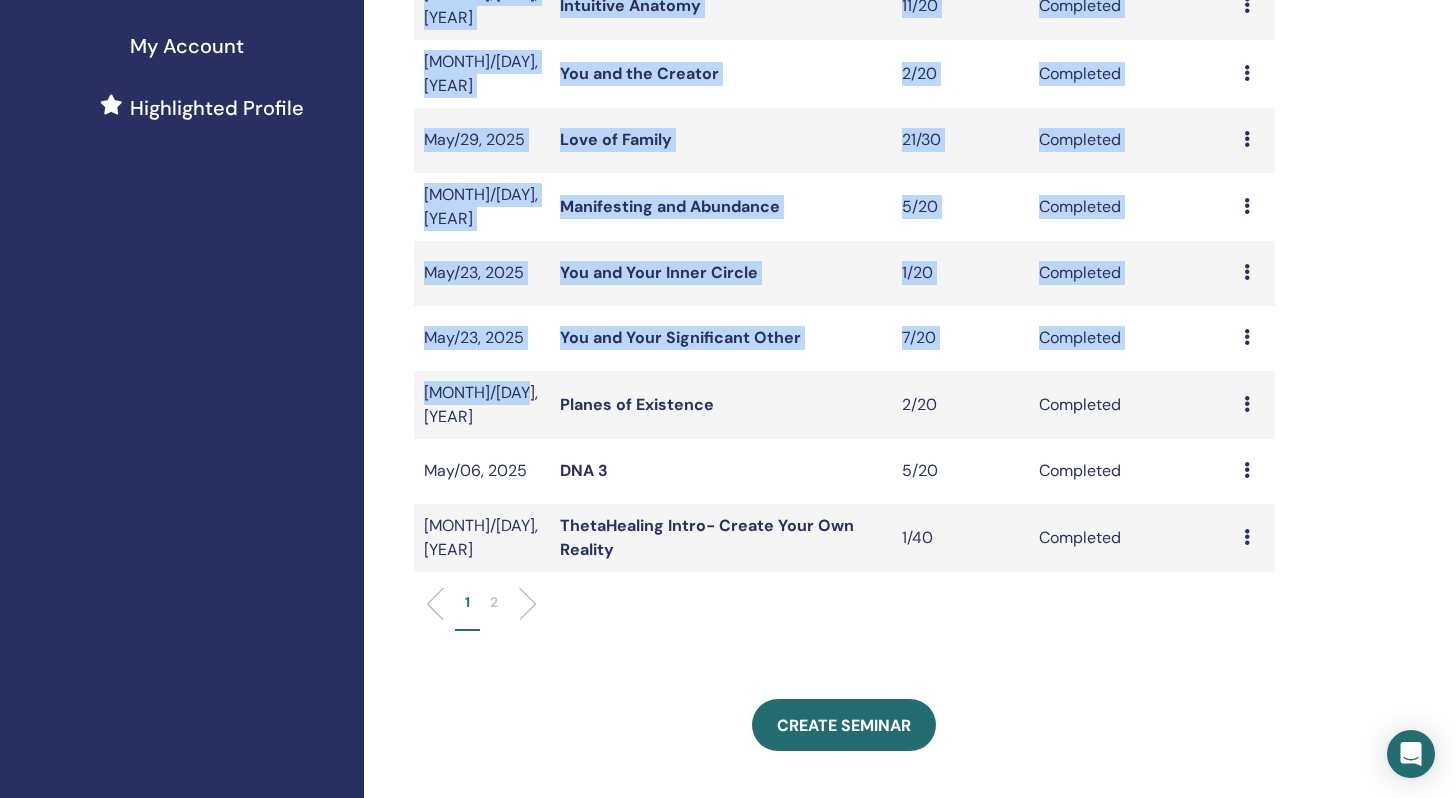 drag, startPoint x: 523, startPoint y: 370, endPoint x: 393, endPoint y: 370, distance: 130 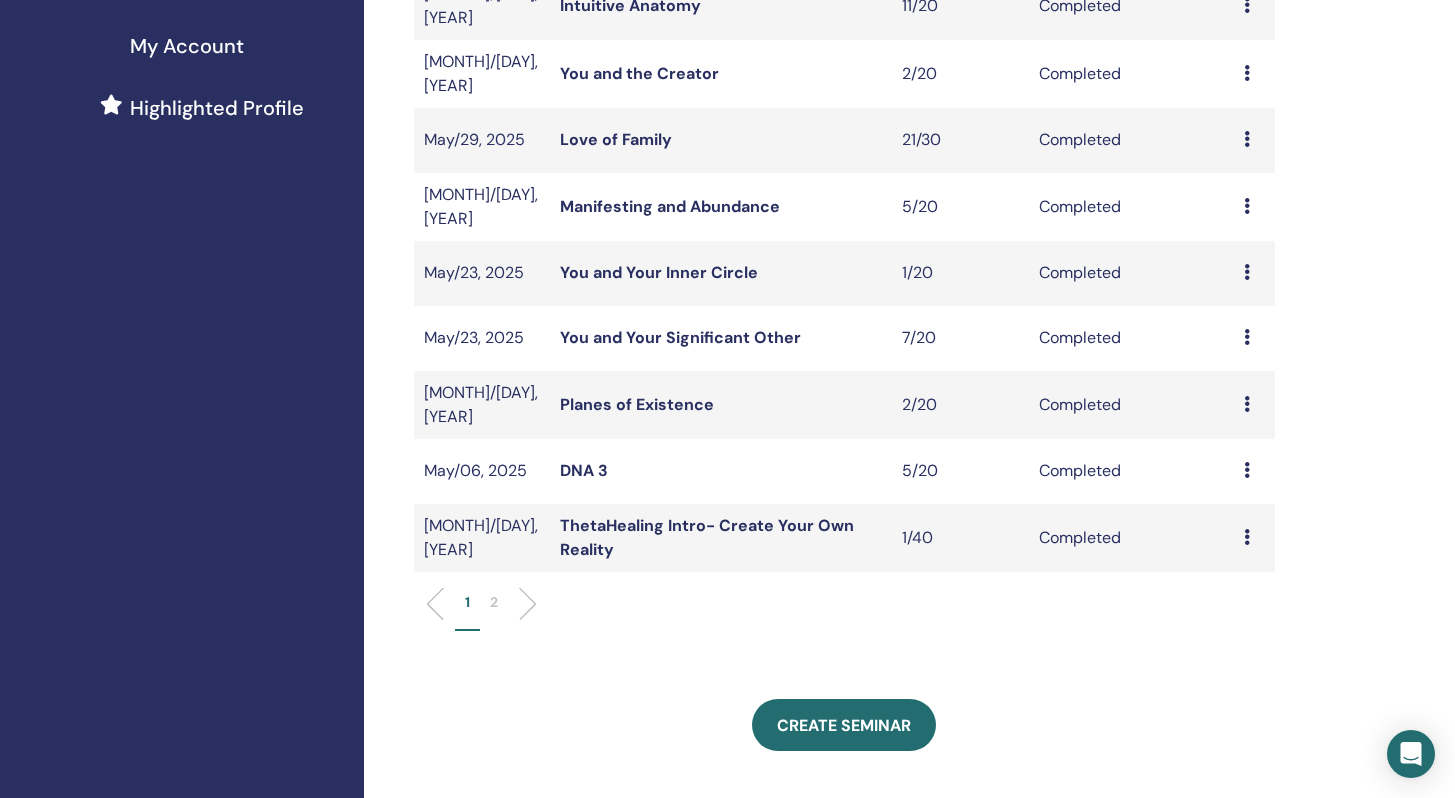 click on "[MONTH]/[DAY], [YEAR]" at bounding box center (482, 405) 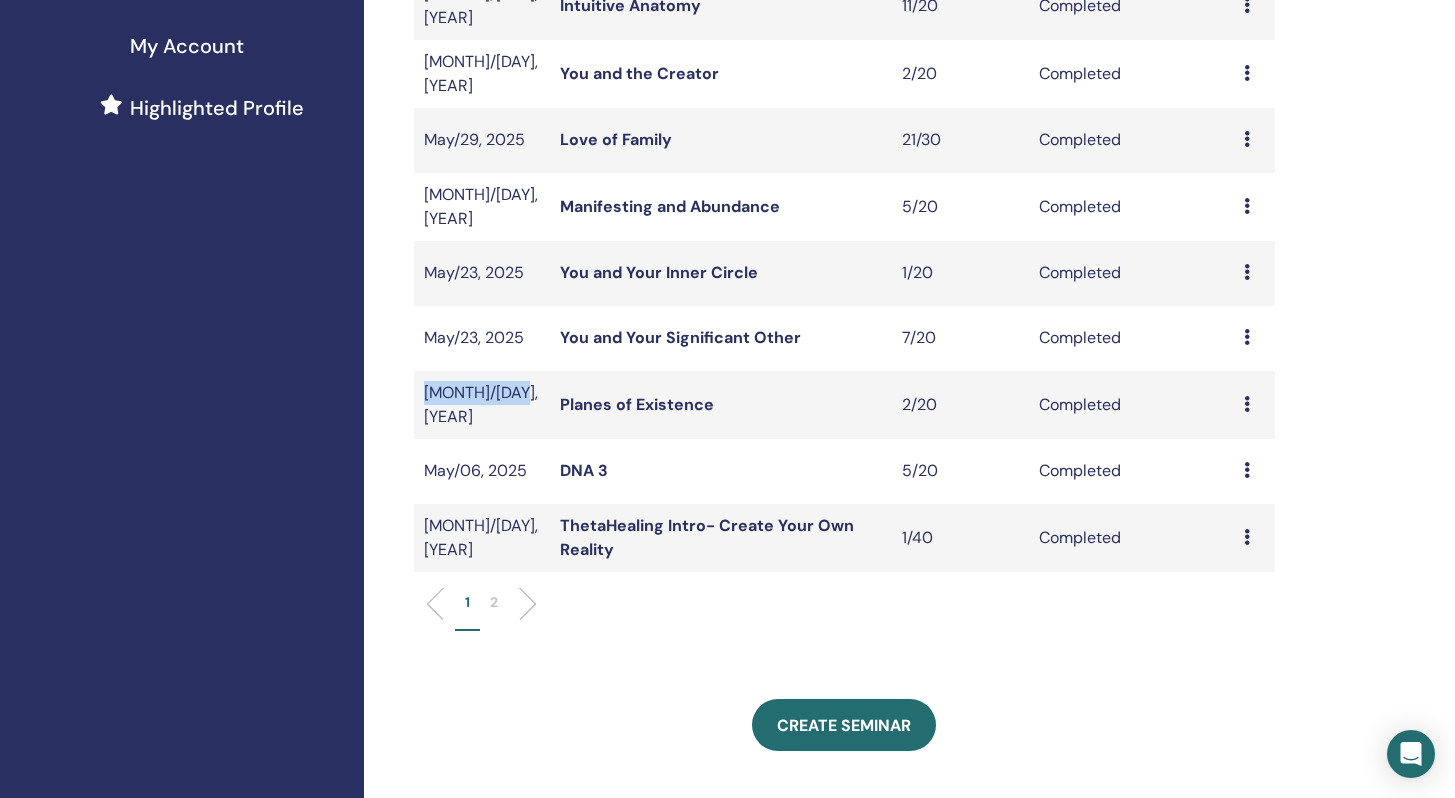 drag, startPoint x: 520, startPoint y: 376, endPoint x: 423, endPoint y: 378, distance: 97.020615 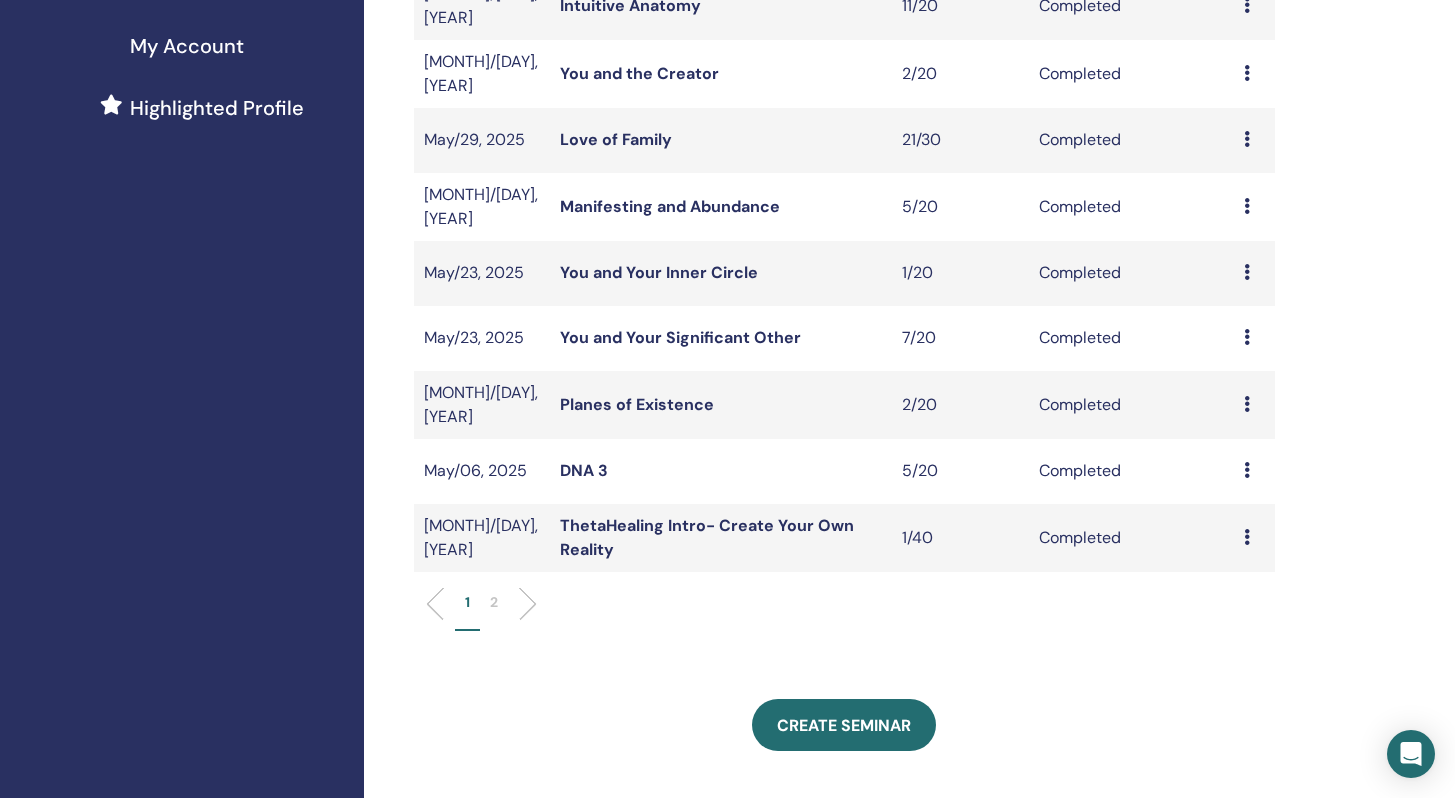 click on "You and Your Significant Other" at bounding box center [721, 338] 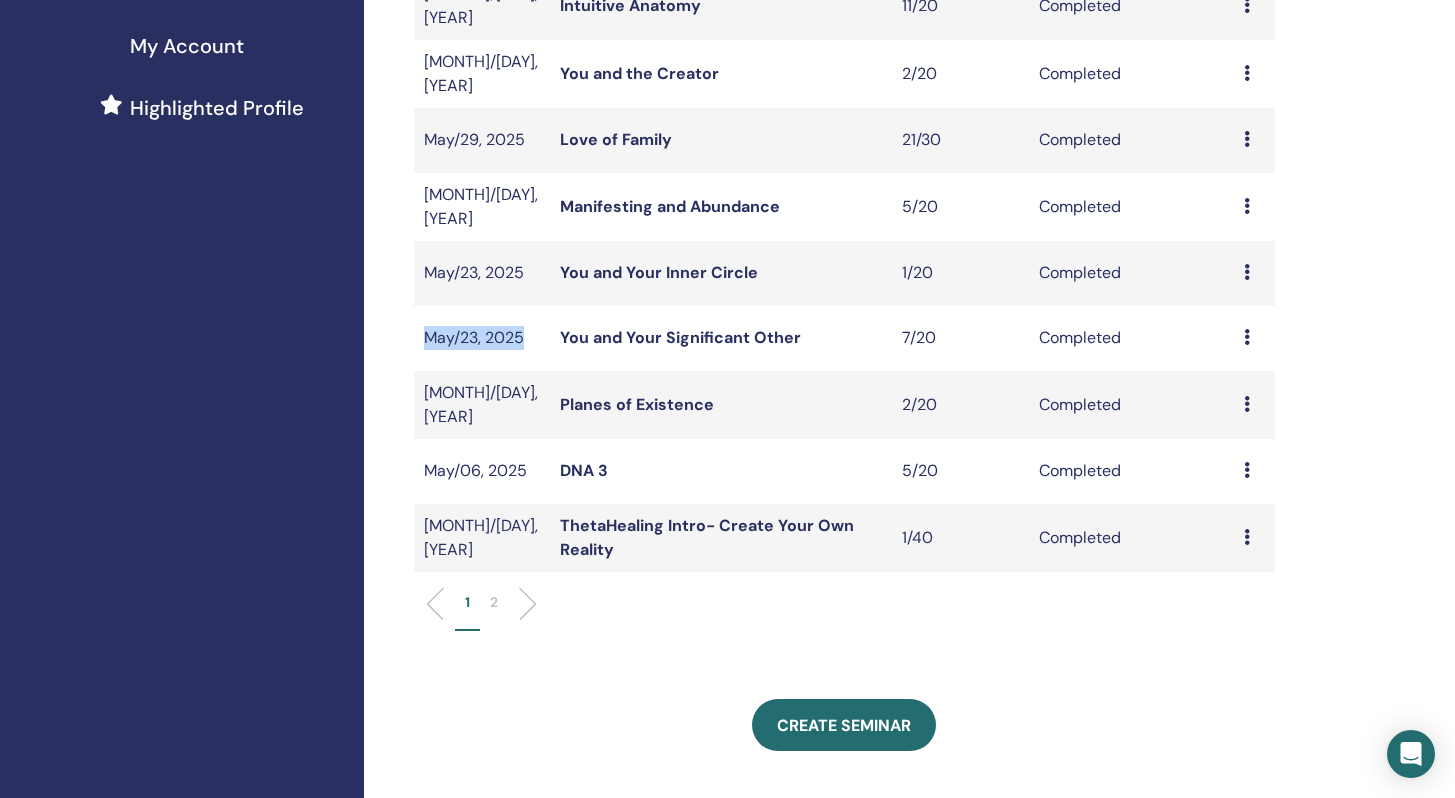 drag, startPoint x: 522, startPoint y: 305, endPoint x: 418, endPoint y: 316, distance: 104.58012 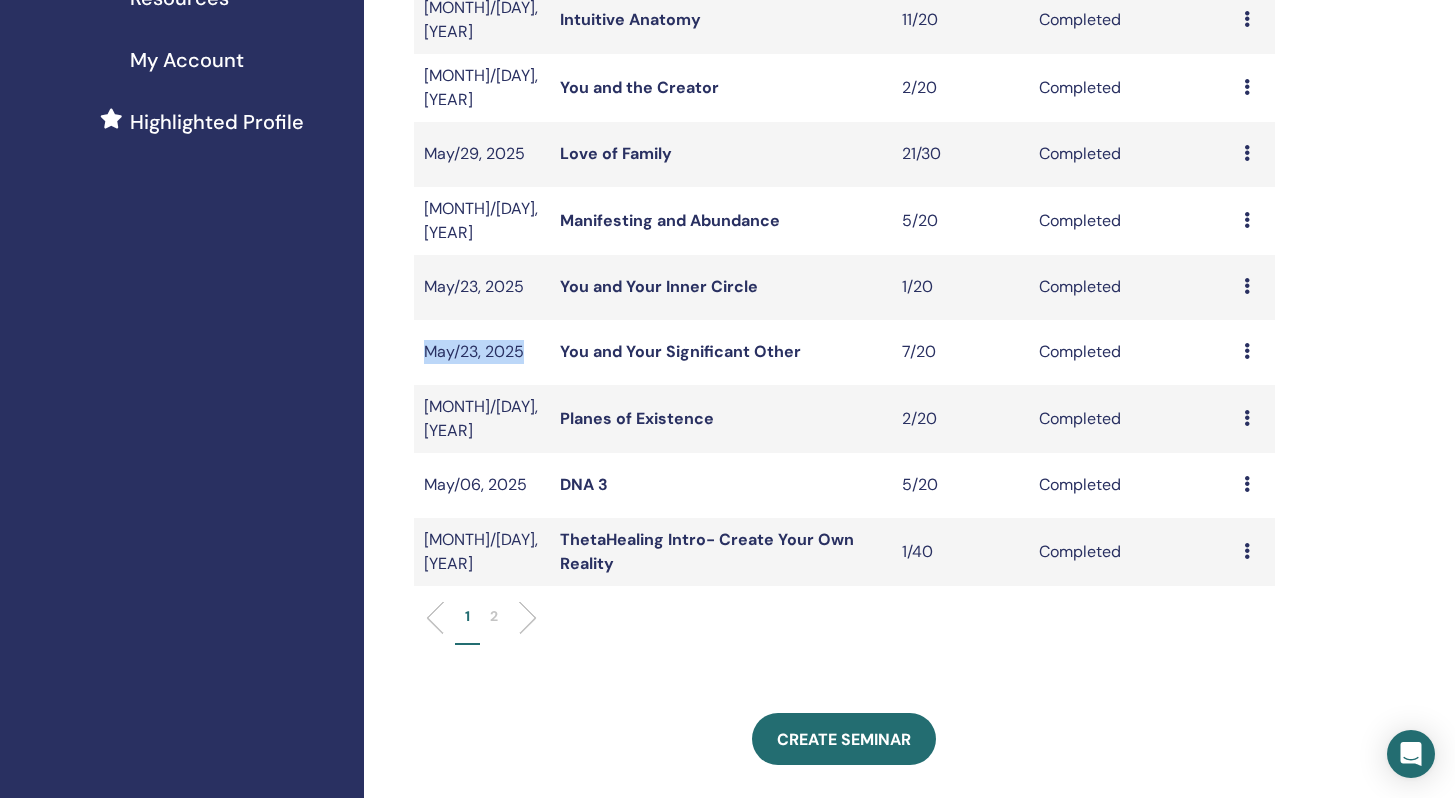 scroll, scrollTop: 461, scrollLeft: 0, axis: vertical 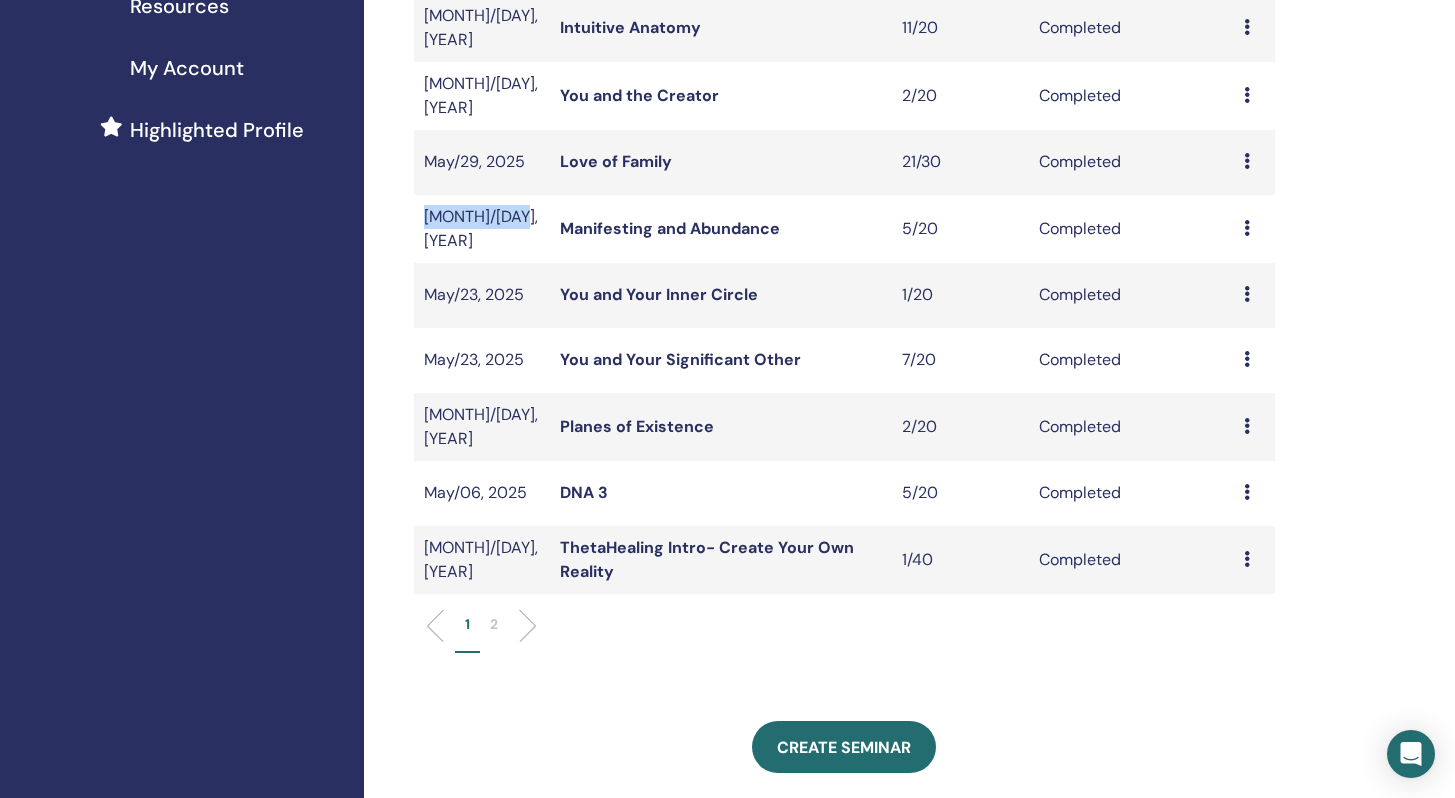 drag, startPoint x: 424, startPoint y: 194, endPoint x: 521, endPoint y: 200, distance: 97.18539 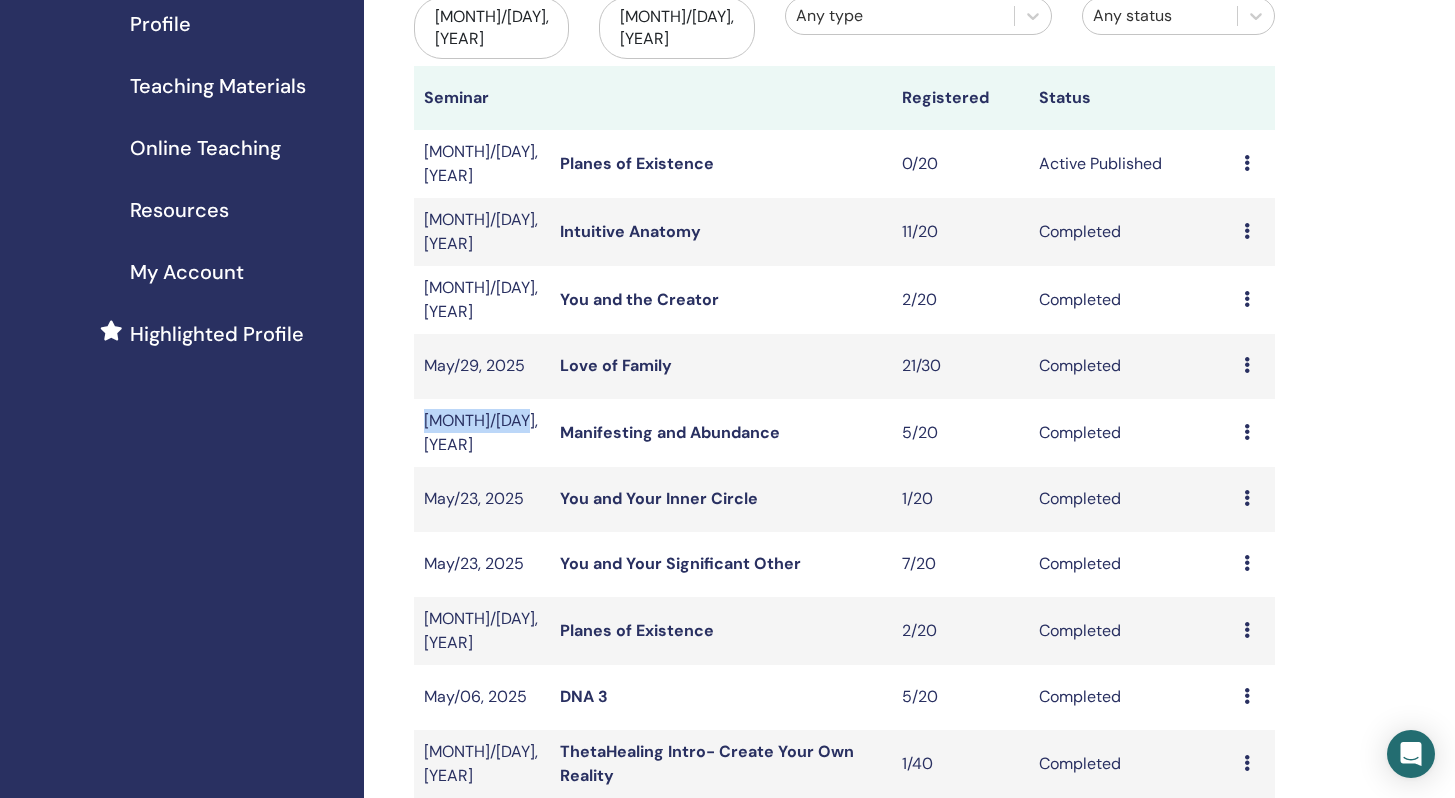 scroll, scrollTop: 256, scrollLeft: 0, axis: vertical 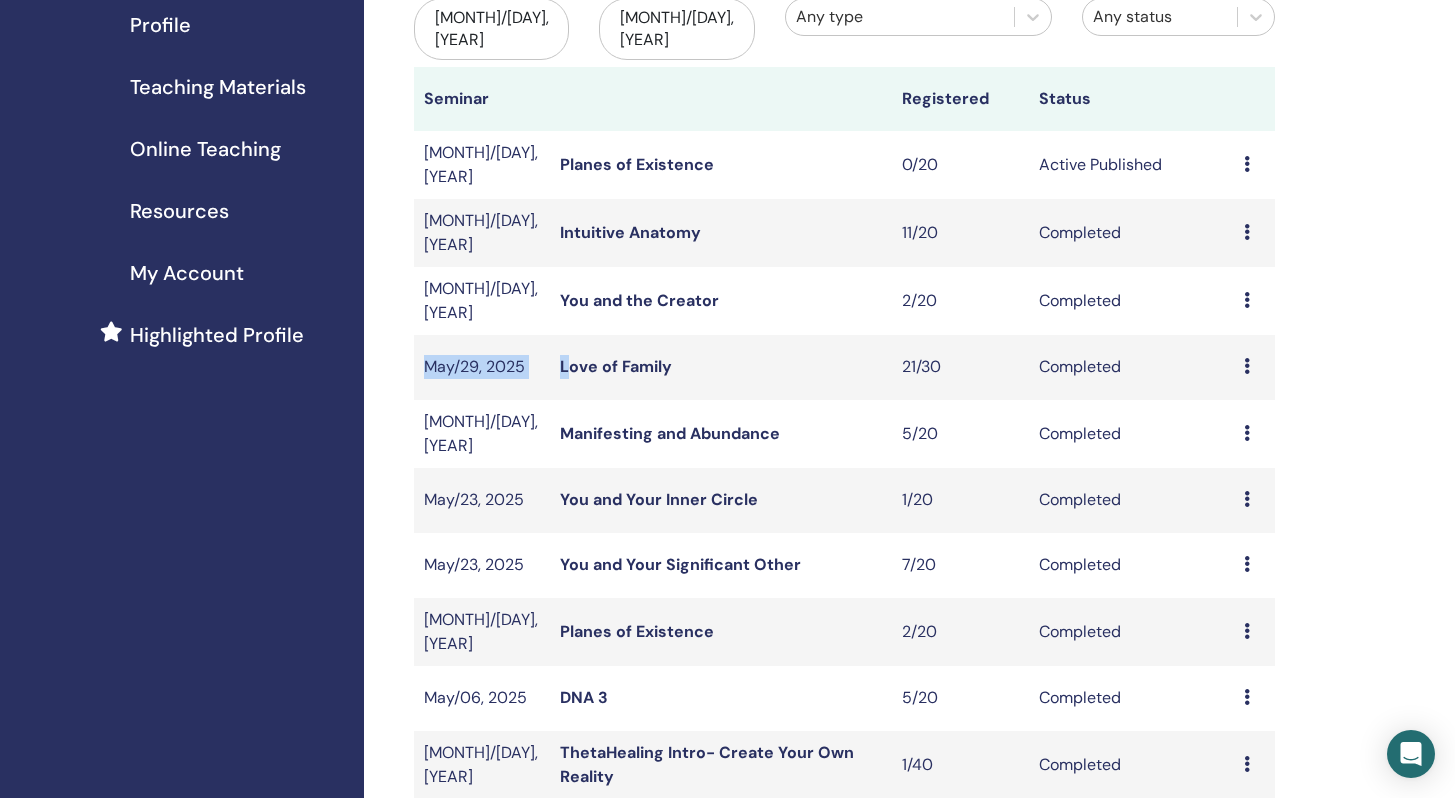 drag, startPoint x: 425, startPoint y: 335, endPoint x: 569, endPoint y: 335, distance: 144 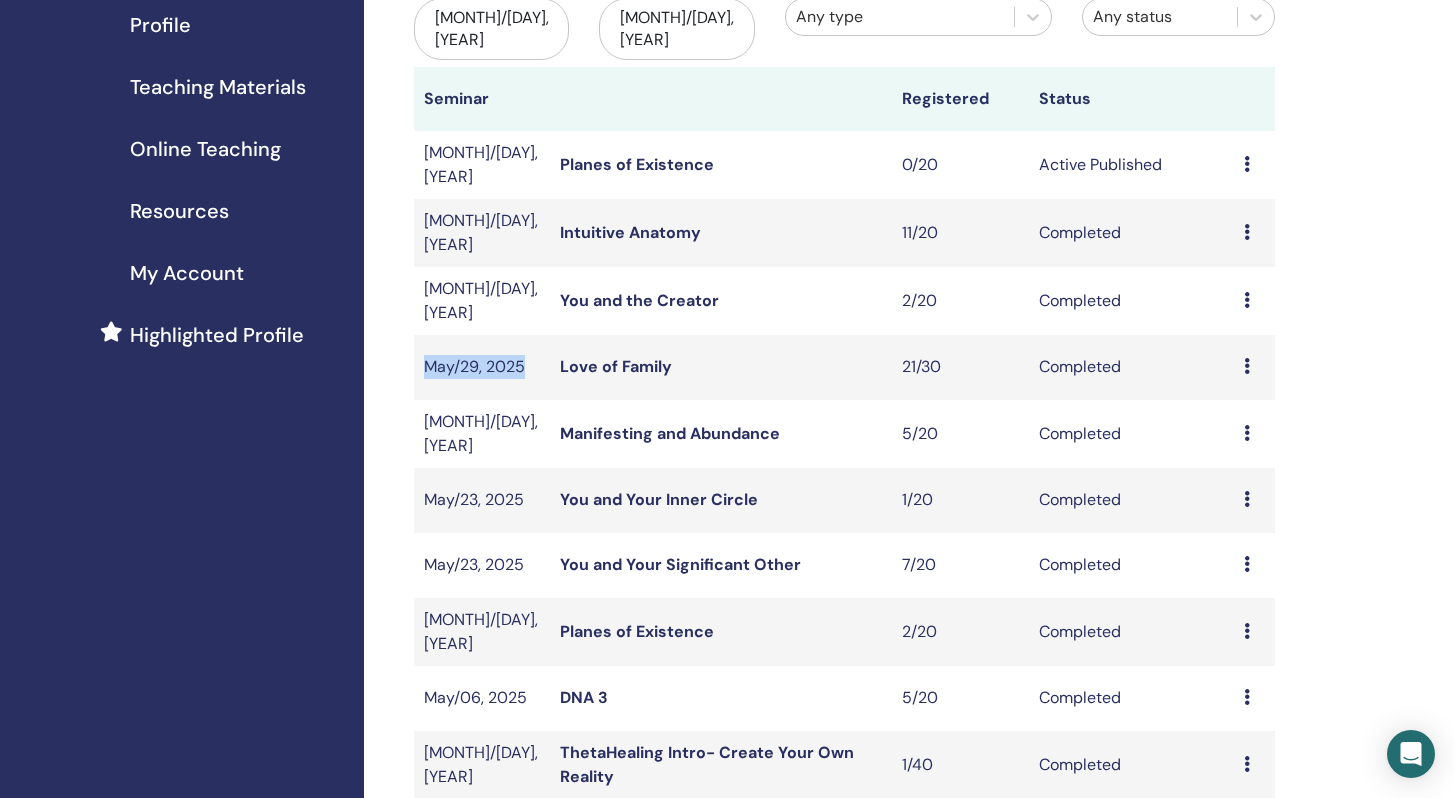drag, startPoint x: 524, startPoint y: 340, endPoint x: 413, endPoint y: 342, distance: 111.01801 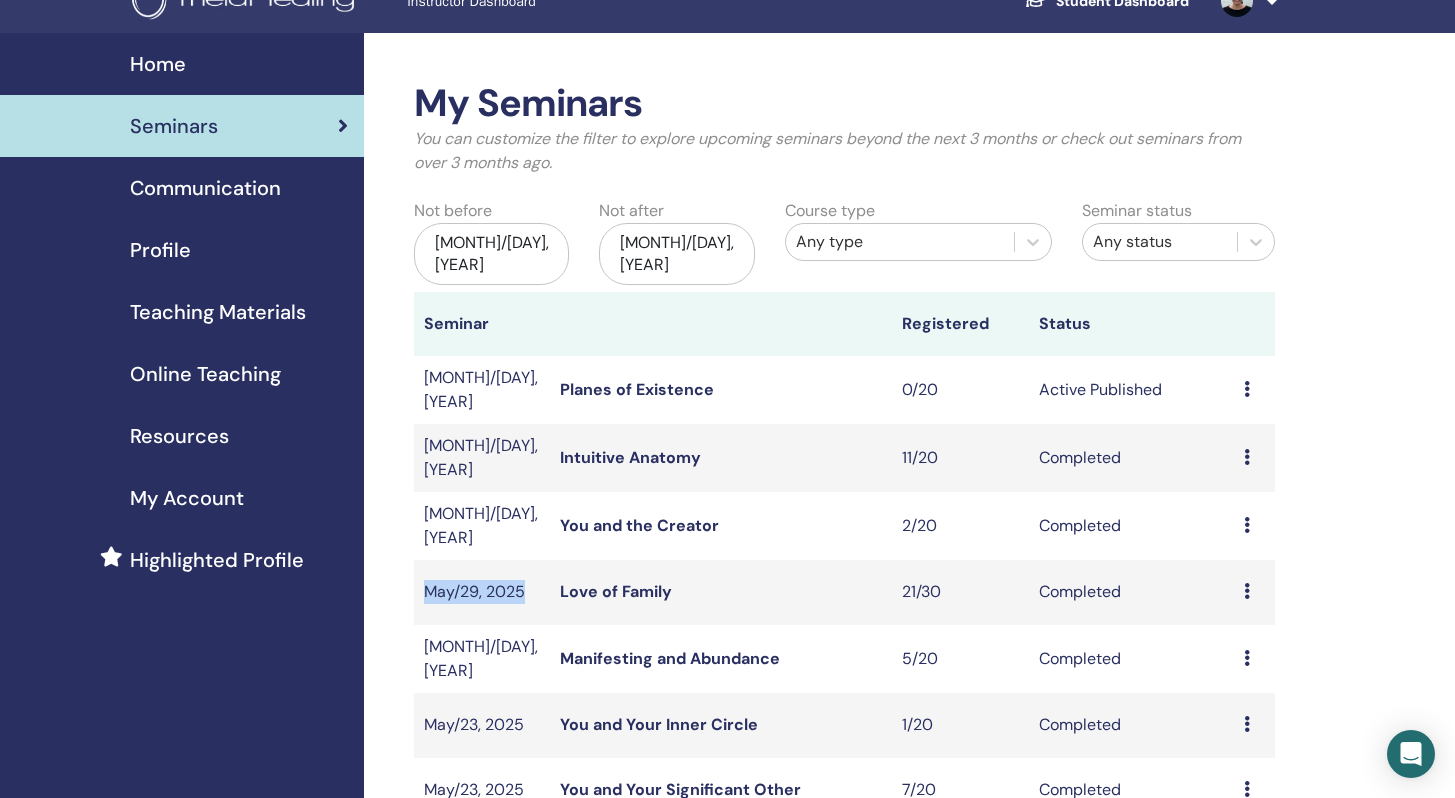 scroll, scrollTop: 12, scrollLeft: 0, axis: vertical 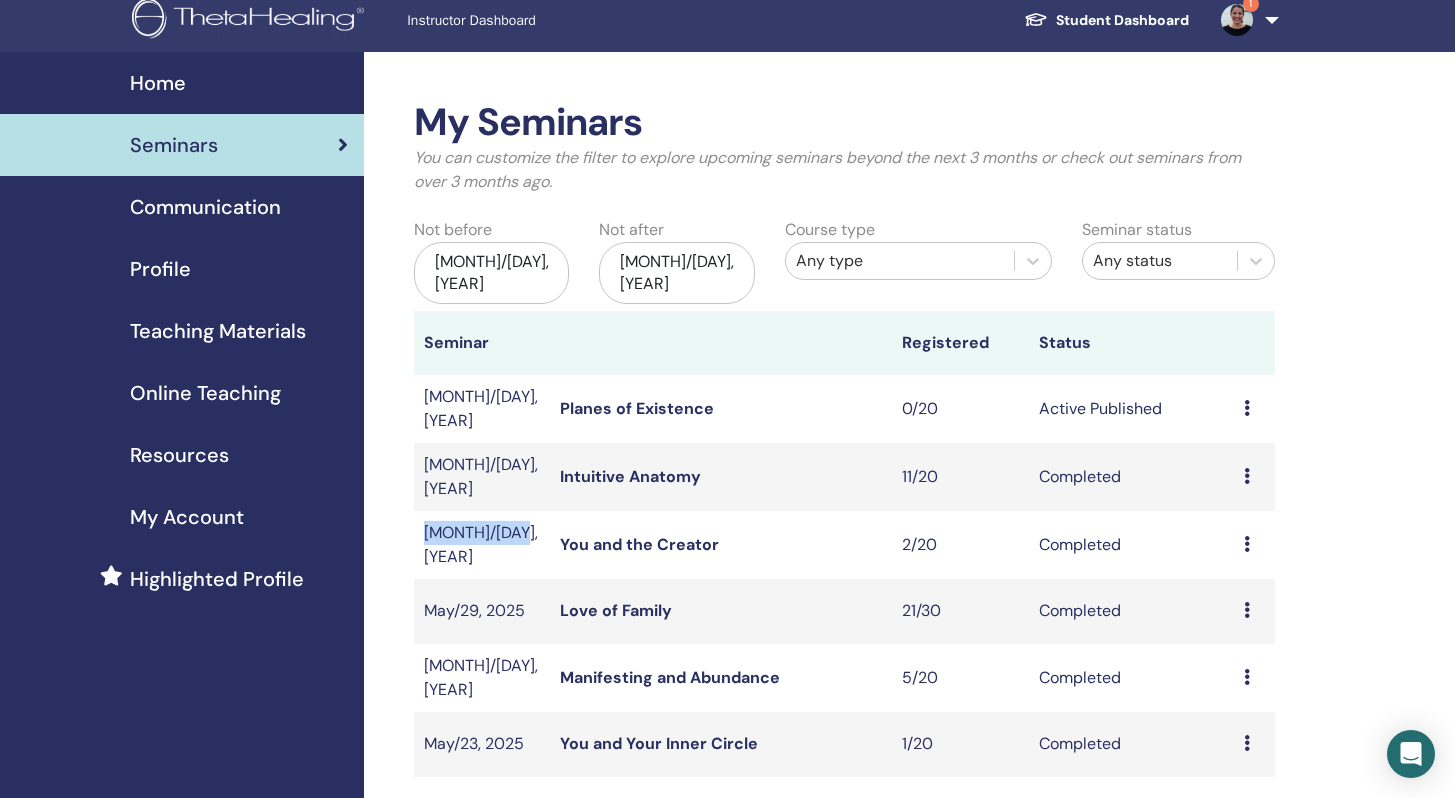 drag, startPoint x: 518, startPoint y: 518, endPoint x: 425, endPoint y: 520, distance: 93.0215 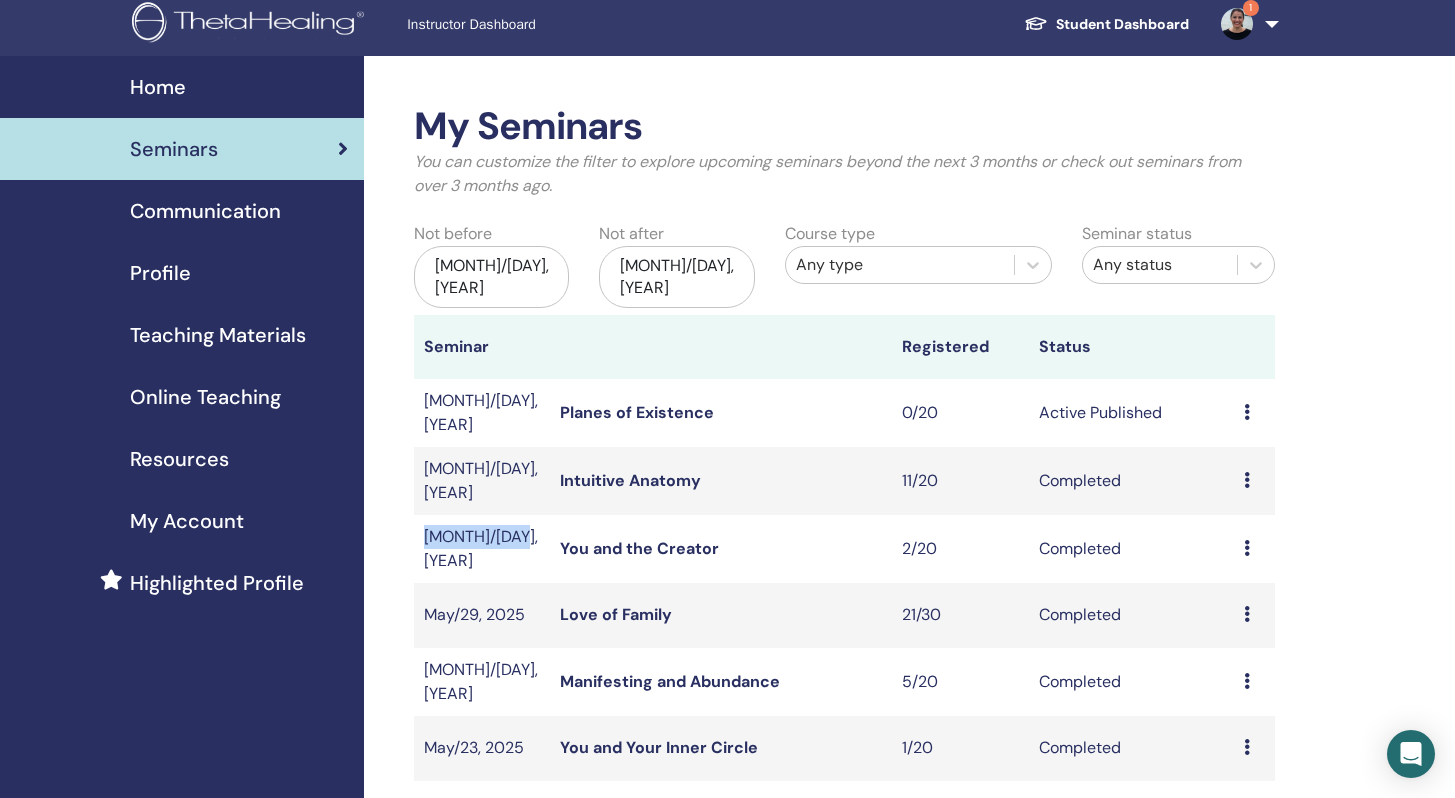 scroll, scrollTop: 0, scrollLeft: 0, axis: both 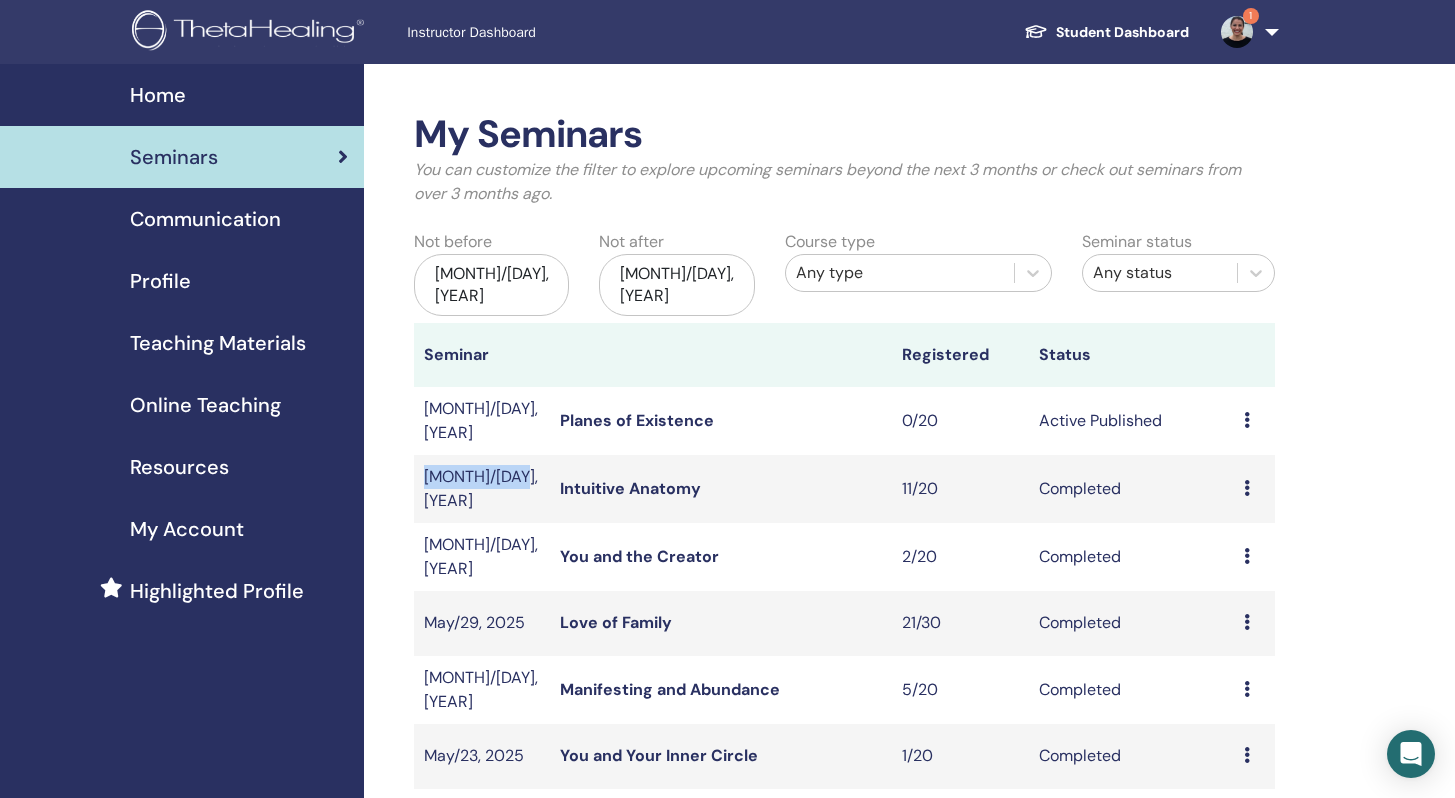 drag, startPoint x: 426, startPoint y: 463, endPoint x: 587, endPoint y: 481, distance: 162.00308 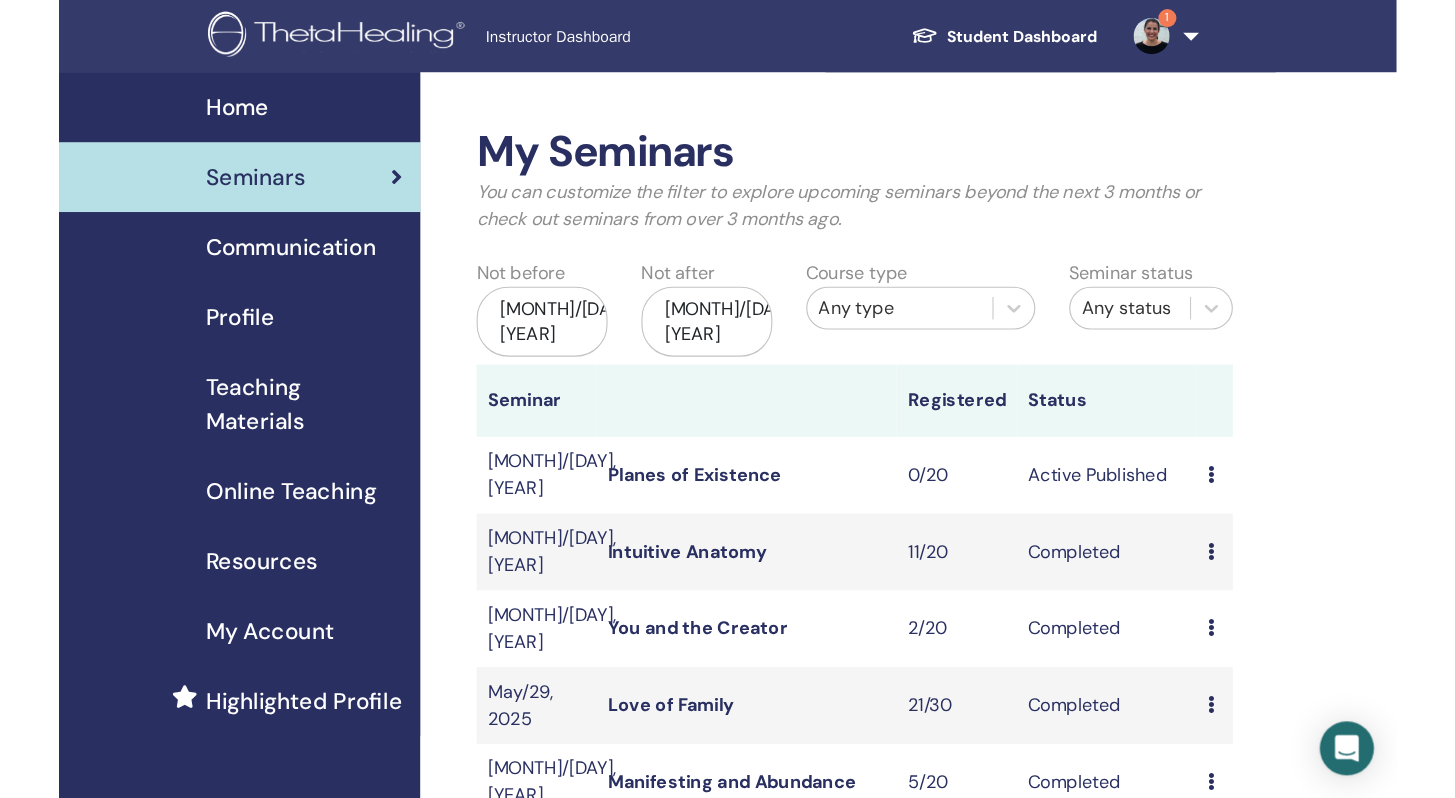 scroll, scrollTop: 0, scrollLeft: 0, axis: both 